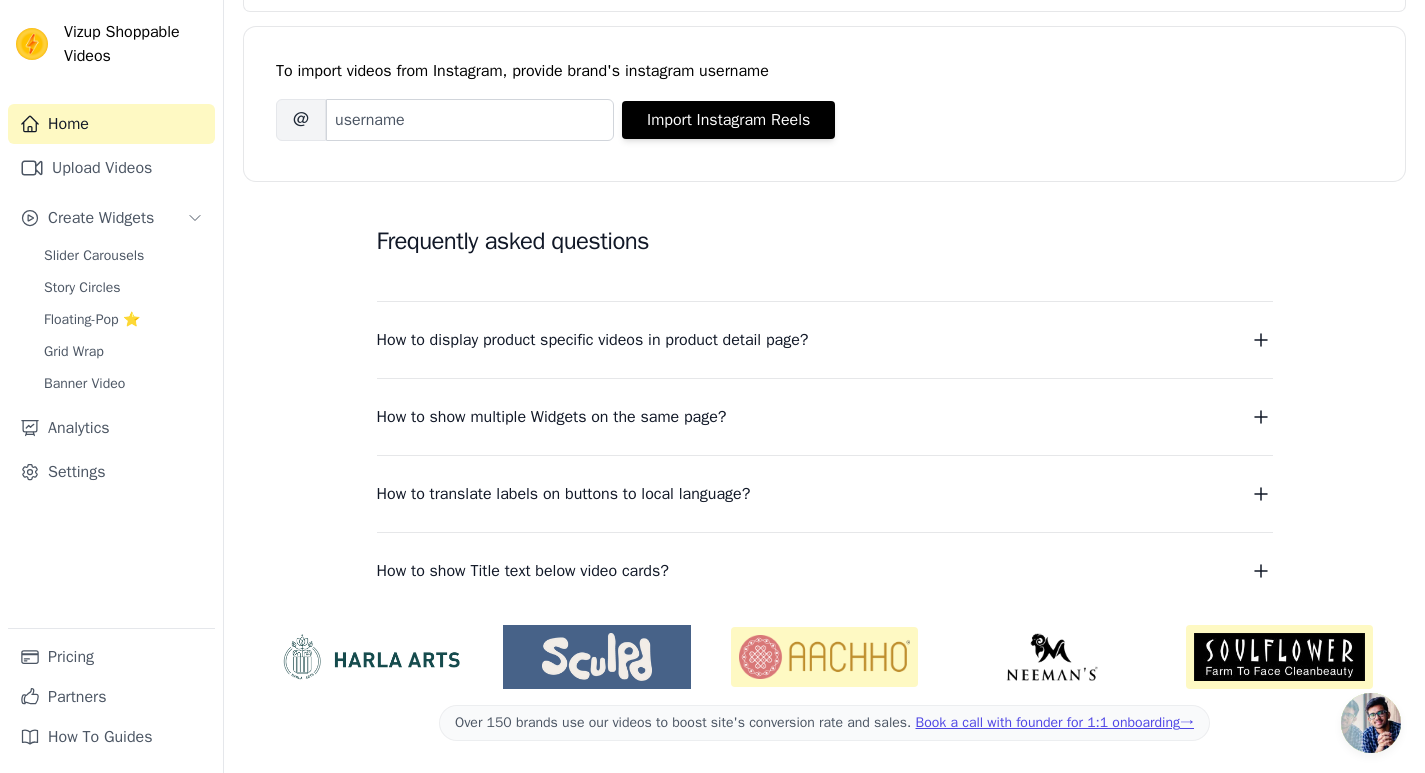 scroll, scrollTop: 0, scrollLeft: 0, axis: both 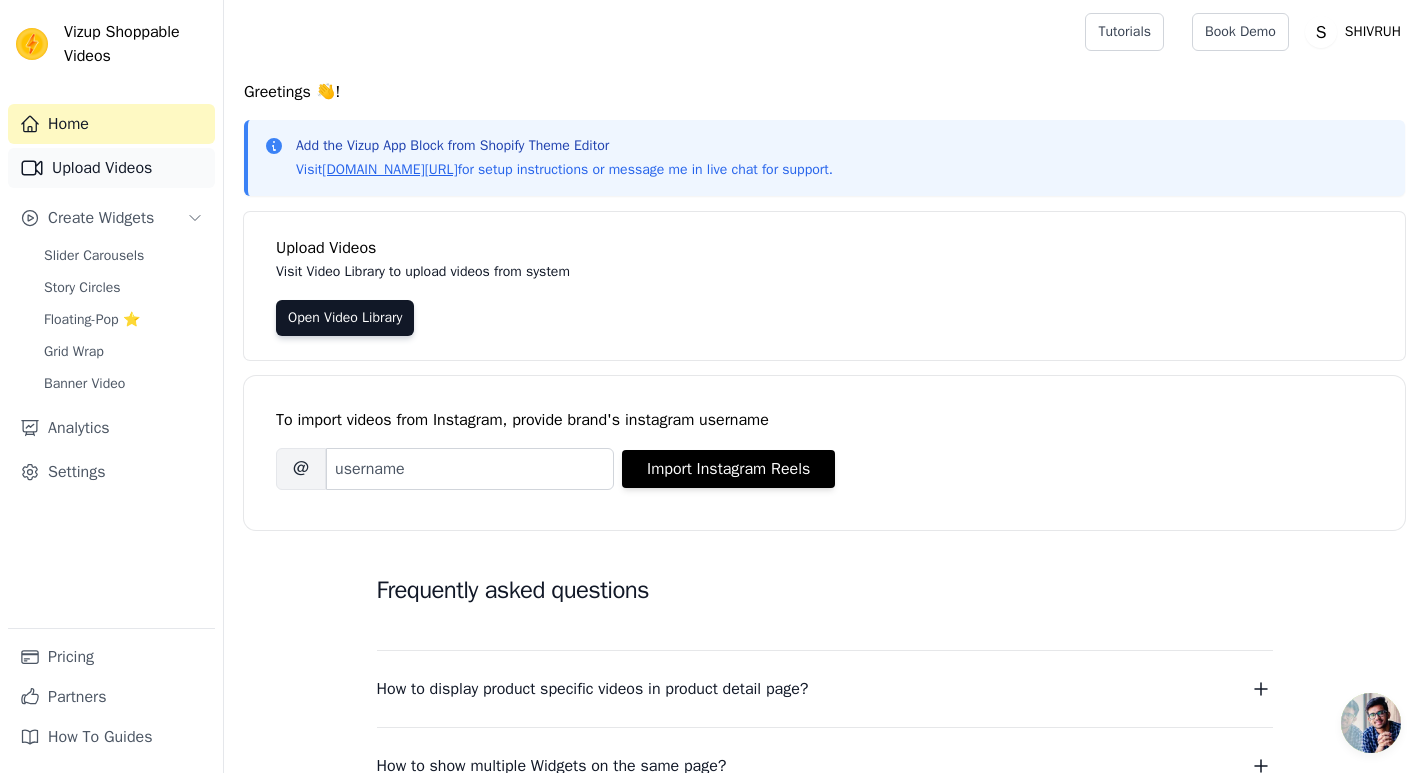 click on "Upload Videos" at bounding box center (111, 168) 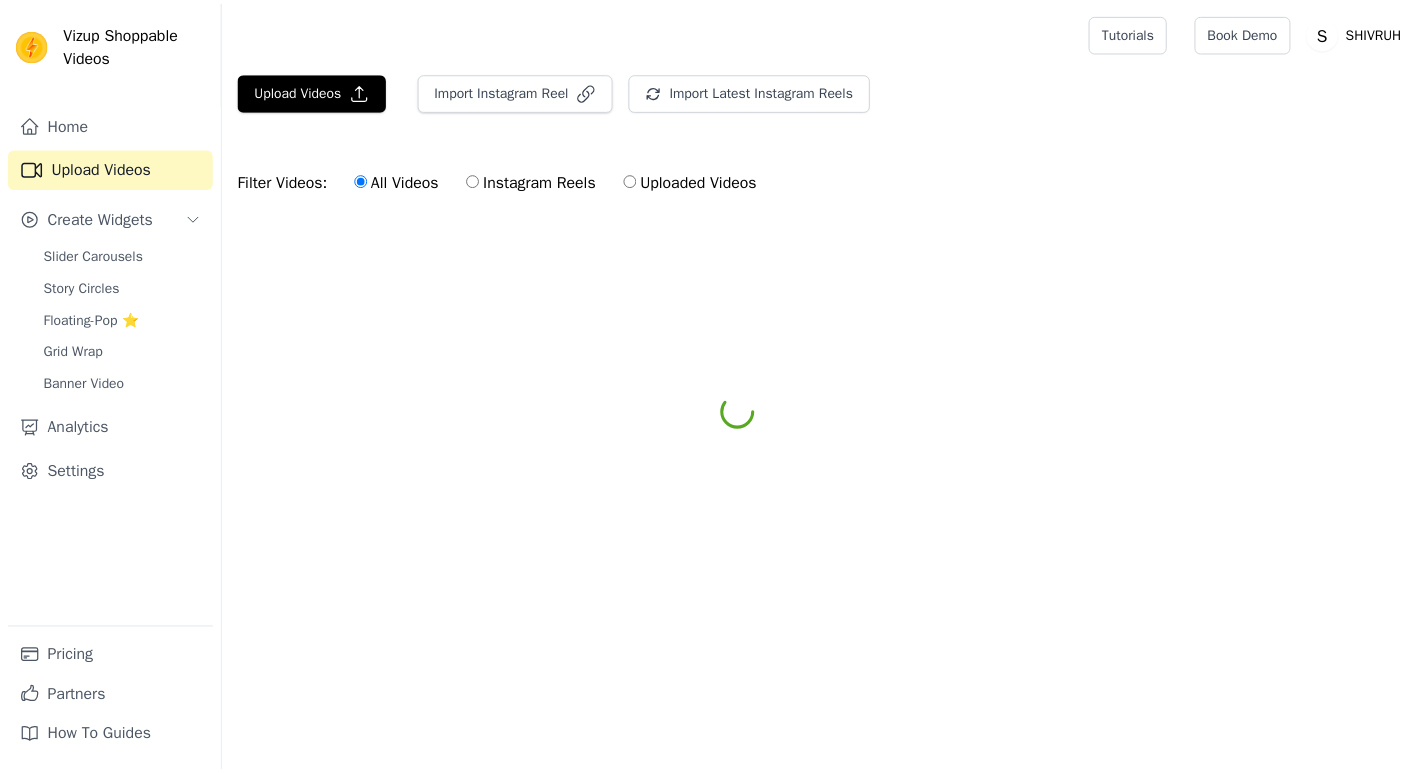 scroll, scrollTop: 0, scrollLeft: 0, axis: both 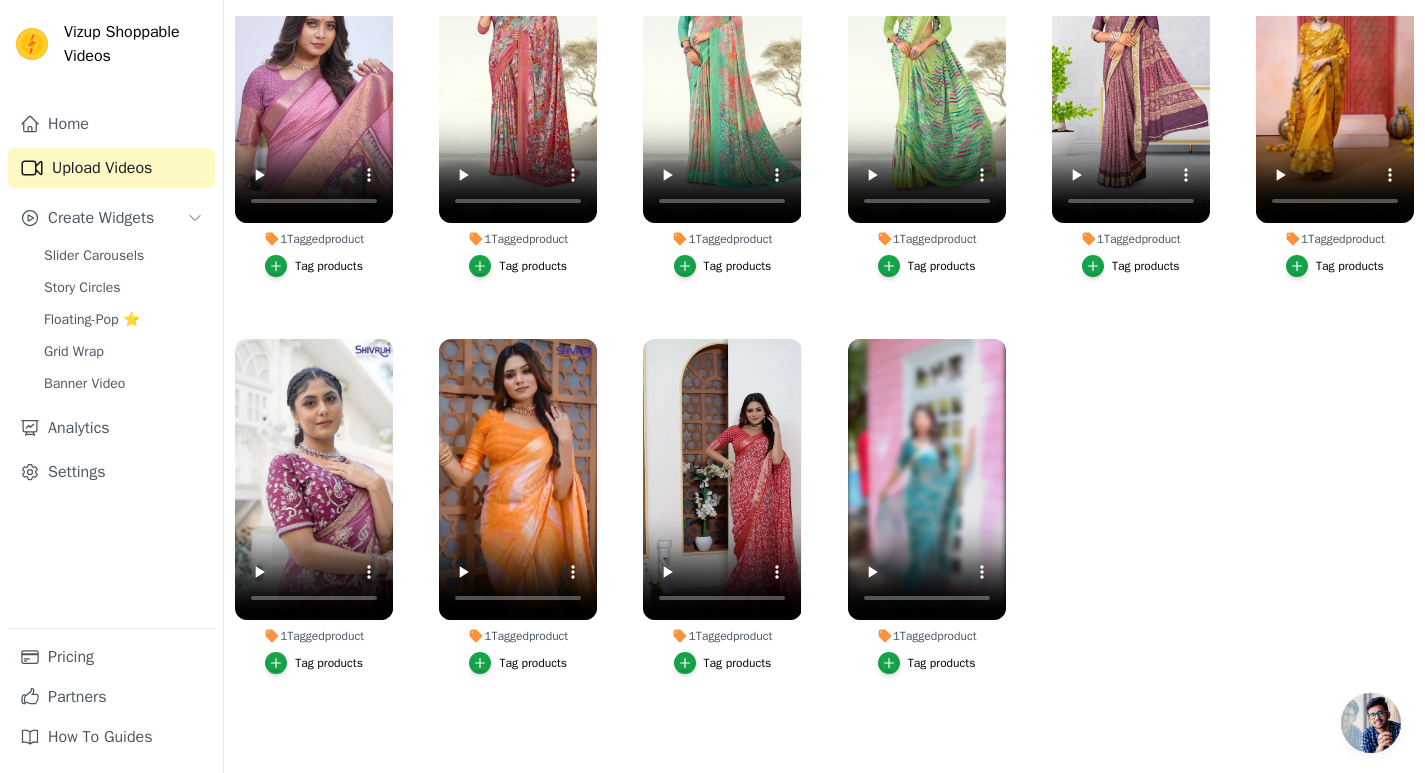 click on "Tag products" at bounding box center (329, 663) 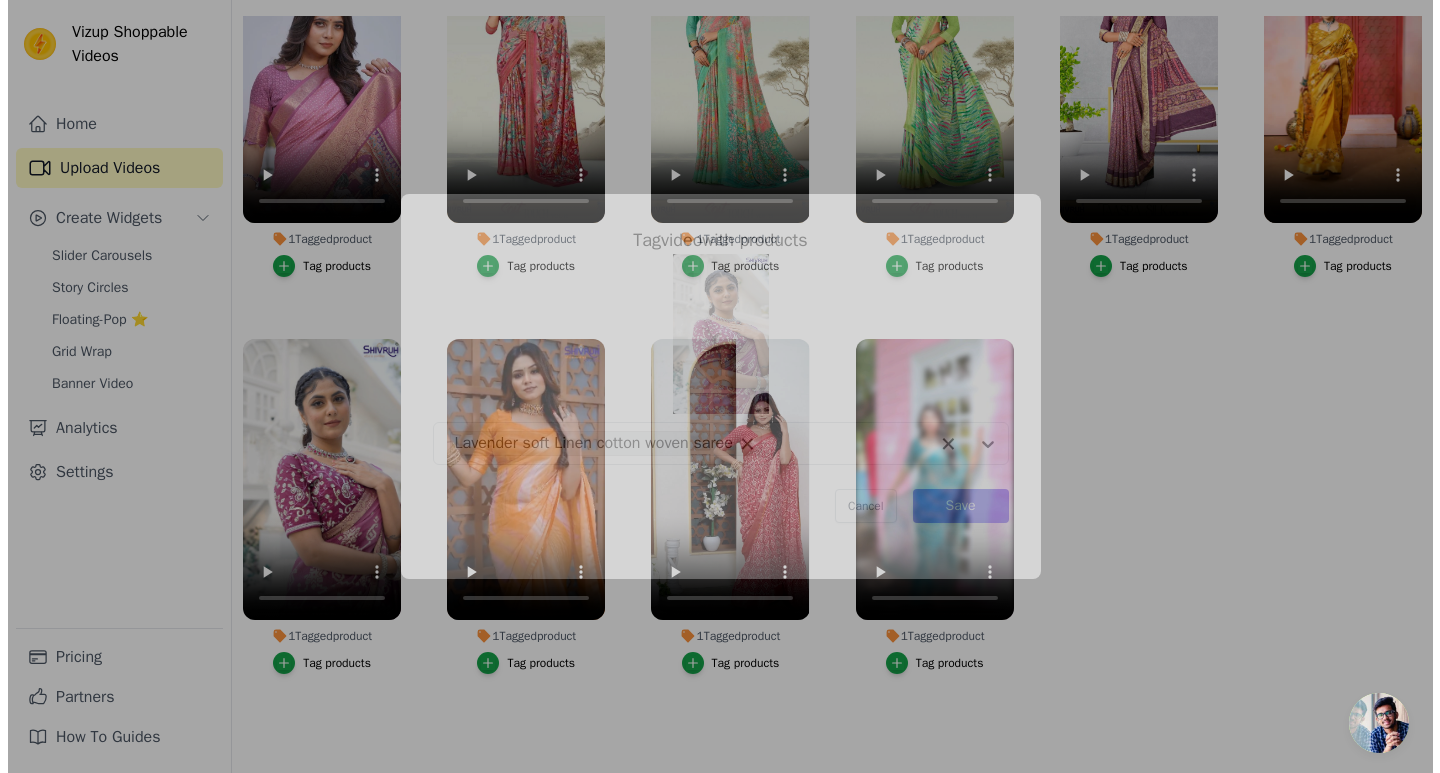 scroll, scrollTop: 0, scrollLeft: 0, axis: both 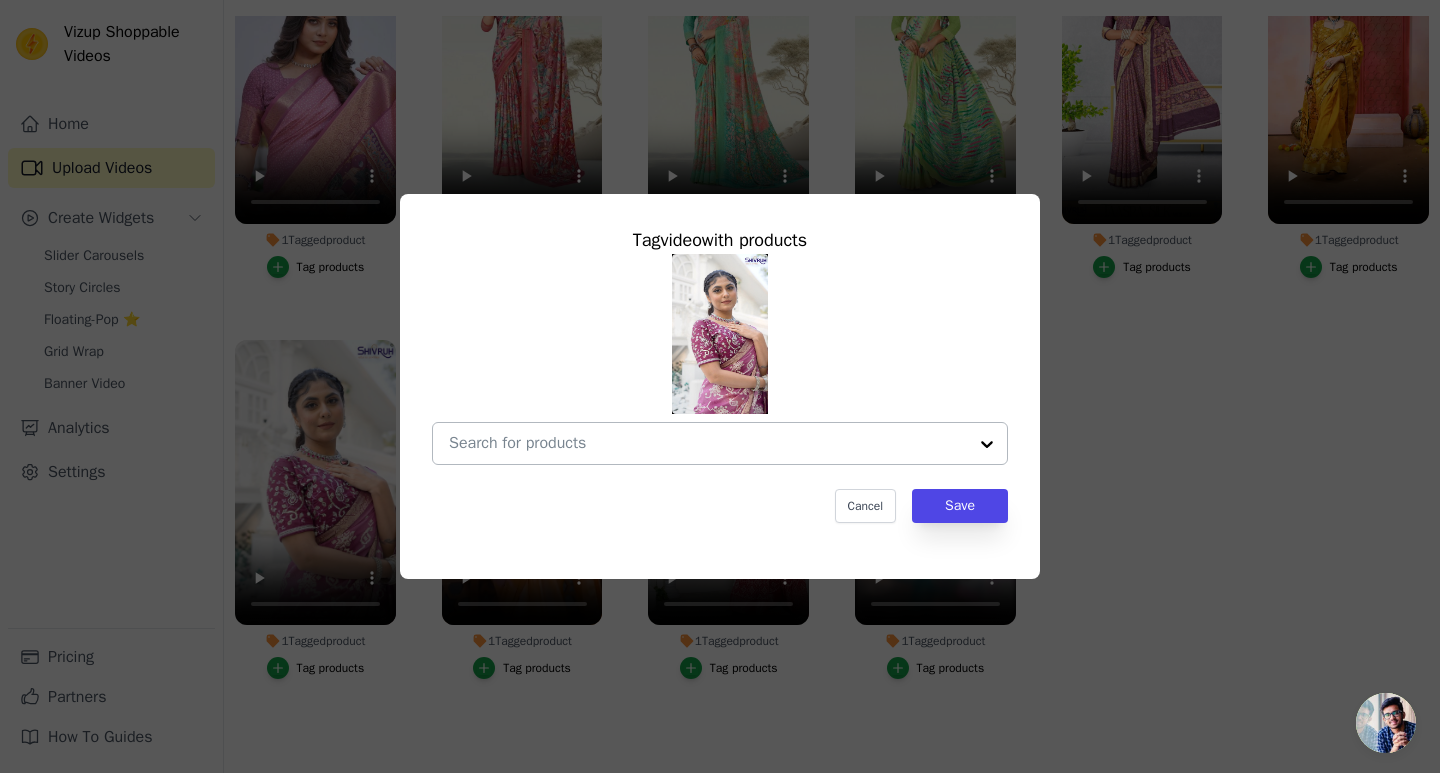 click on "1  Tagged  product     Tag  video  with products                         Cancel   Save     Tag products" at bounding box center (708, 443) 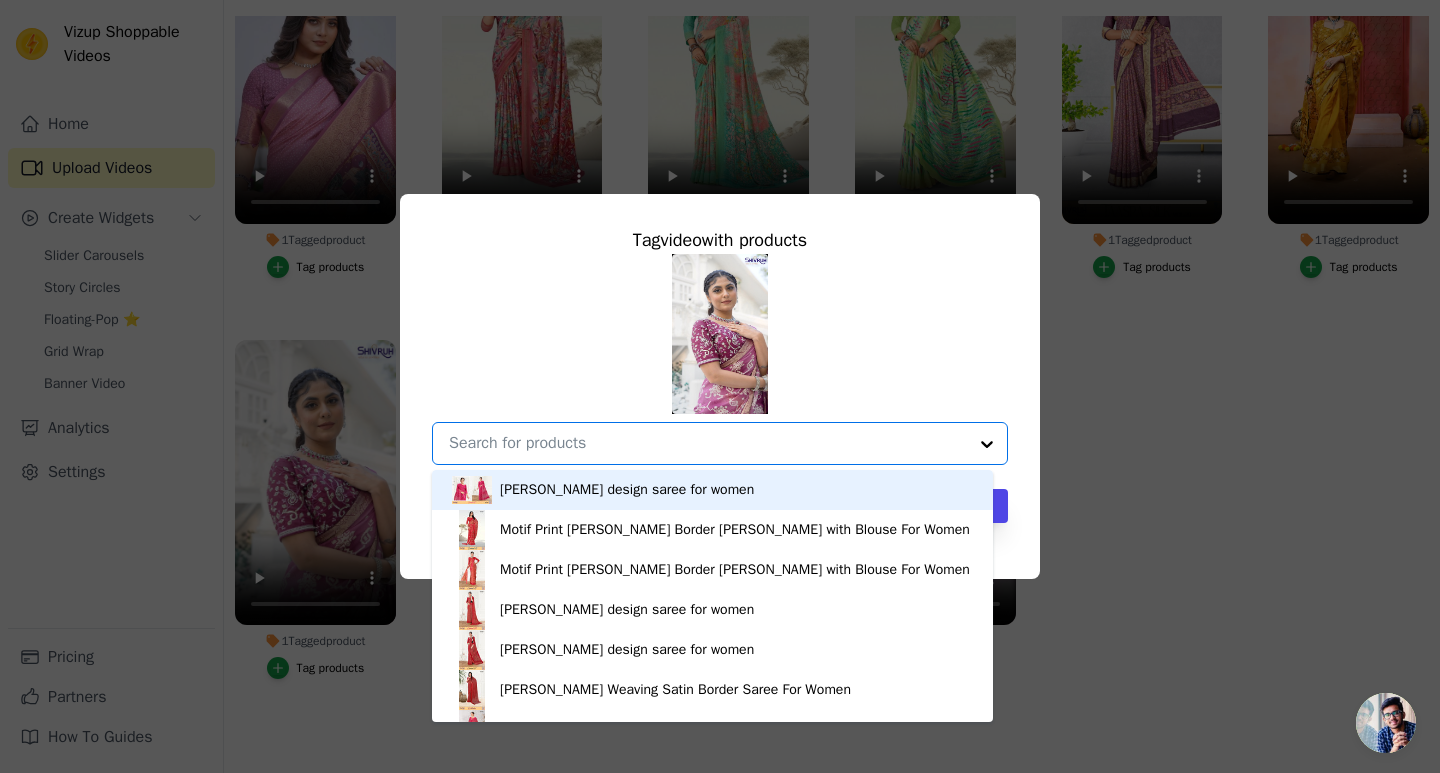 paste on "Spray Dye Soft cotton handwork Saree with Blouse For Women" 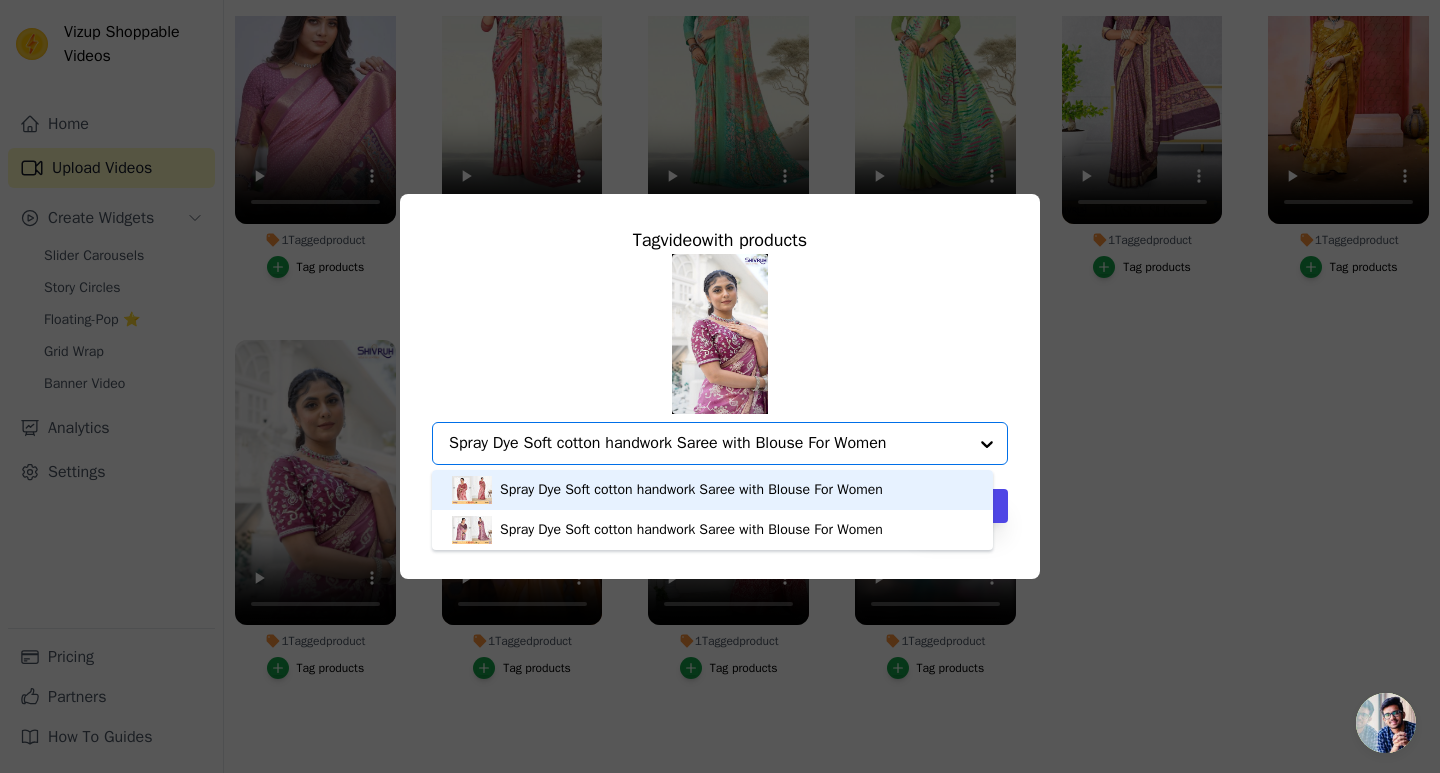 type on "Spray Dye Soft cotton handwork Saree with Blouse For Women" 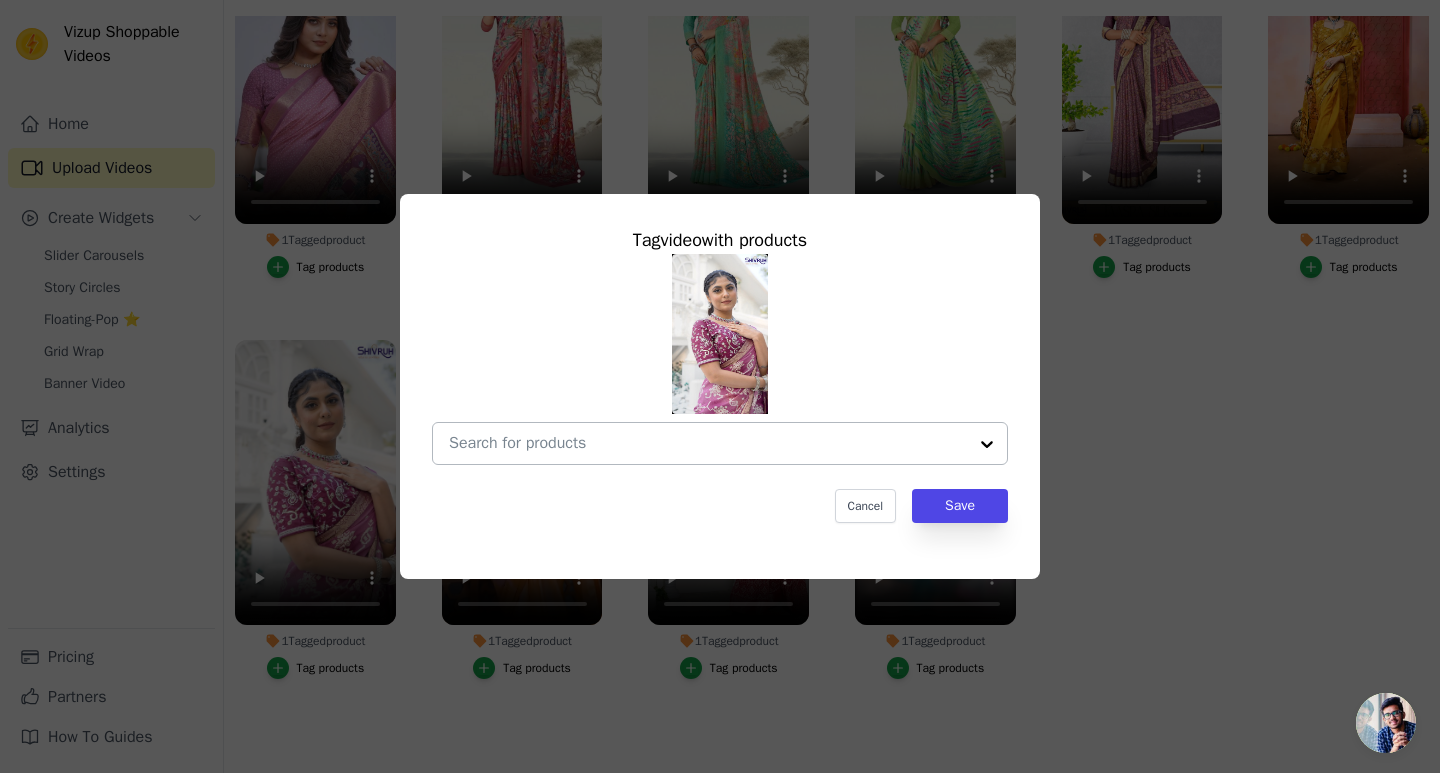 click on "1  Tagged  product     Tag  video  with products                         Cancel   Save     Tag products" at bounding box center [708, 443] 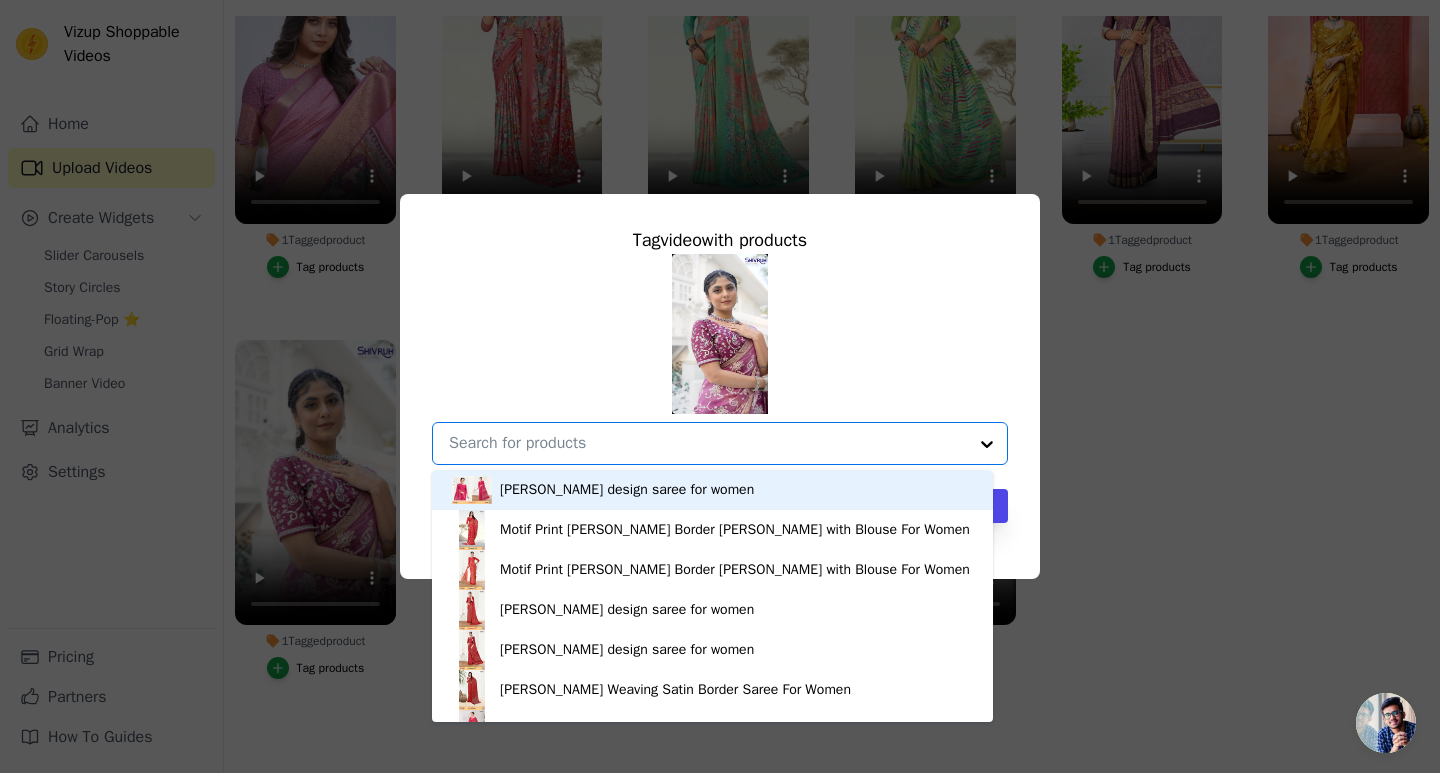 paste on "Spray Dye Soft cotton handwork Saree with Blouse For Women" 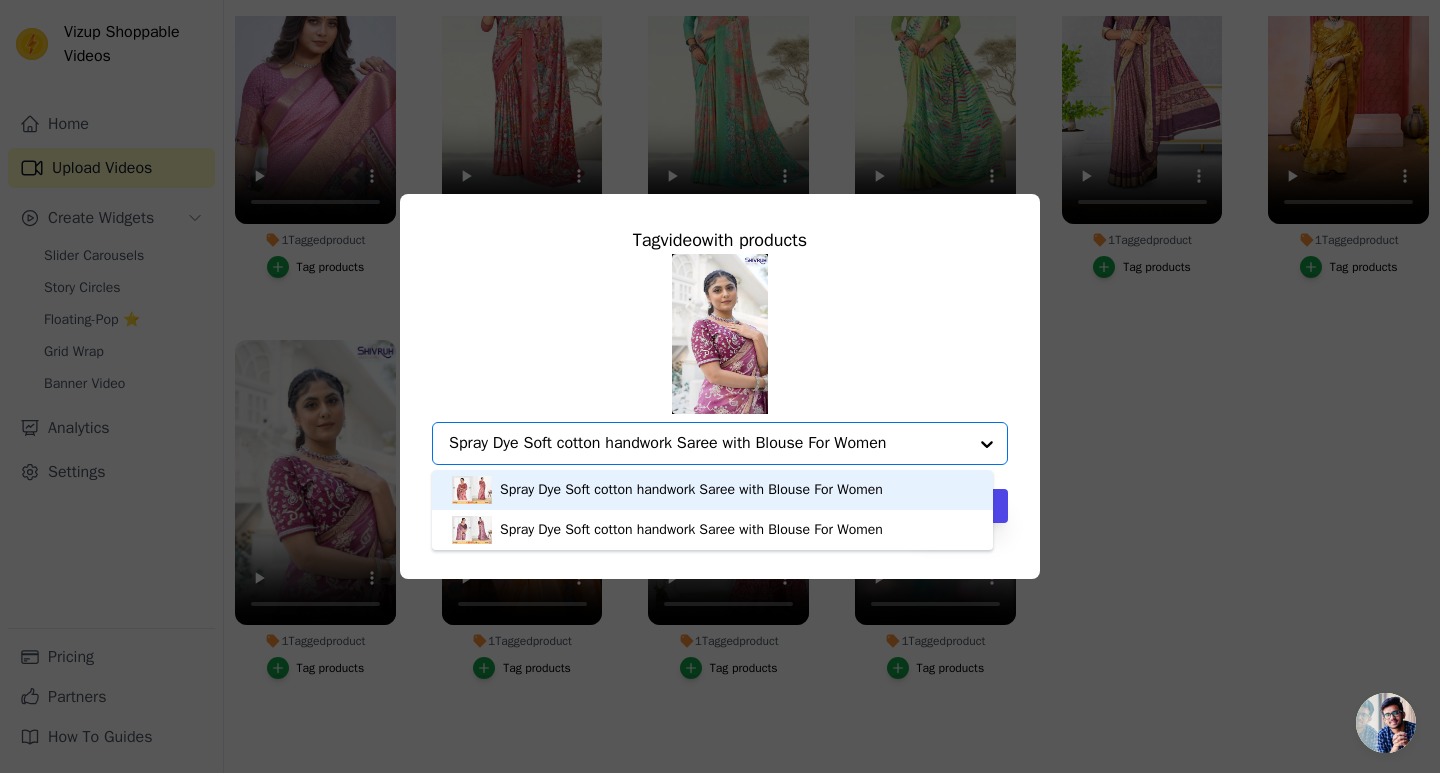 click on "Spray Dye Soft cotton handwork Saree with Blouse For Women" at bounding box center [691, 490] 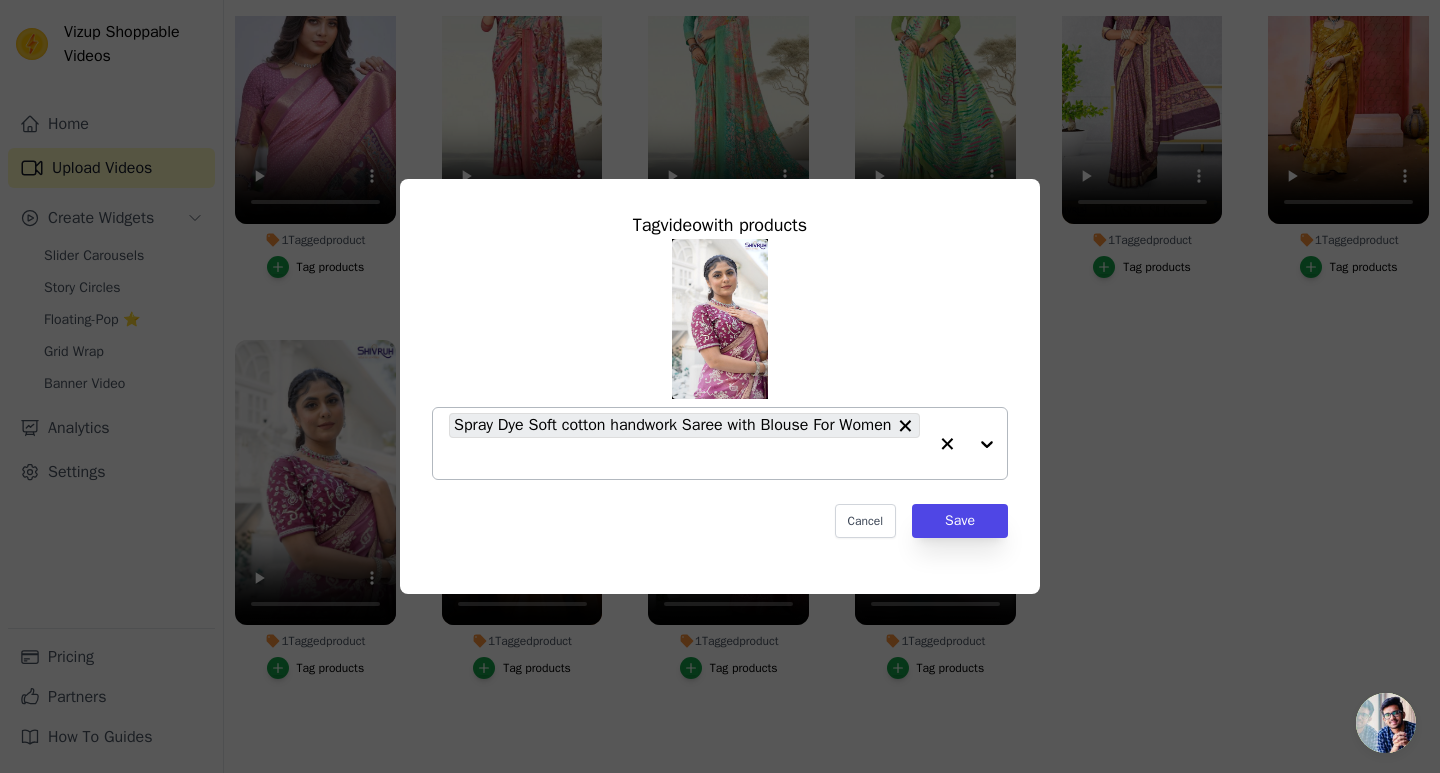 paste on "Spray Dye Soft cotton handwork Saree with Blouse For Women" 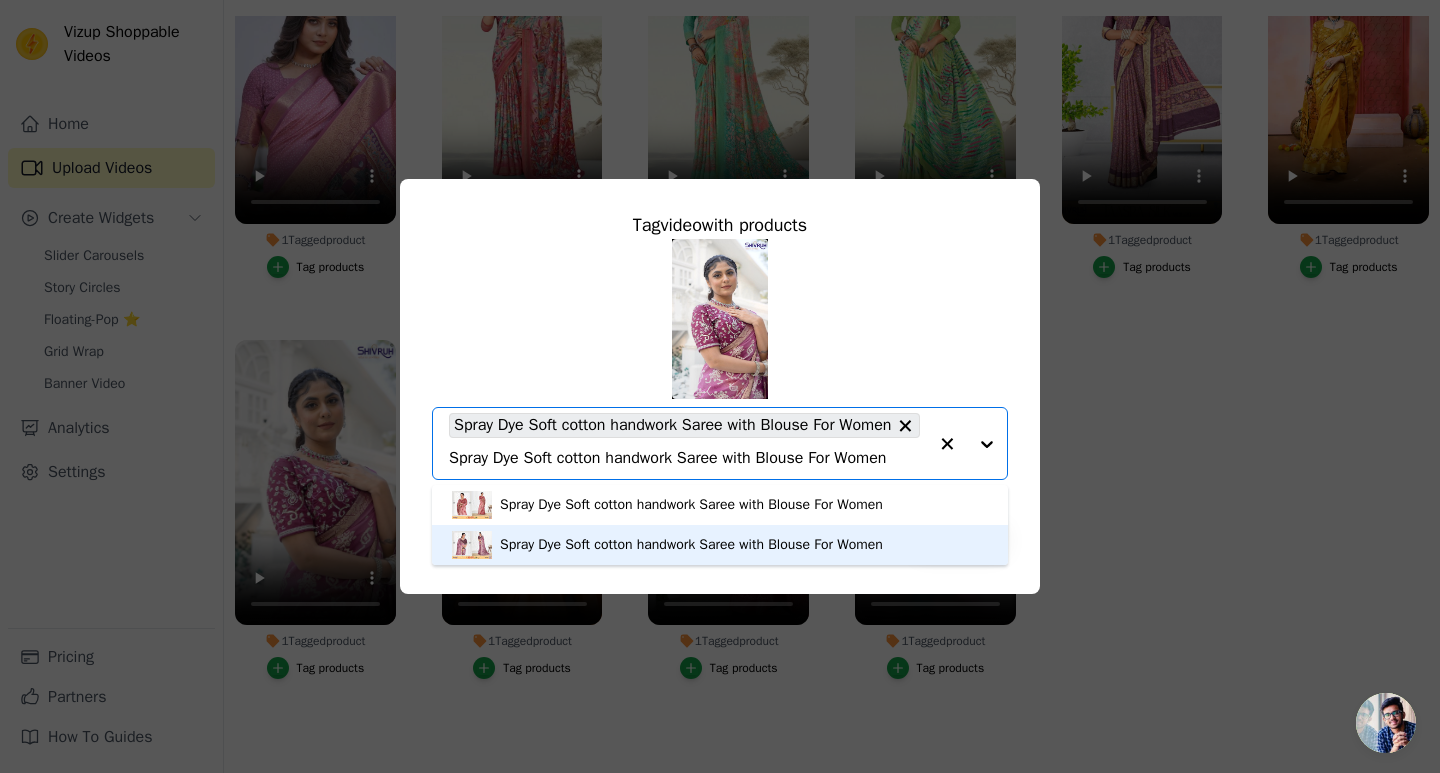 click on "Spray Dye Soft cotton handwork Saree with Blouse For Women" at bounding box center [691, 545] 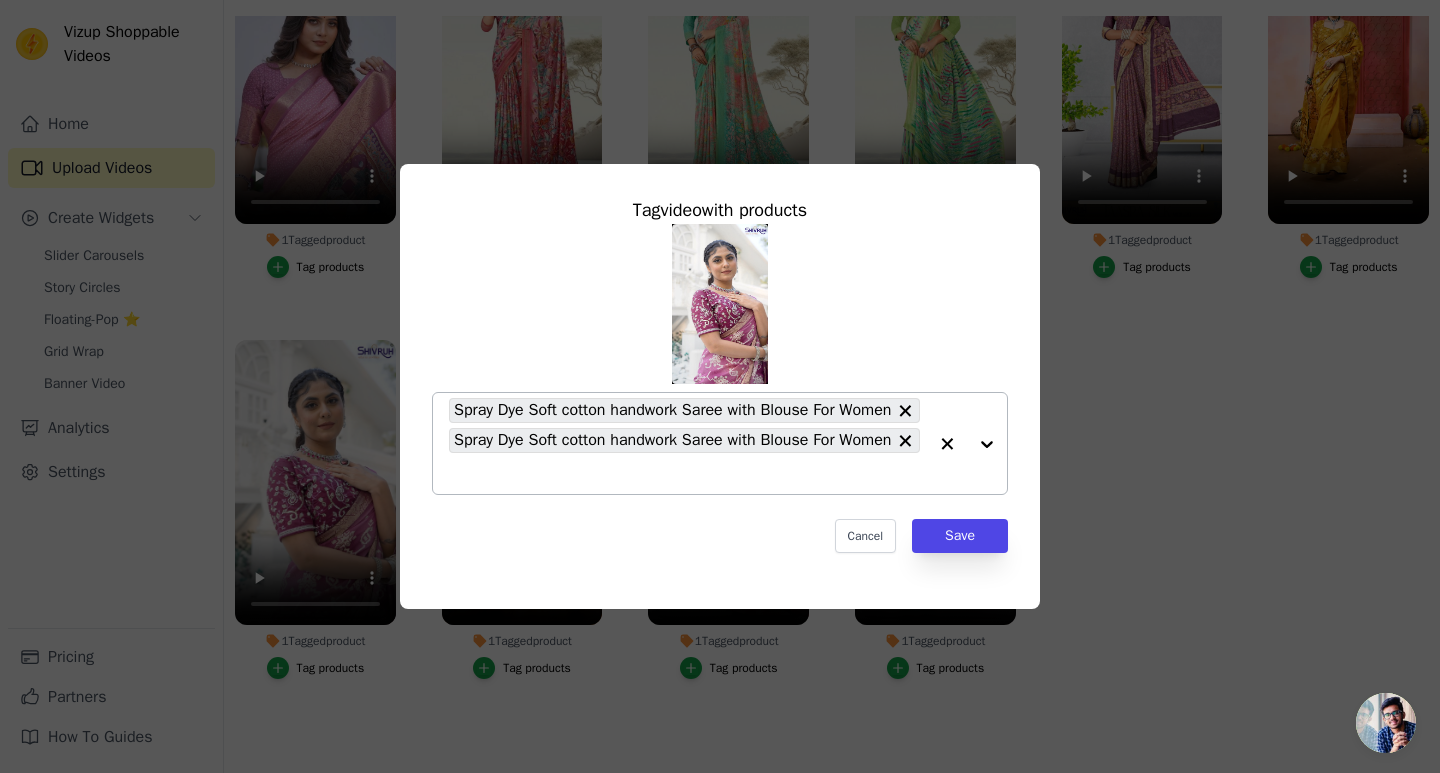 click on "Tag  video  with products           Spray Dye Soft cotton handwork Saree with Blouse For Women     Spray Dye Soft cotton handwork Saree with Blouse For Women                   Cancel   Save" at bounding box center (720, 386) 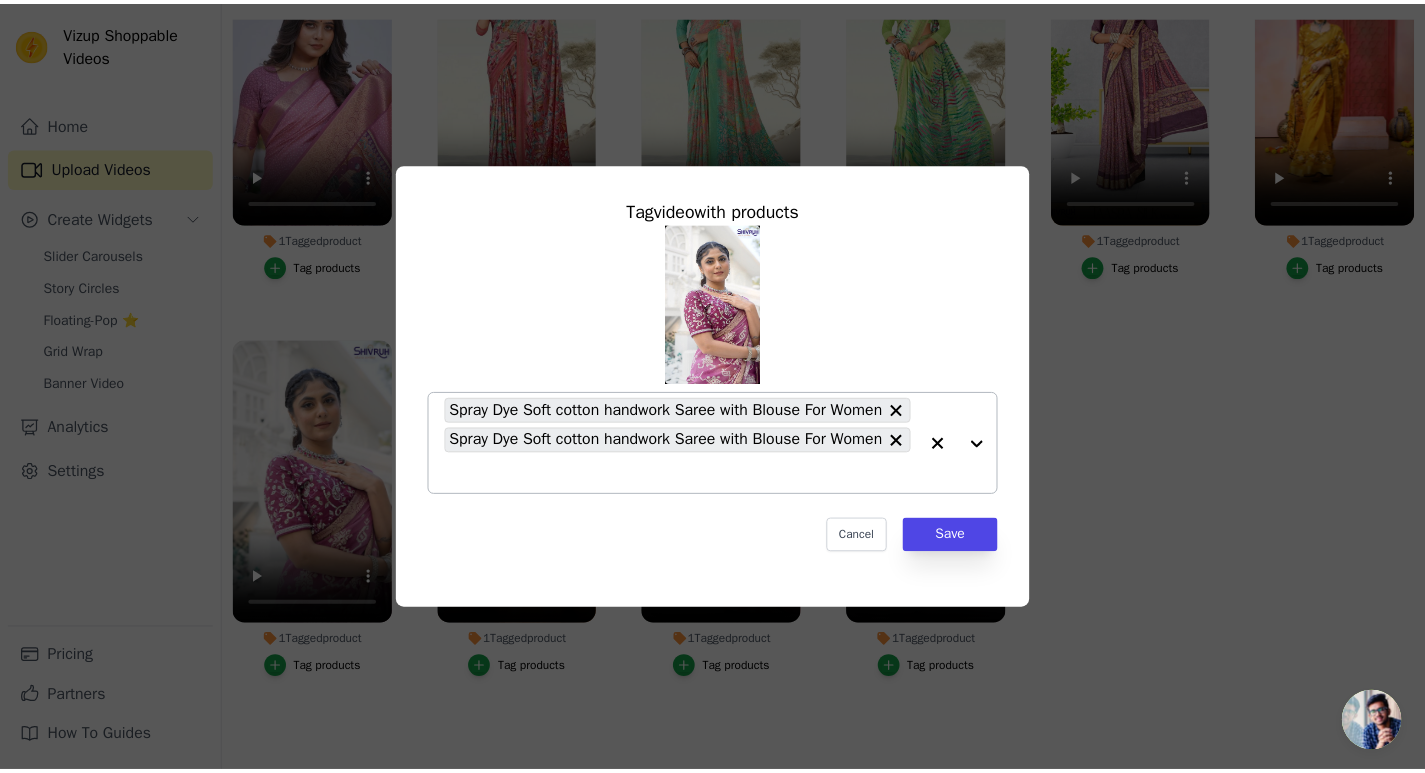 scroll, scrollTop: 204, scrollLeft: 0, axis: vertical 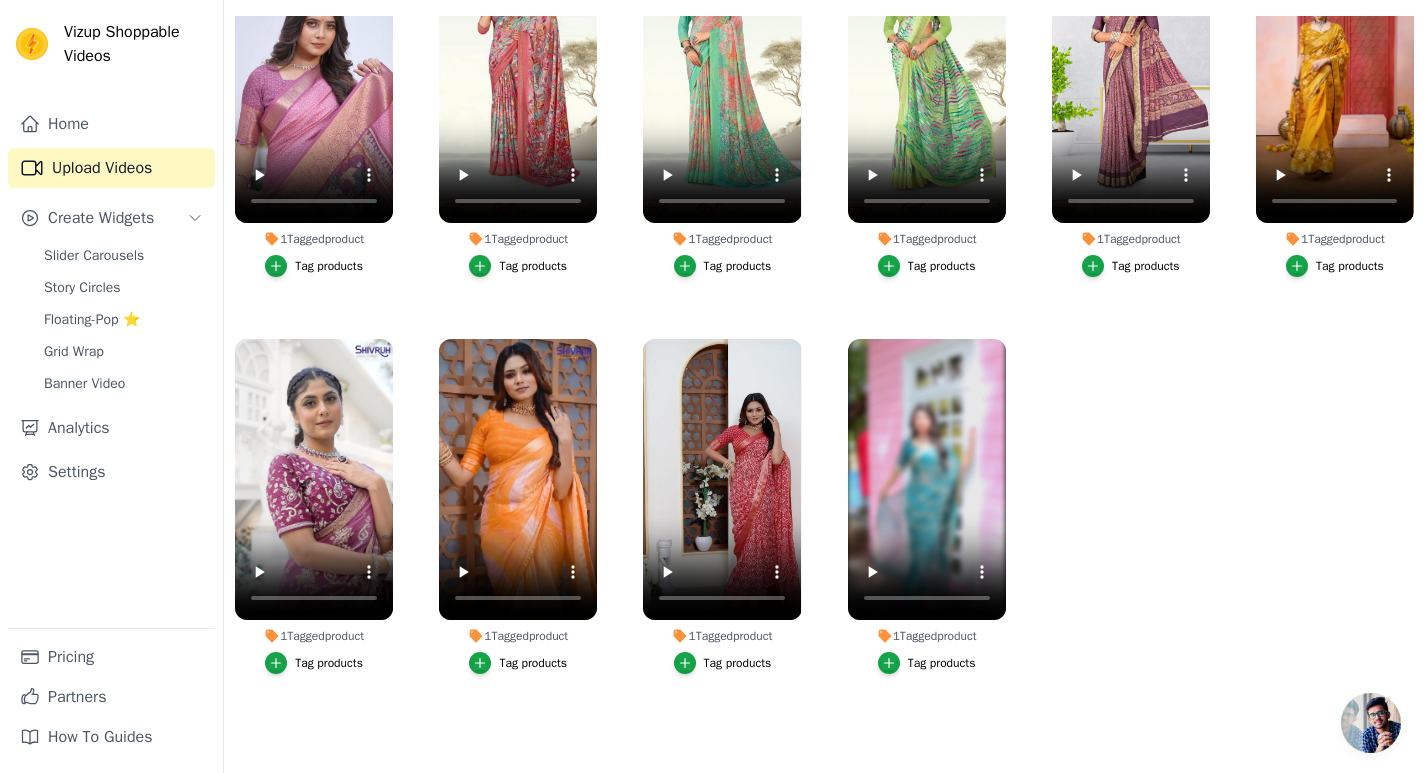 click on "1  Tagged  product" at bounding box center (314, 636) 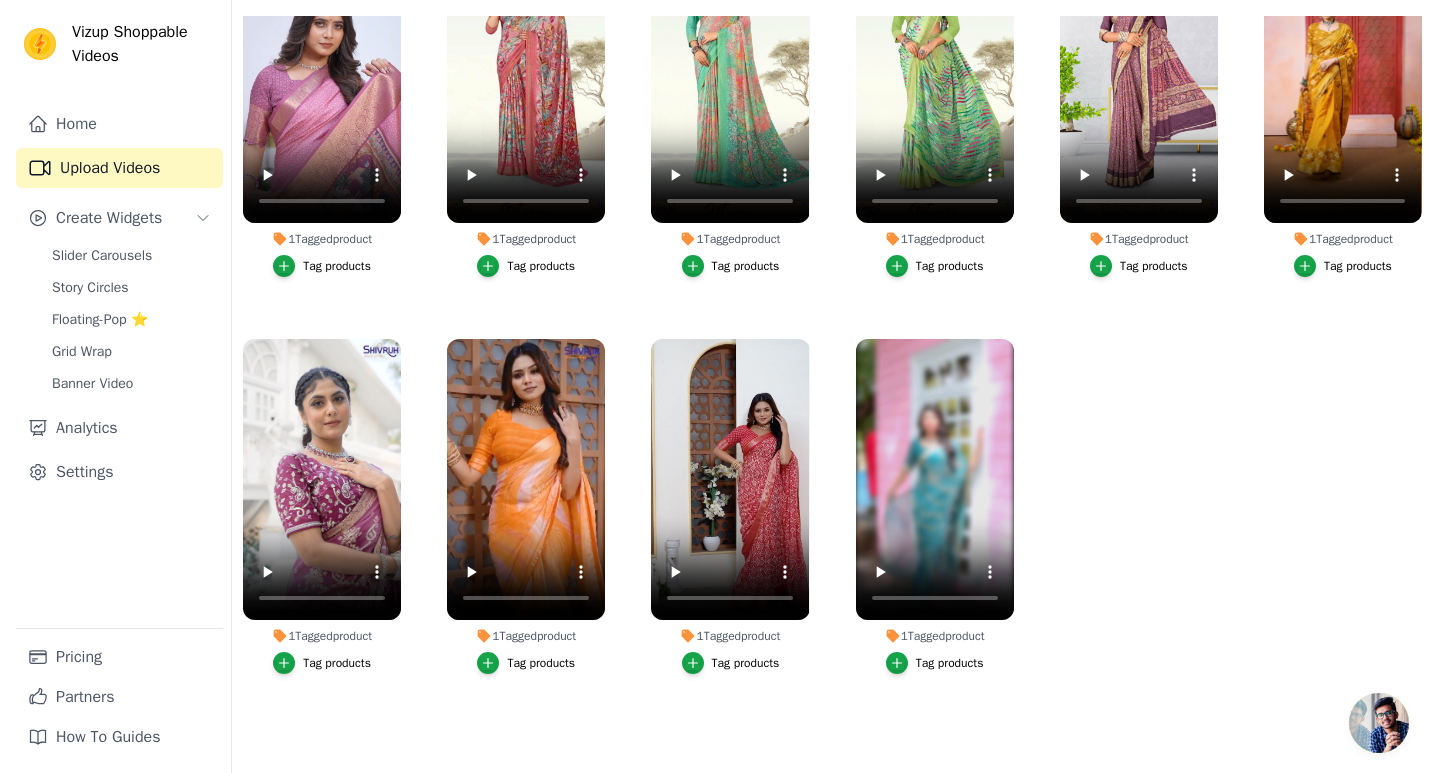 scroll, scrollTop: 0, scrollLeft: 0, axis: both 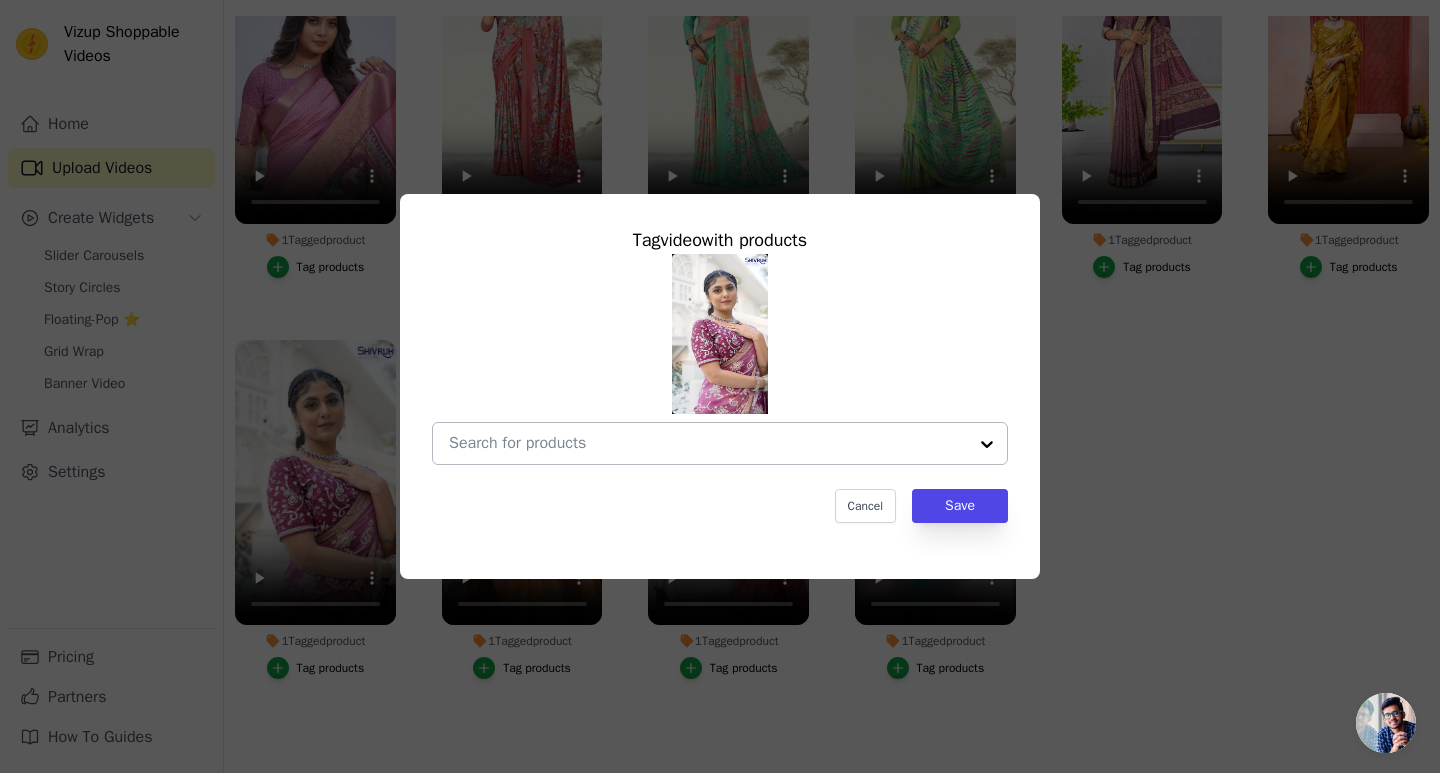 click on "1  Tagged  product     Tag  video  with products                         Cancel   Save     Tag products" at bounding box center [708, 443] 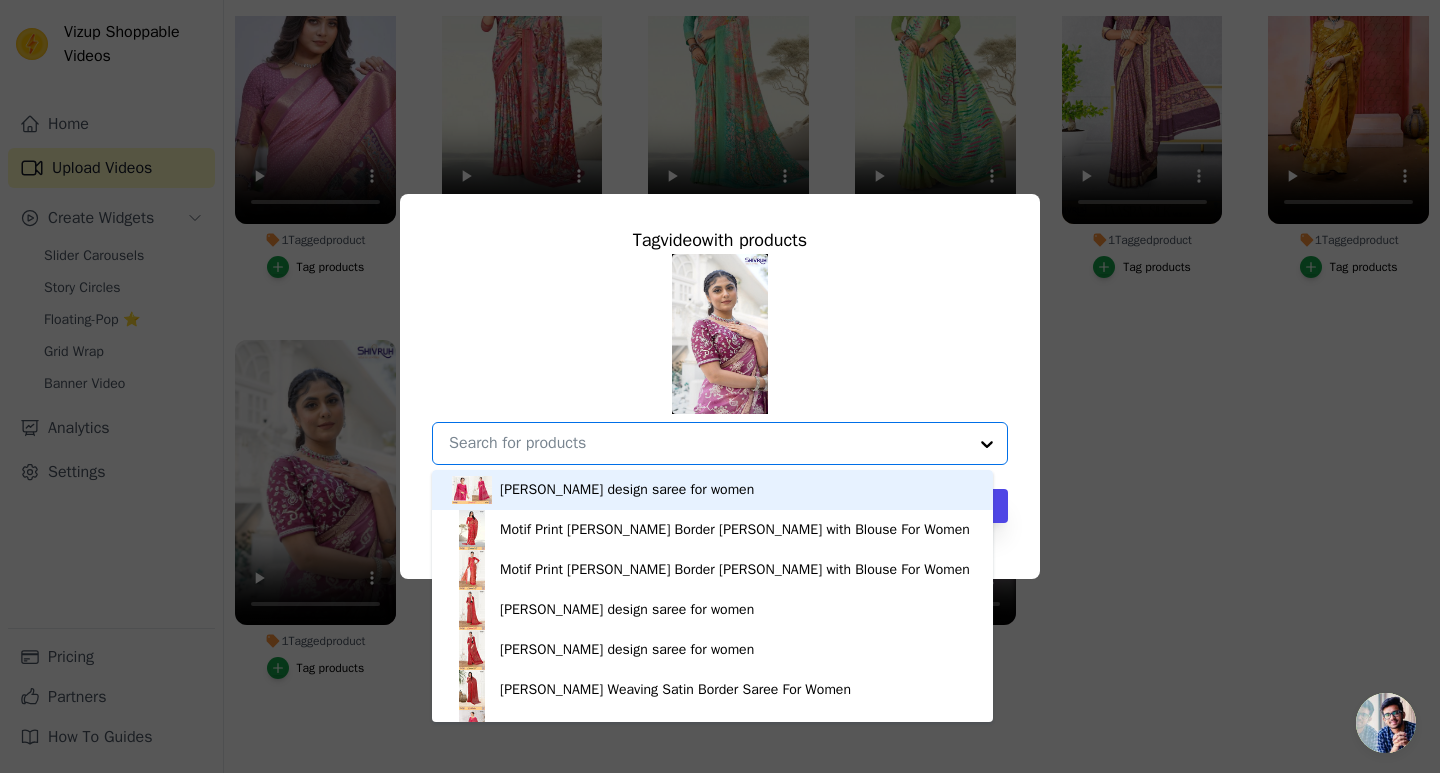 paste on "Spray Dye Soft cotton handwork Saree with Blouse For Women" 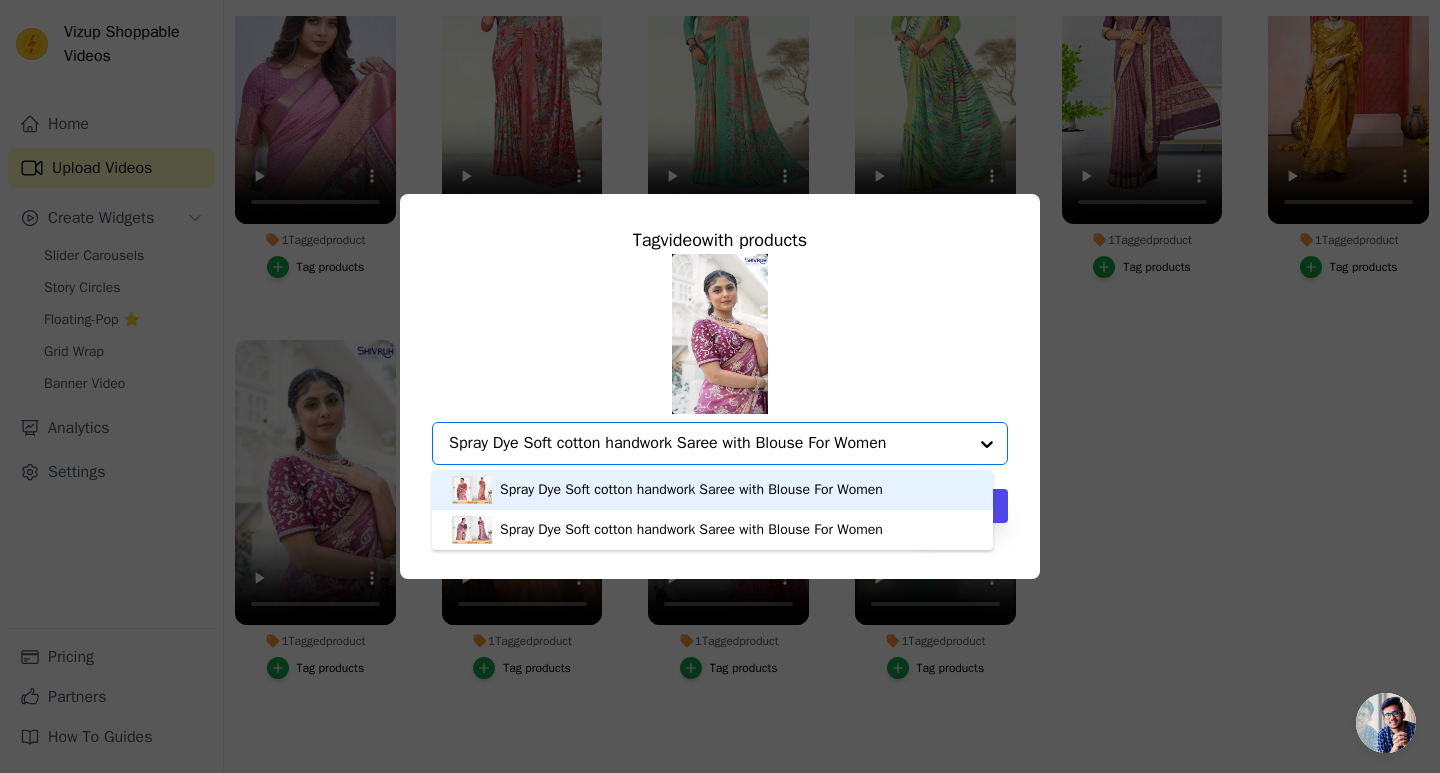 click on "Spray Dye Soft cotton handwork Saree with Blouse For Women" at bounding box center [691, 490] 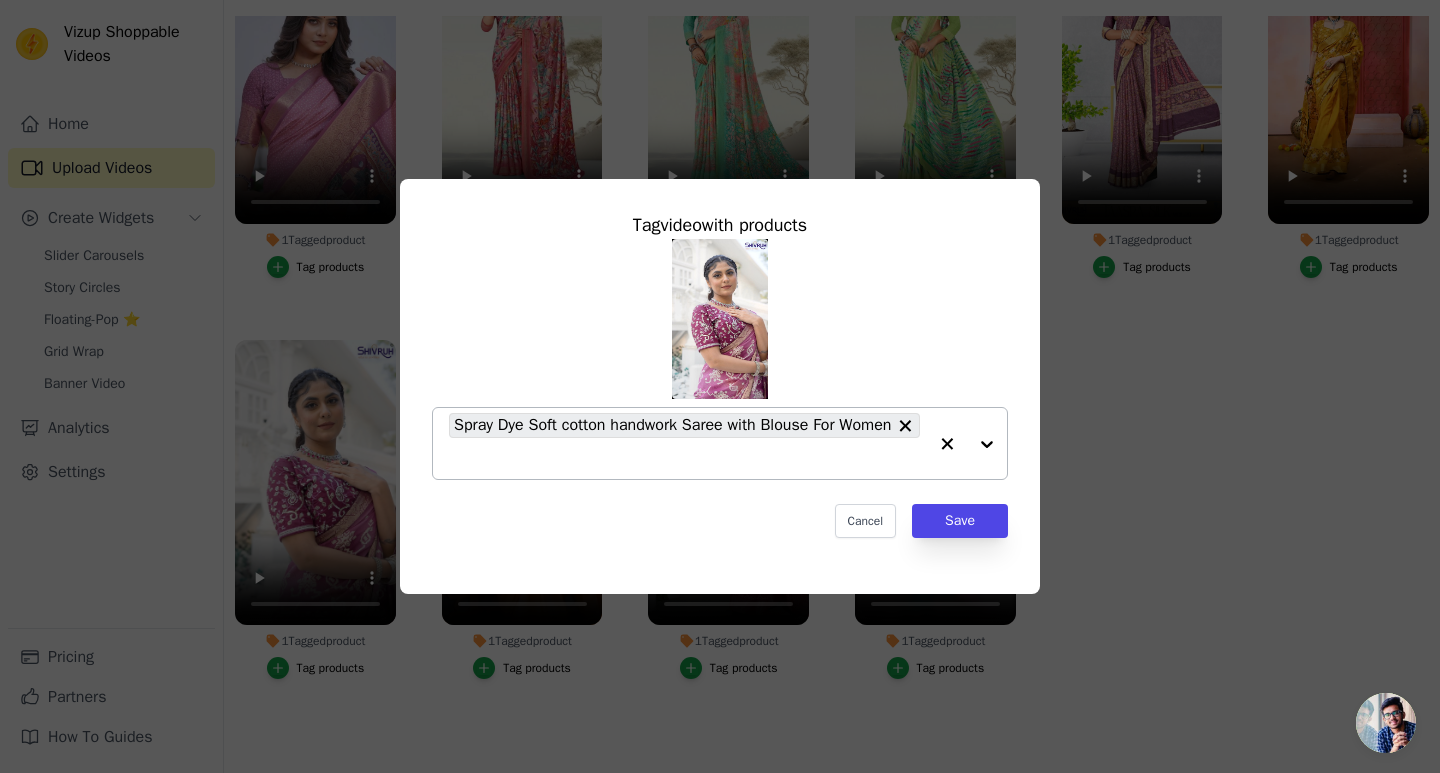 paste on "Spray Dye Soft cotton handwork Saree with Blouse For Women" 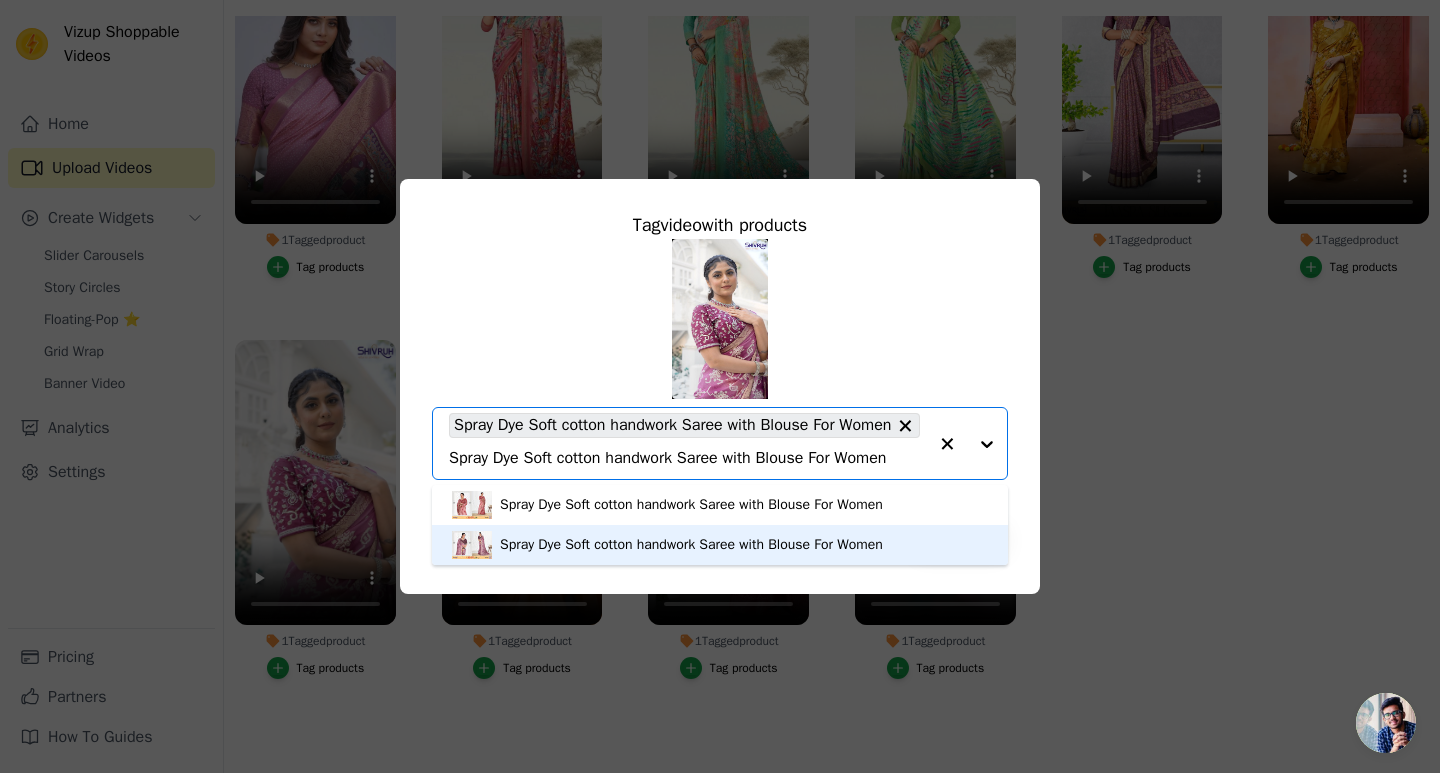 click on "Spray Dye Soft cotton handwork Saree with Blouse For Women" at bounding box center [691, 545] 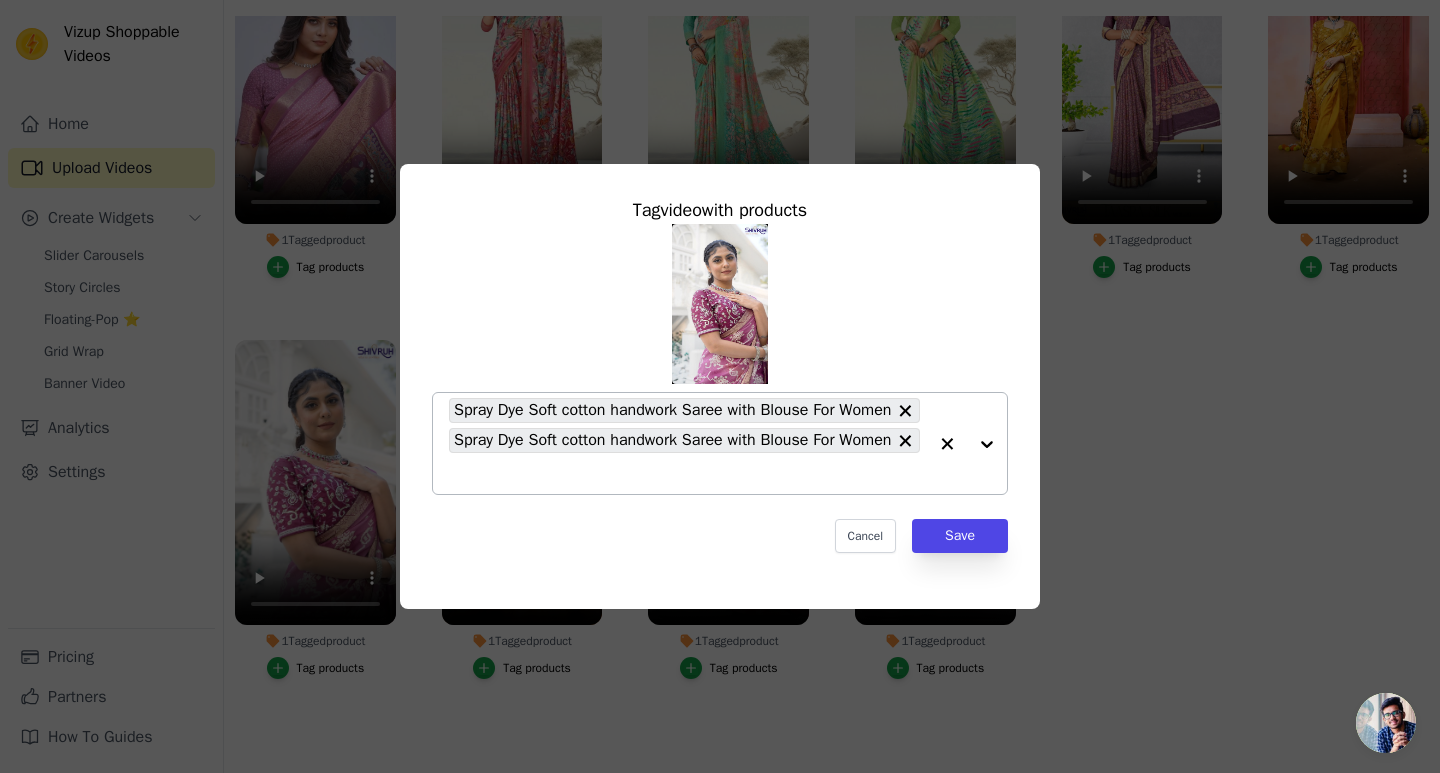 click on "1  Tagged  product     Tag  video  with products           Spray Dye Soft cotton handwork Saree with Blouse For Women     Spray Dye Soft cotton handwork Saree with Blouse For Women                   Cancel   Save     Tag products" at bounding box center (947, 443) 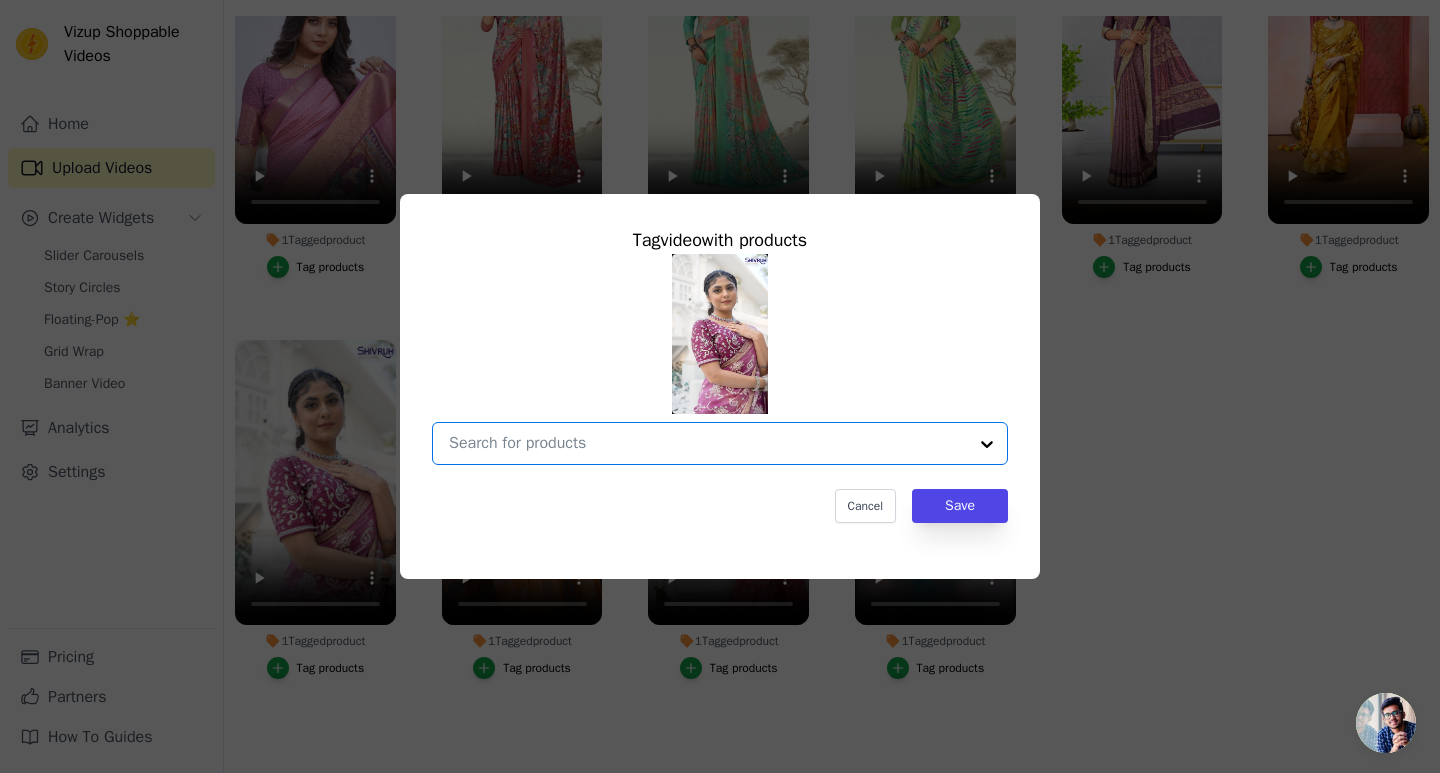 click on "1  Tagged  product     Tag  video  with products       Option undefined, selected.   Select is focused, type to refine list, press down to open the menu.                   Cancel   Save     Tag products" at bounding box center (708, 443) 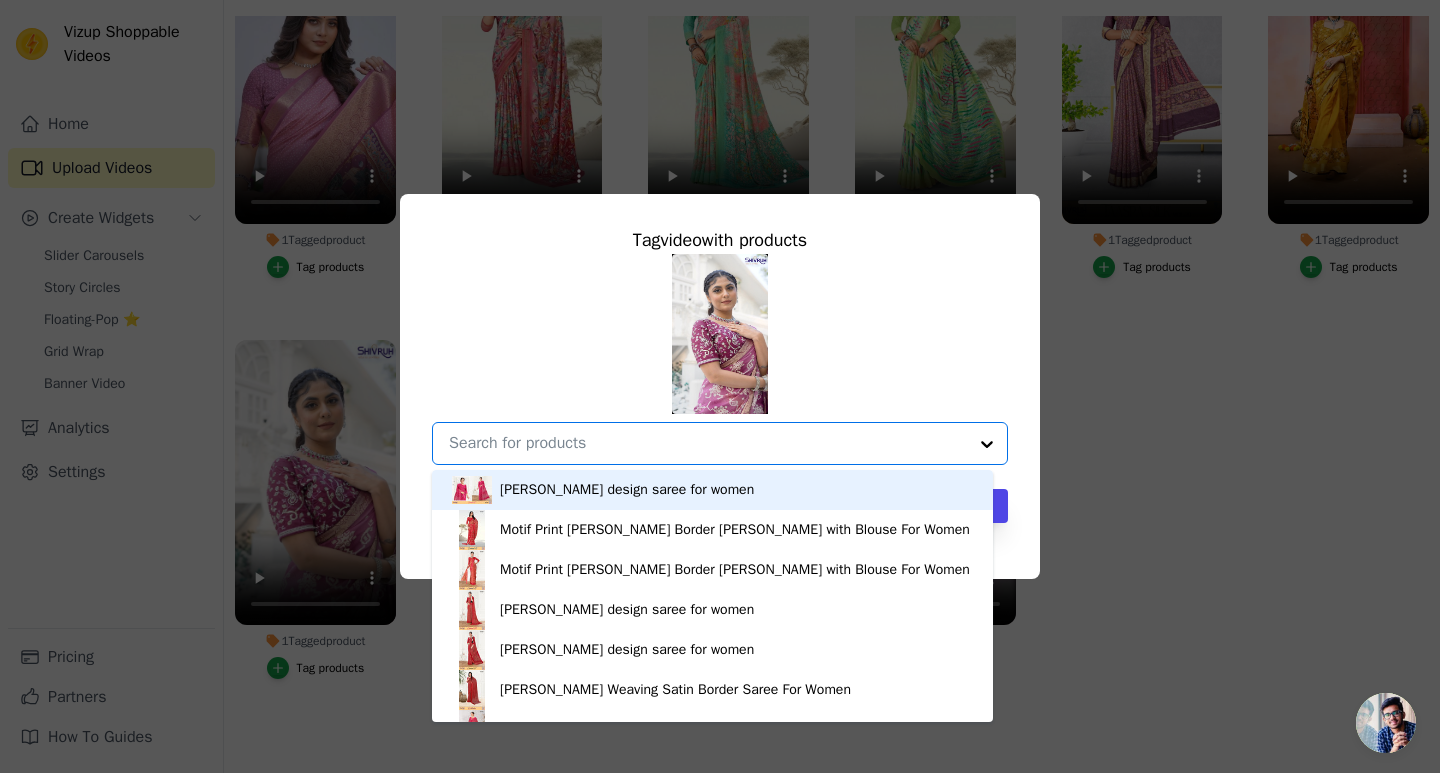 paste on "Spray Dye Soft cotton handwork Saree with Blouse For Women" 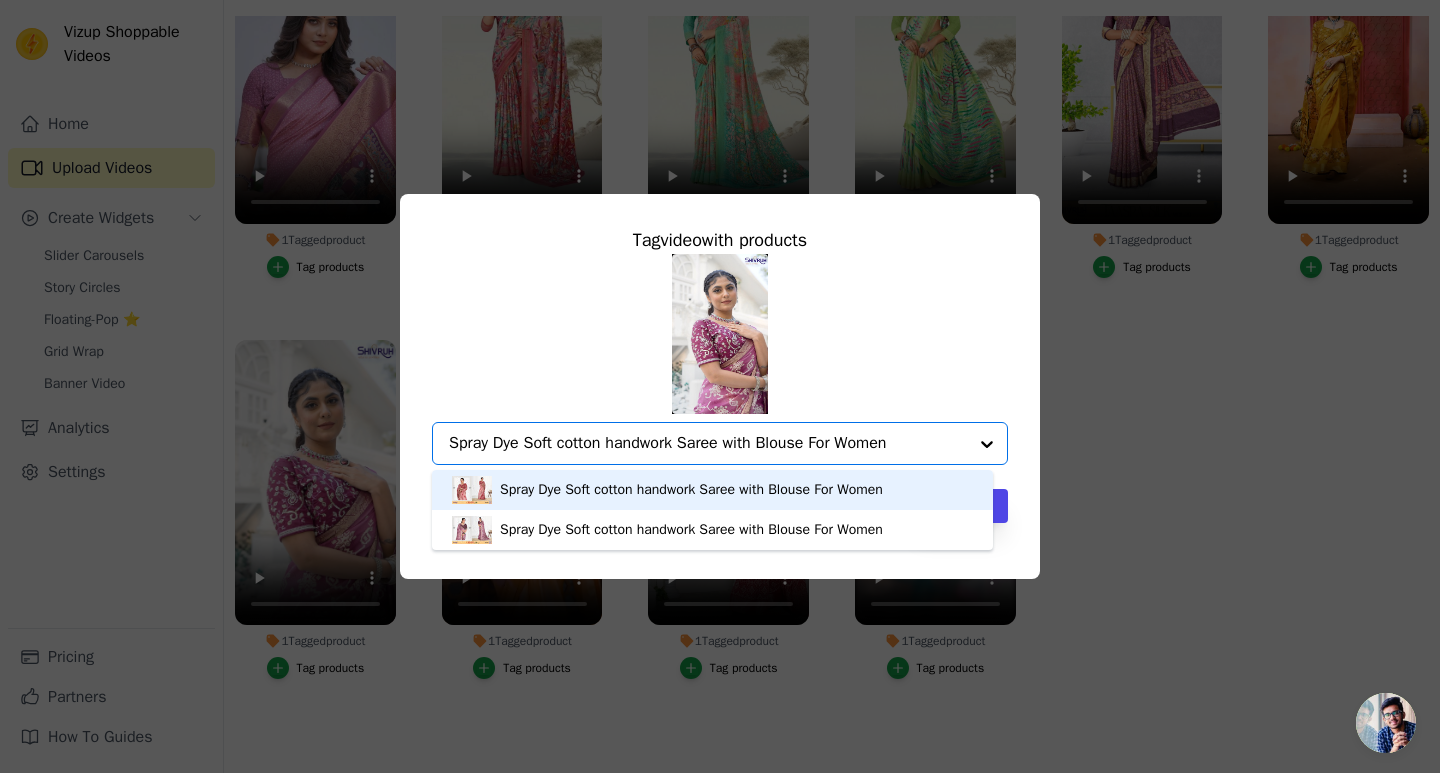 click on "Spray Dye Soft cotton handwork Saree with Blouse For Women" at bounding box center [691, 490] 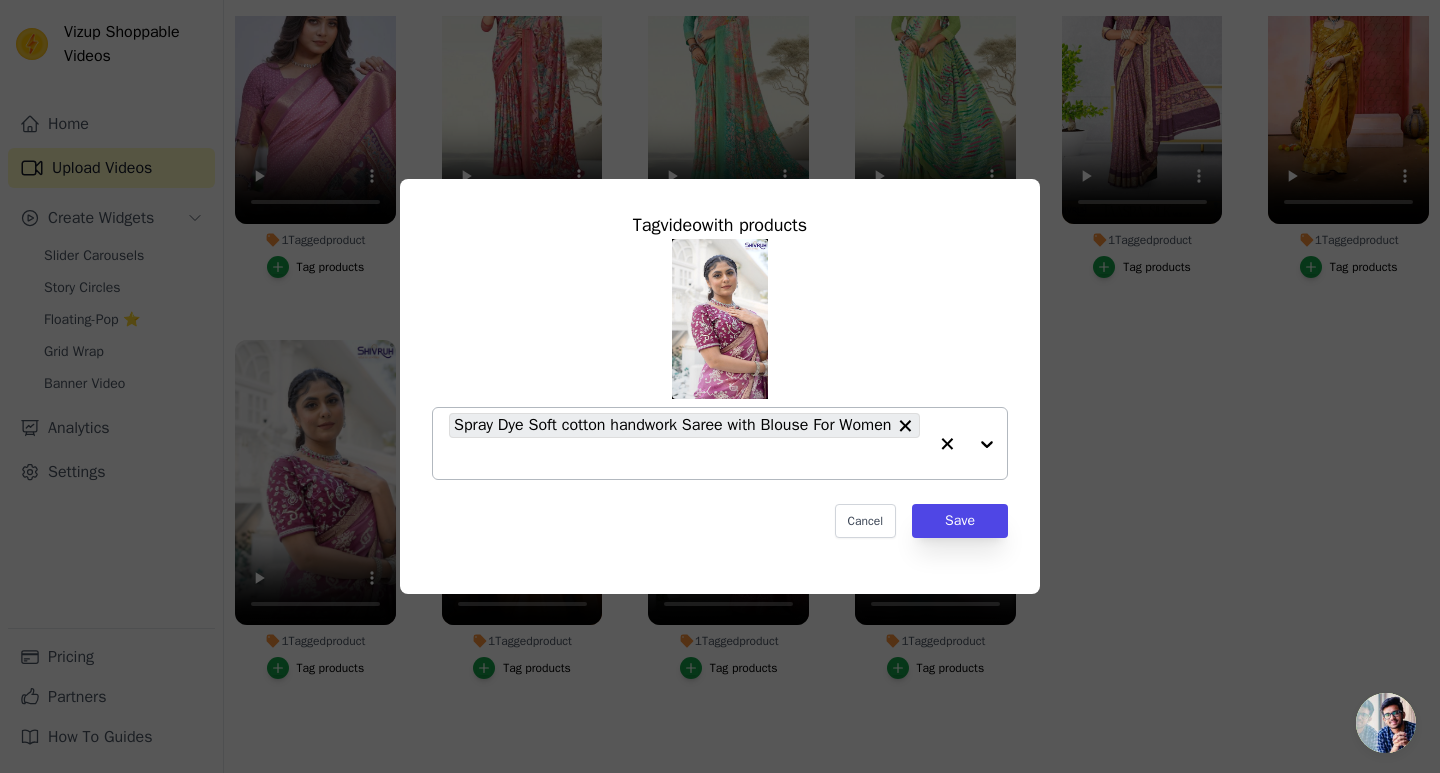 paste on "Spray Dye Soft cotton handwork Saree with Blouse For Women" 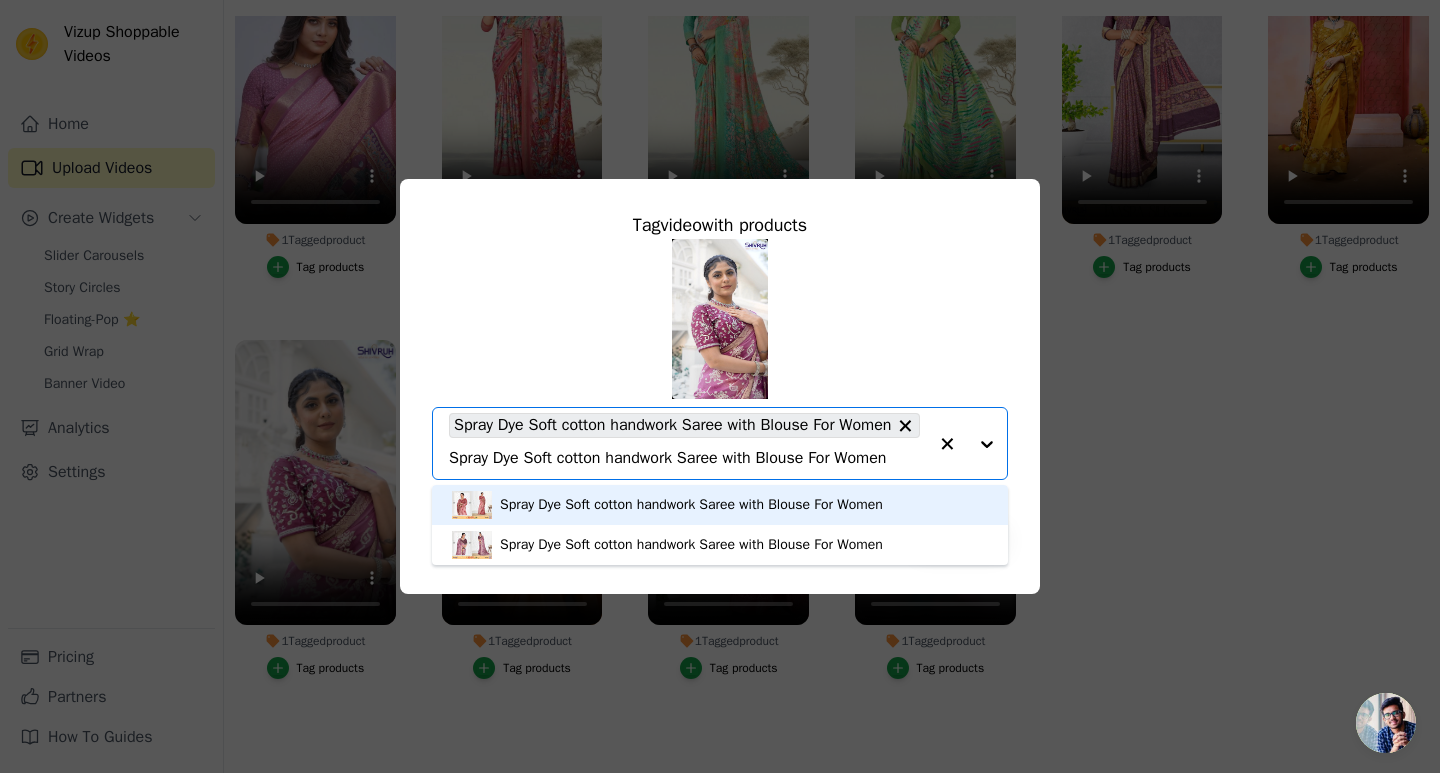 type on "Spray Dye Soft cotton handwork Saree with Blouse For Women" 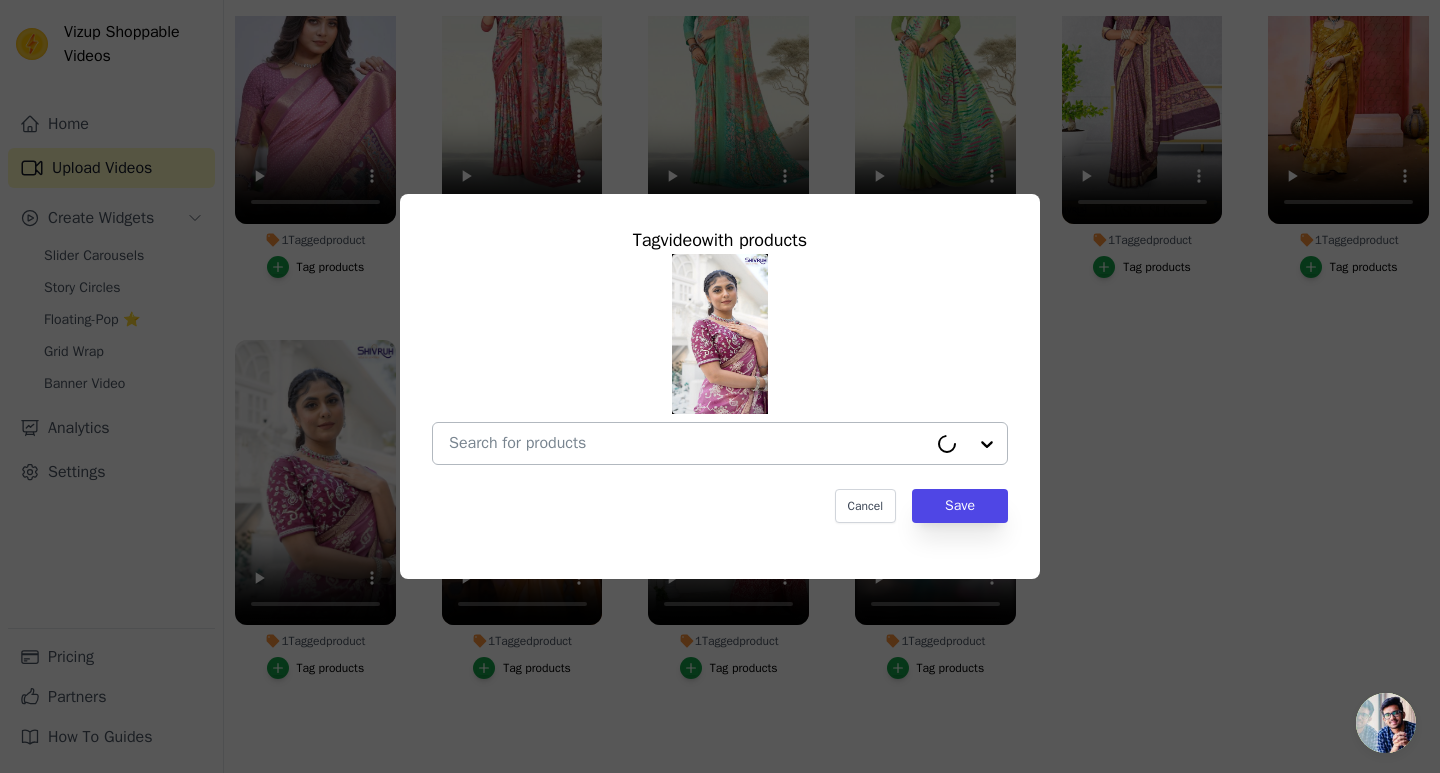 click on "1  Tagged  product     Tag  video  with products                         Cancel   Save     Tag products" at bounding box center (688, 443) 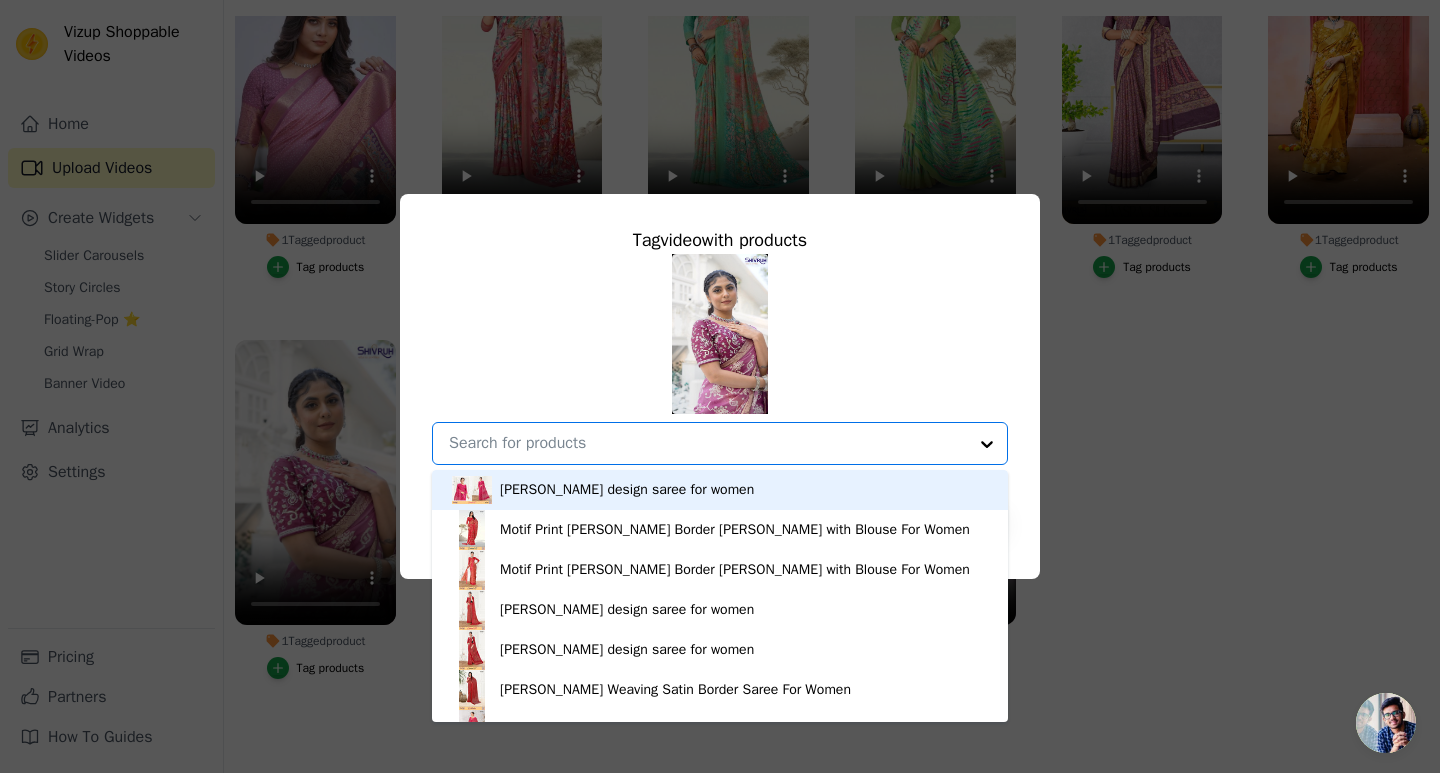 paste on "Spray Dye Soft cotton handwork Saree with Blouse For Women" 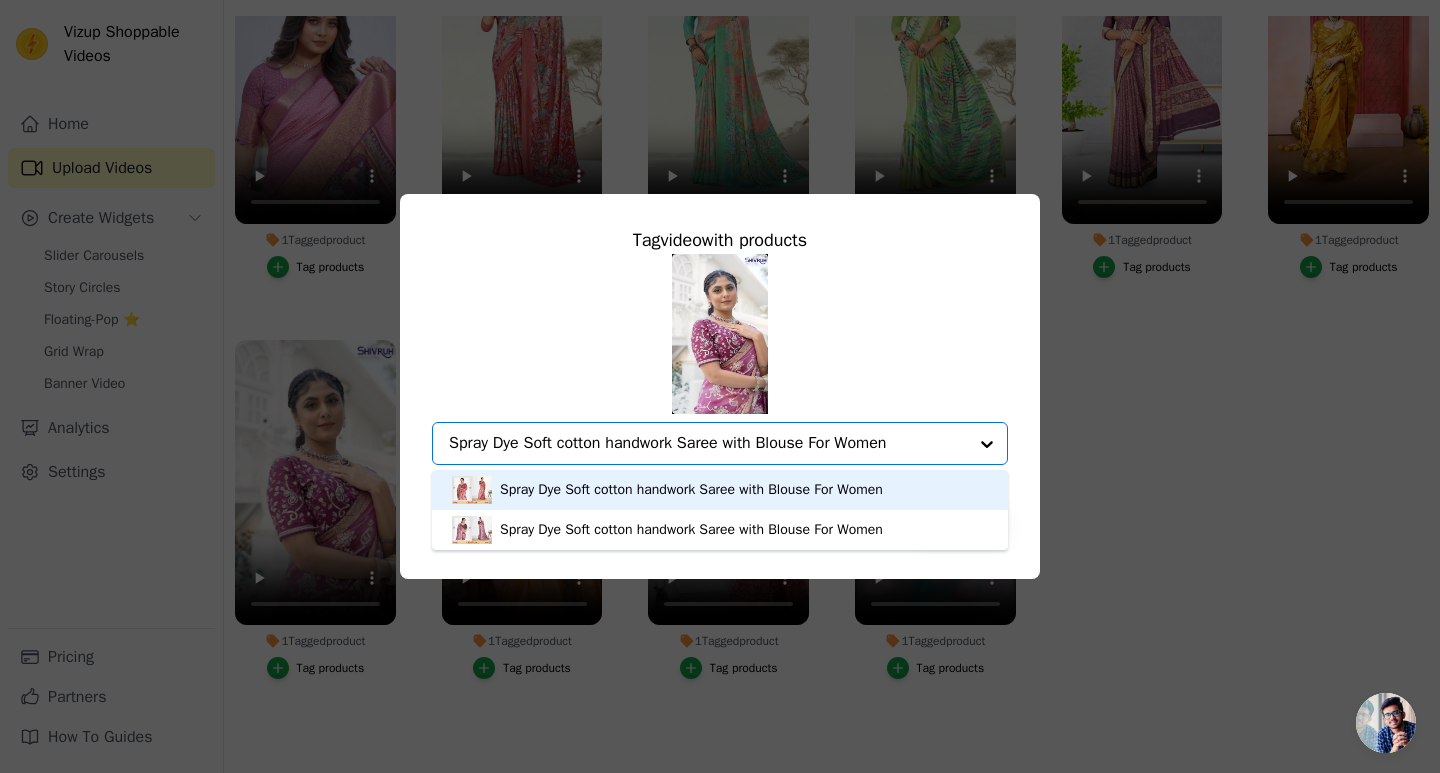 click on "Spray Dye Soft cotton handwork Saree with Blouse For Women" at bounding box center (691, 490) 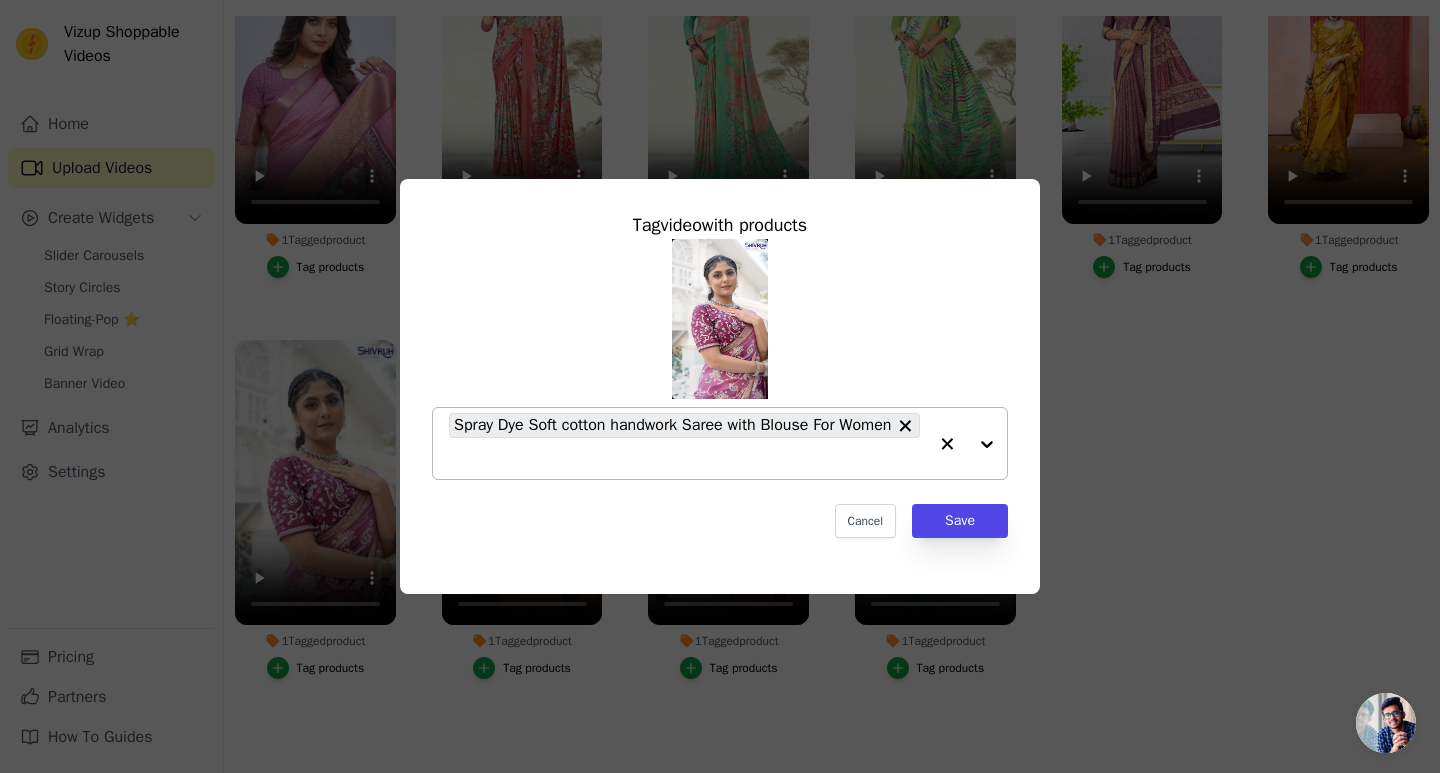 paste on "Spray Dye Soft cotton handwork Saree with Blouse For Women" 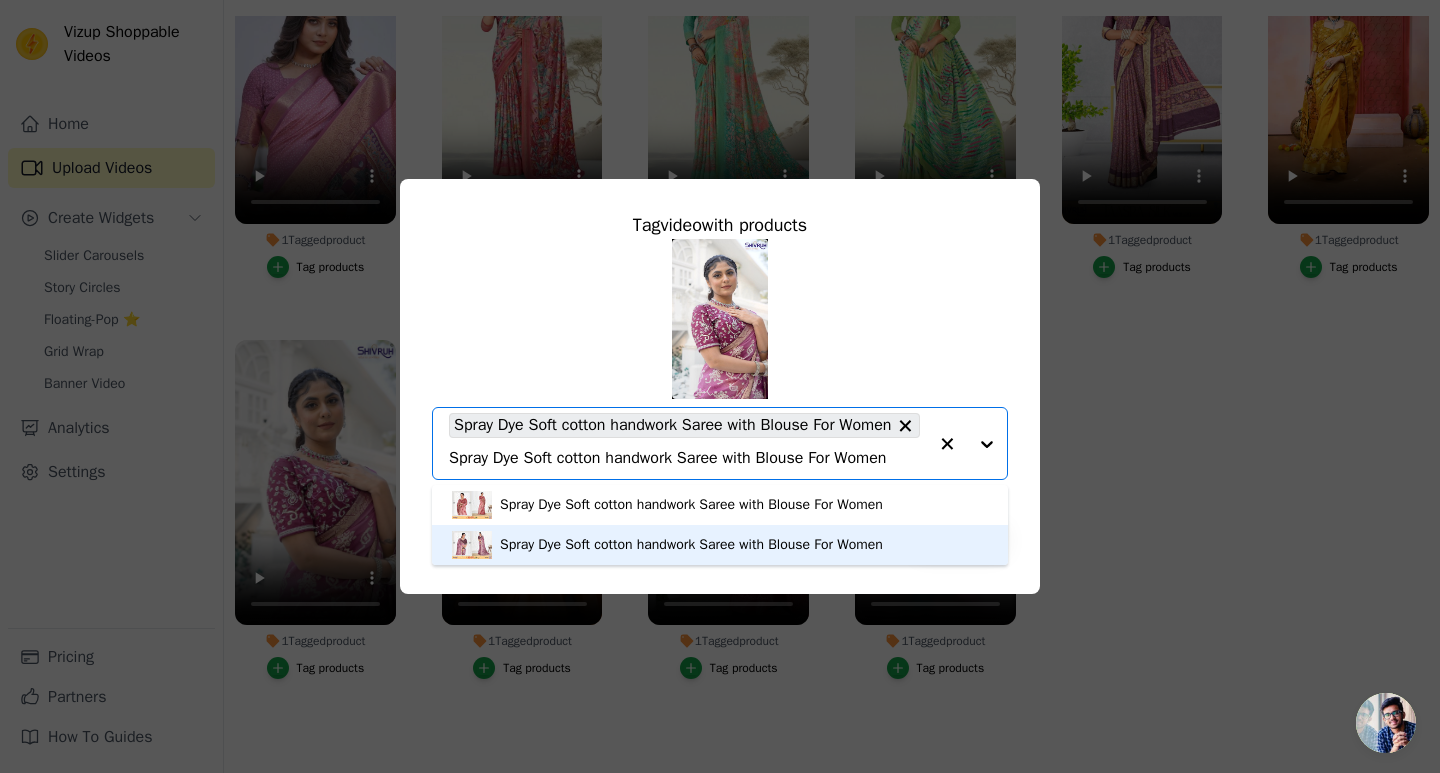 click on "Spray Dye Soft cotton handwork Saree with Blouse For Women" at bounding box center (691, 545) 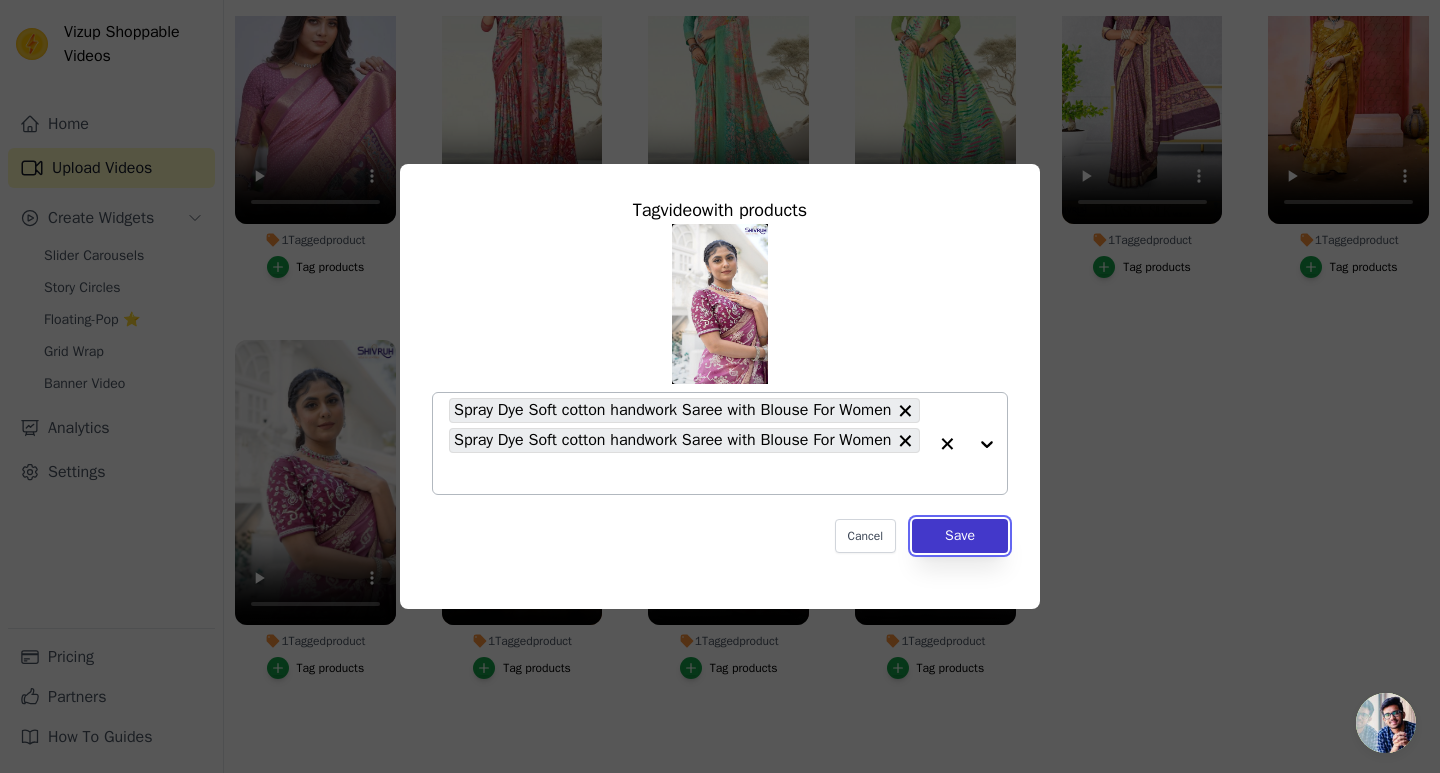 click on "Save" at bounding box center (960, 536) 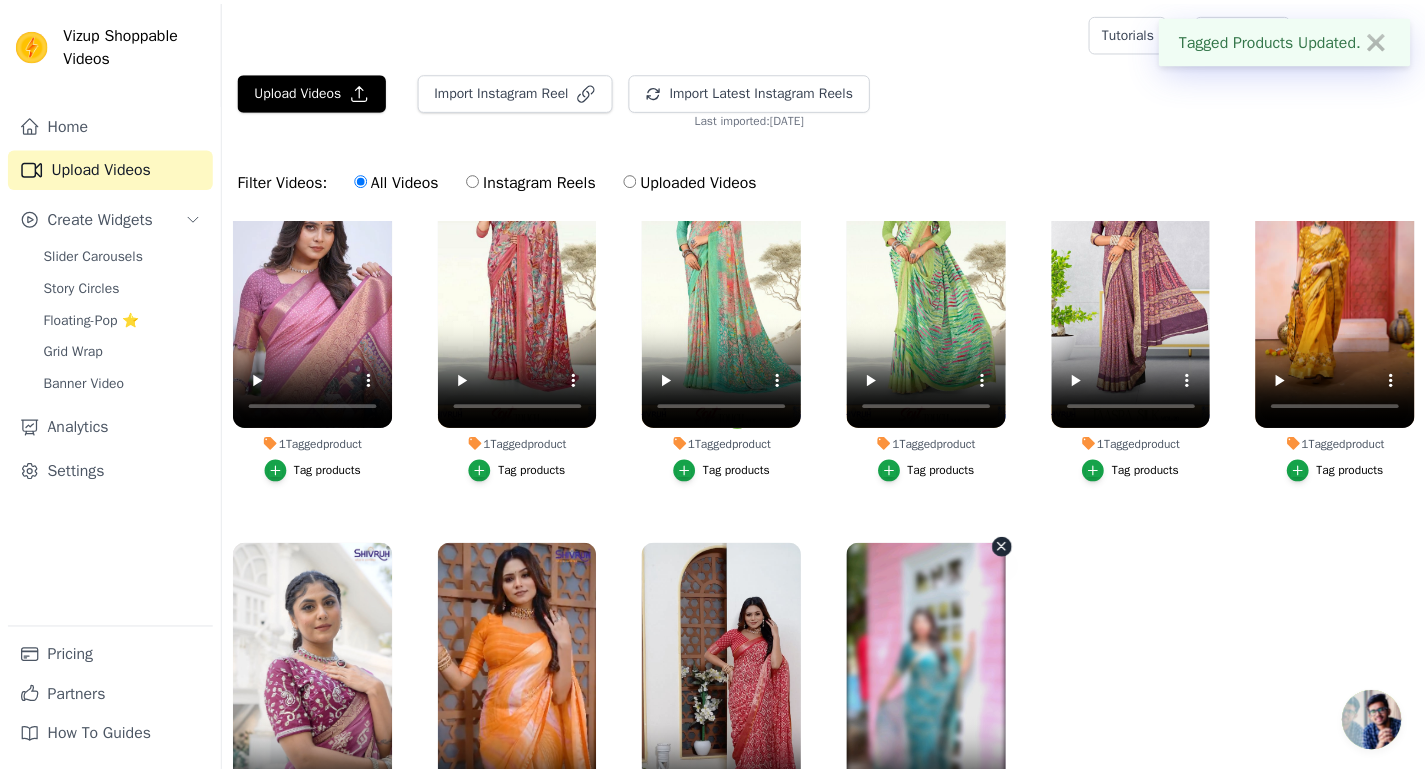 scroll, scrollTop: 204, scrollLeft: 0, axis: vertical 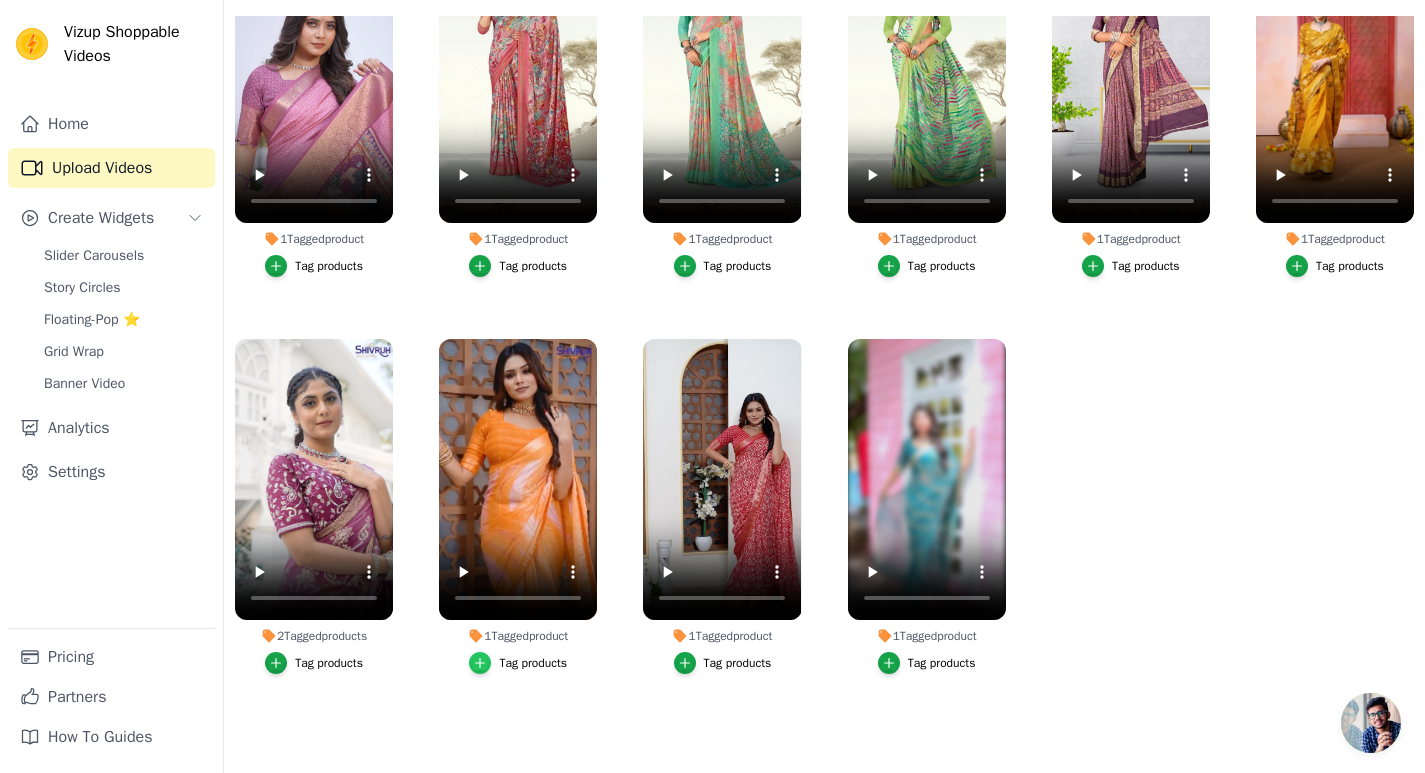 click 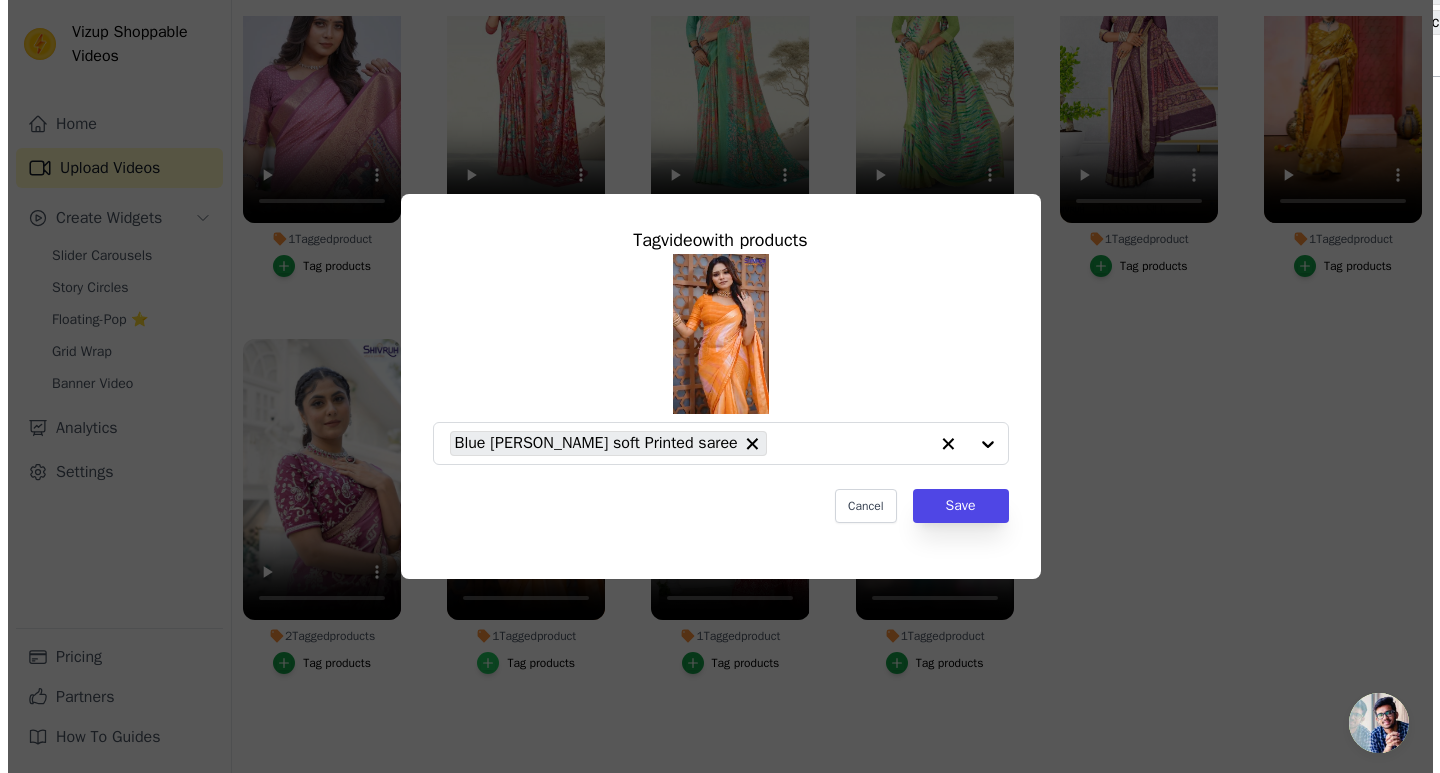 scroll, scrollTop: 0, scrollLeft: 0, axis: both 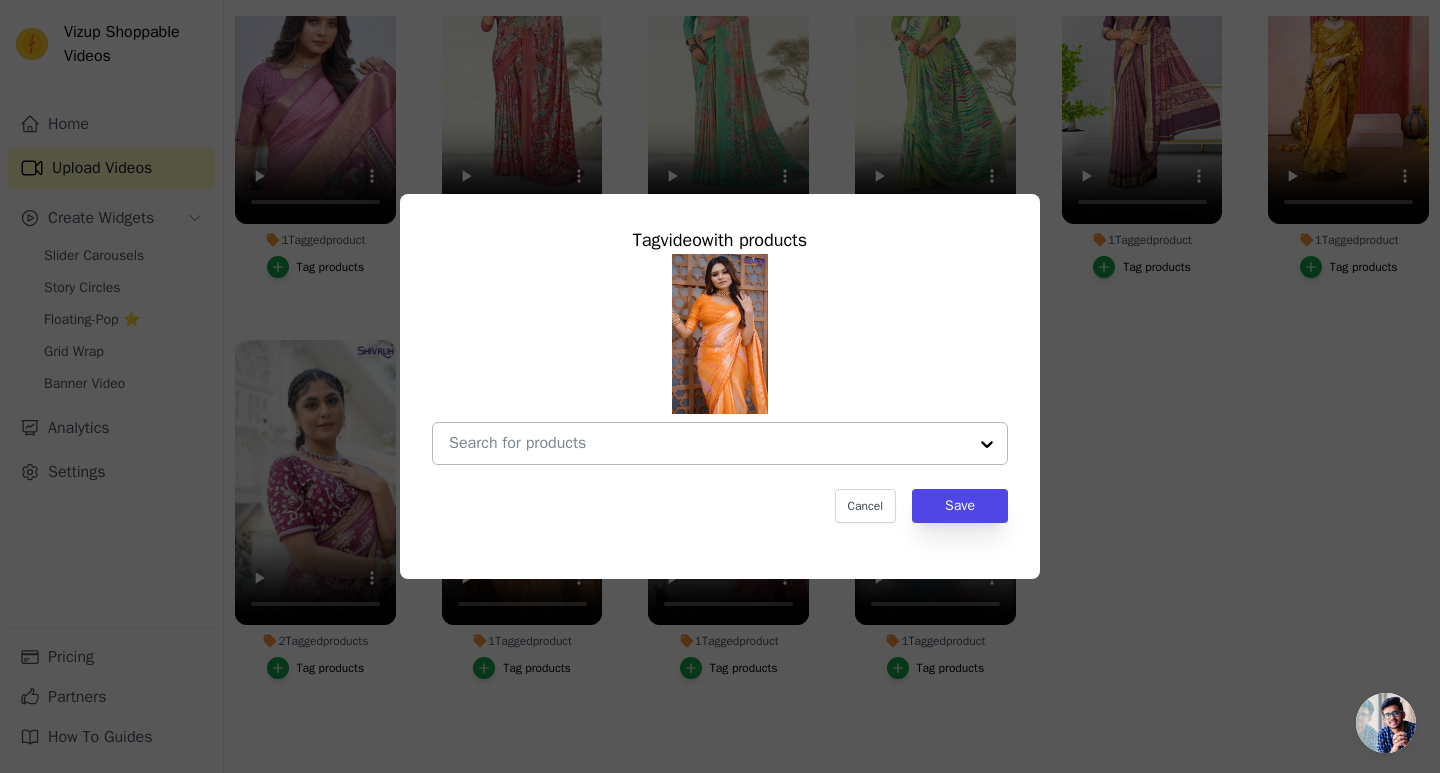 click on "1  Tagged  product     Tag  video  with products                         Cancel   Save     Tag products" at bounding box center (708, 443) 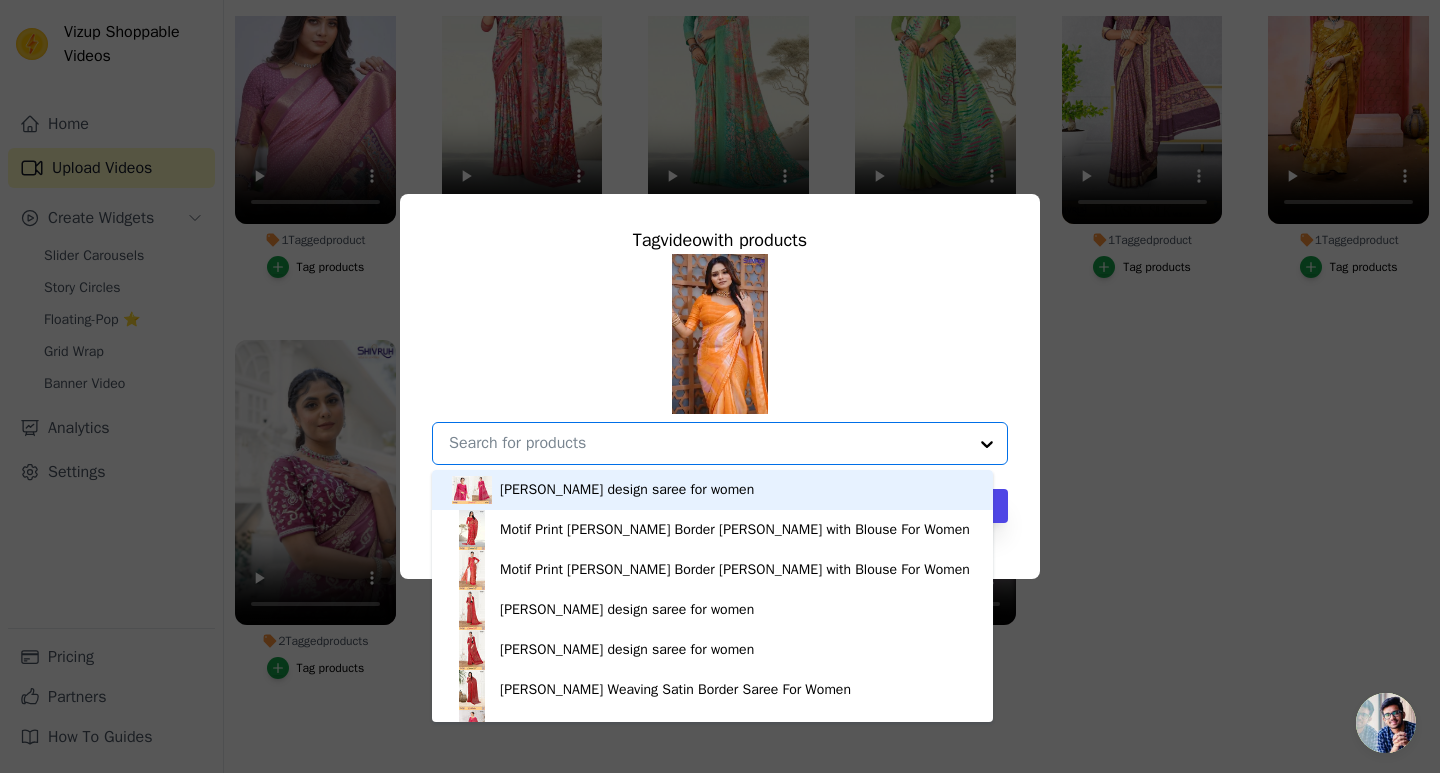 paste on "Artistic [PERSON_NAME] Chiffon Digital Print Hand work Saree" 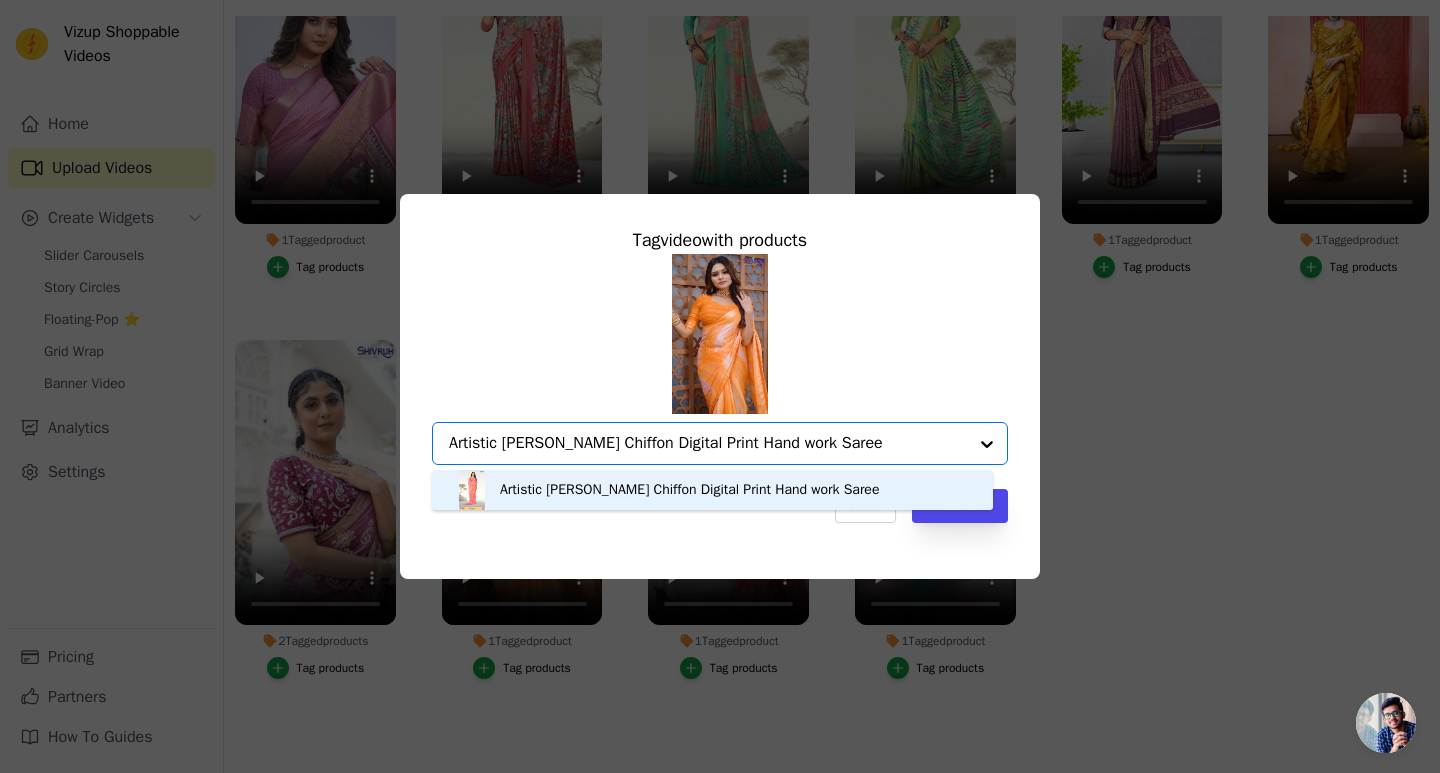 click on "Artistic [PERSON_NAME] Chiffon Digital Print Hand work Saree" at bounding box center [689, 490] 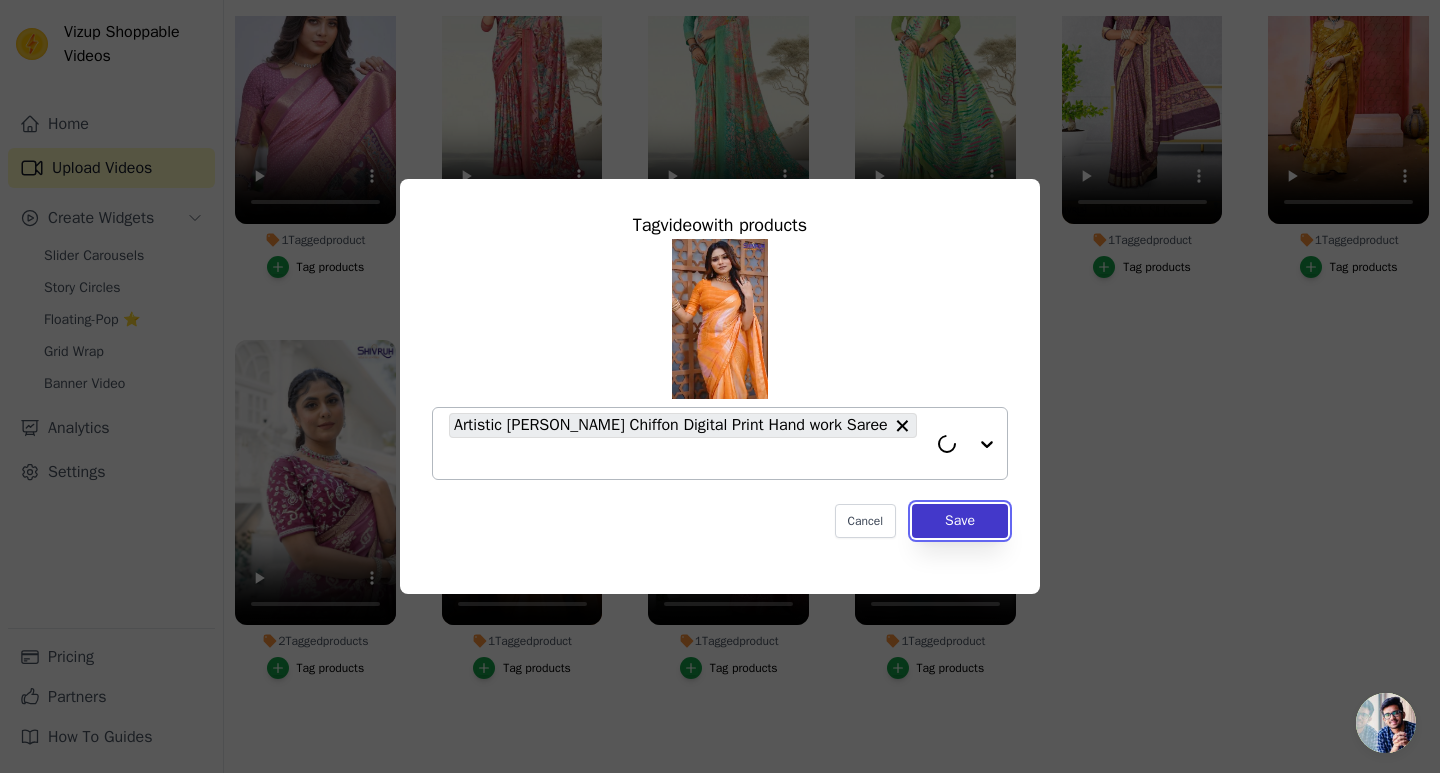 click on "Save" at bounding box center (960, 521) 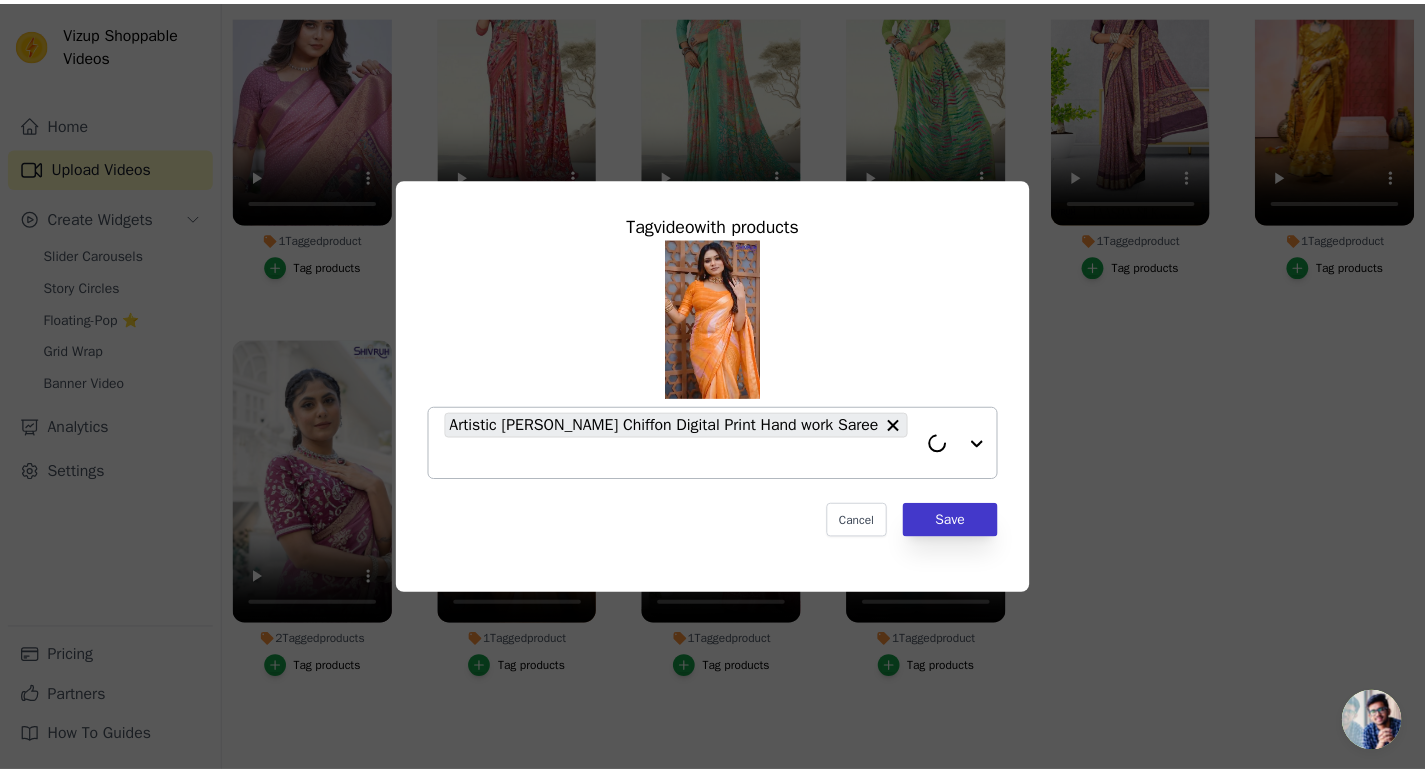 scroll, scrollTop: 204, scrollLeft: 0, axis: vertical 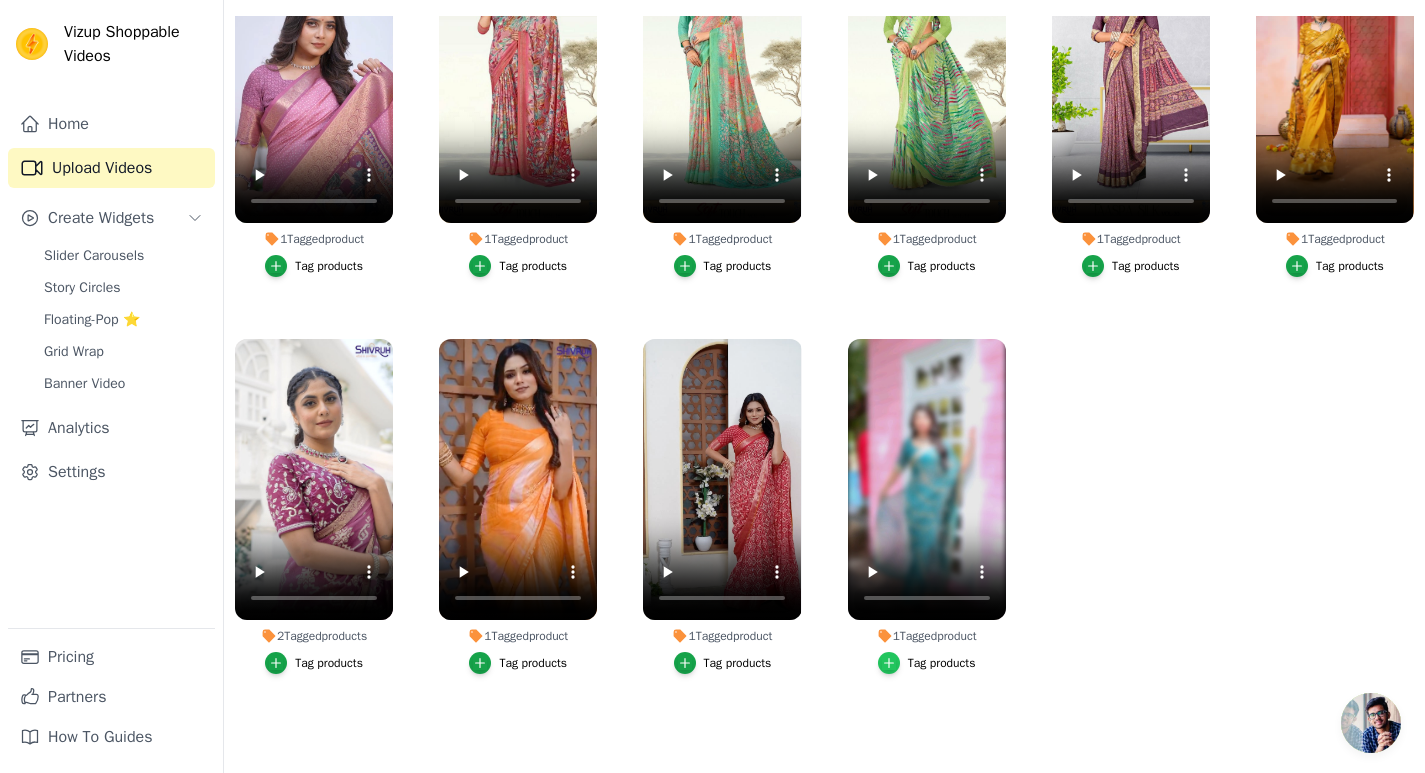 click 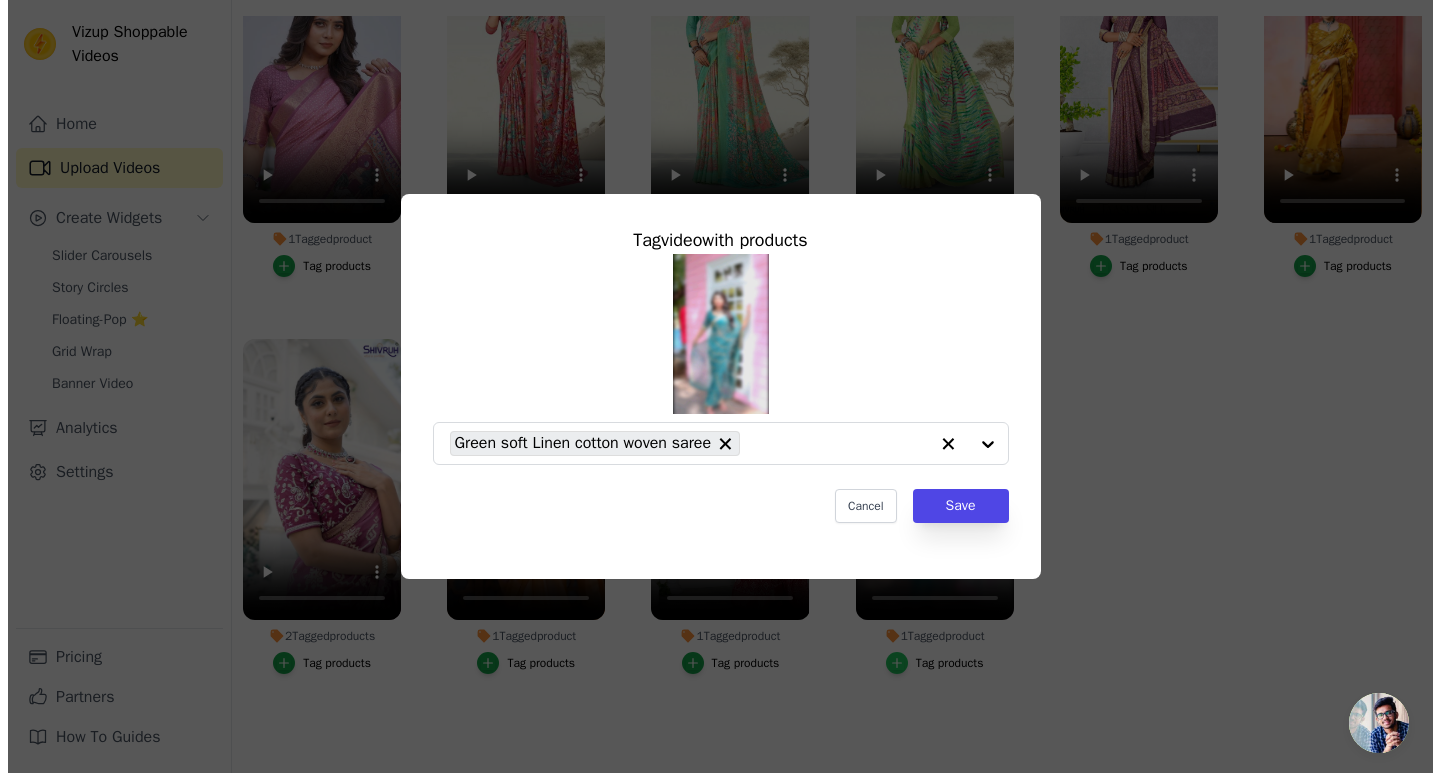 scroll, scrollTop: 0, scrollLeft: 0, axis: both 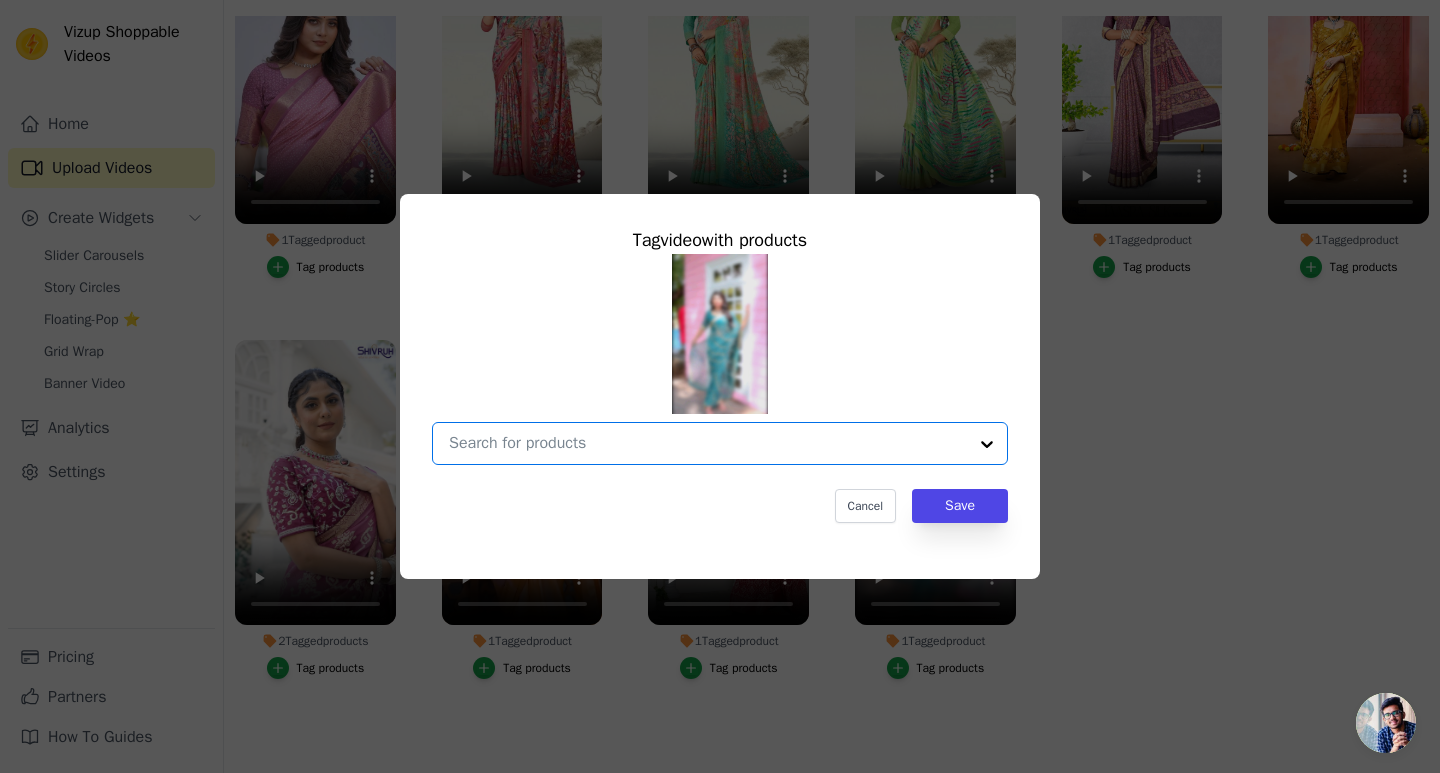 click on "1  Tagged  product     Tag  video  with products       Option undefined, selected.   Select is focused, type to refine list, press down to open the menu.                   Cancel   Save     Tag products" at bounding box center (708, 443) 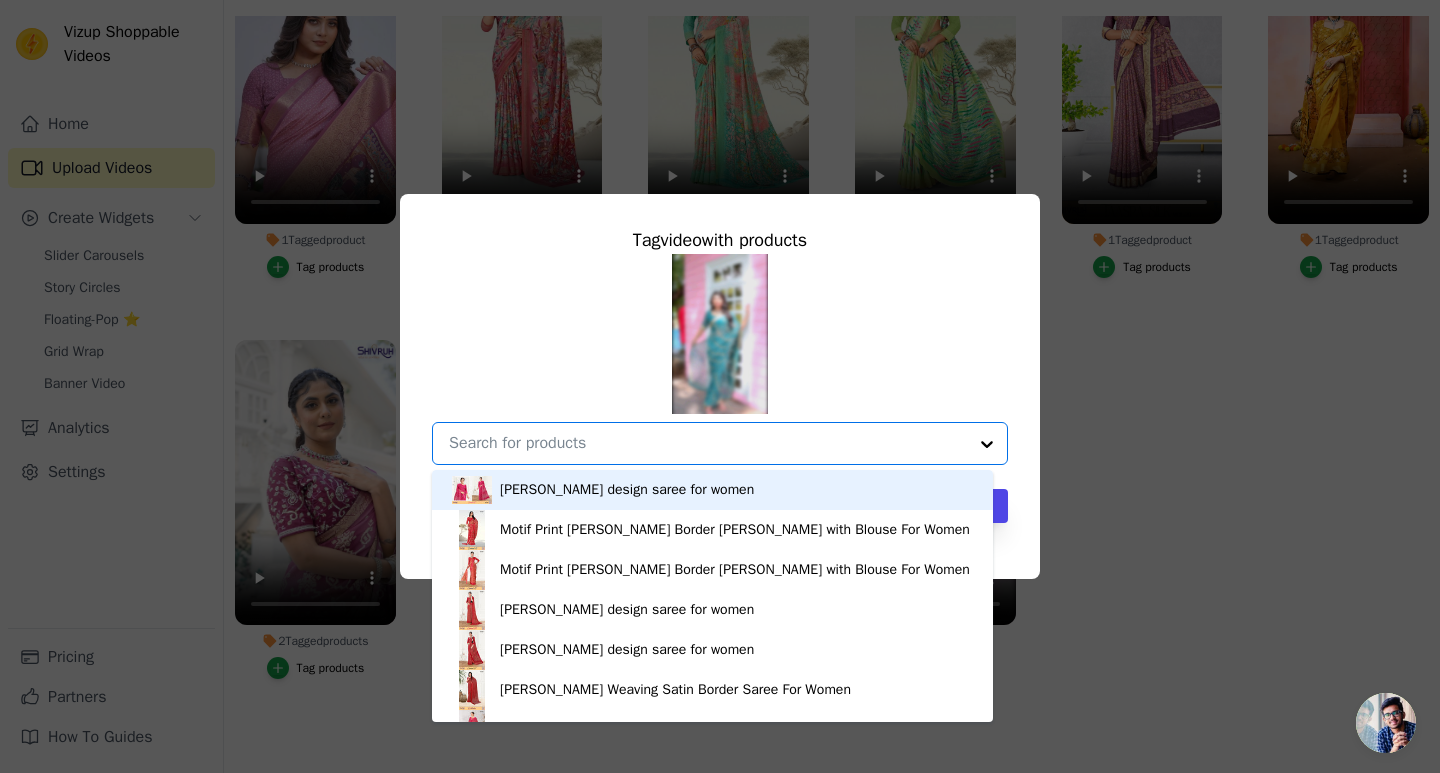 paste on "Printed Chiffon Party wear saree" 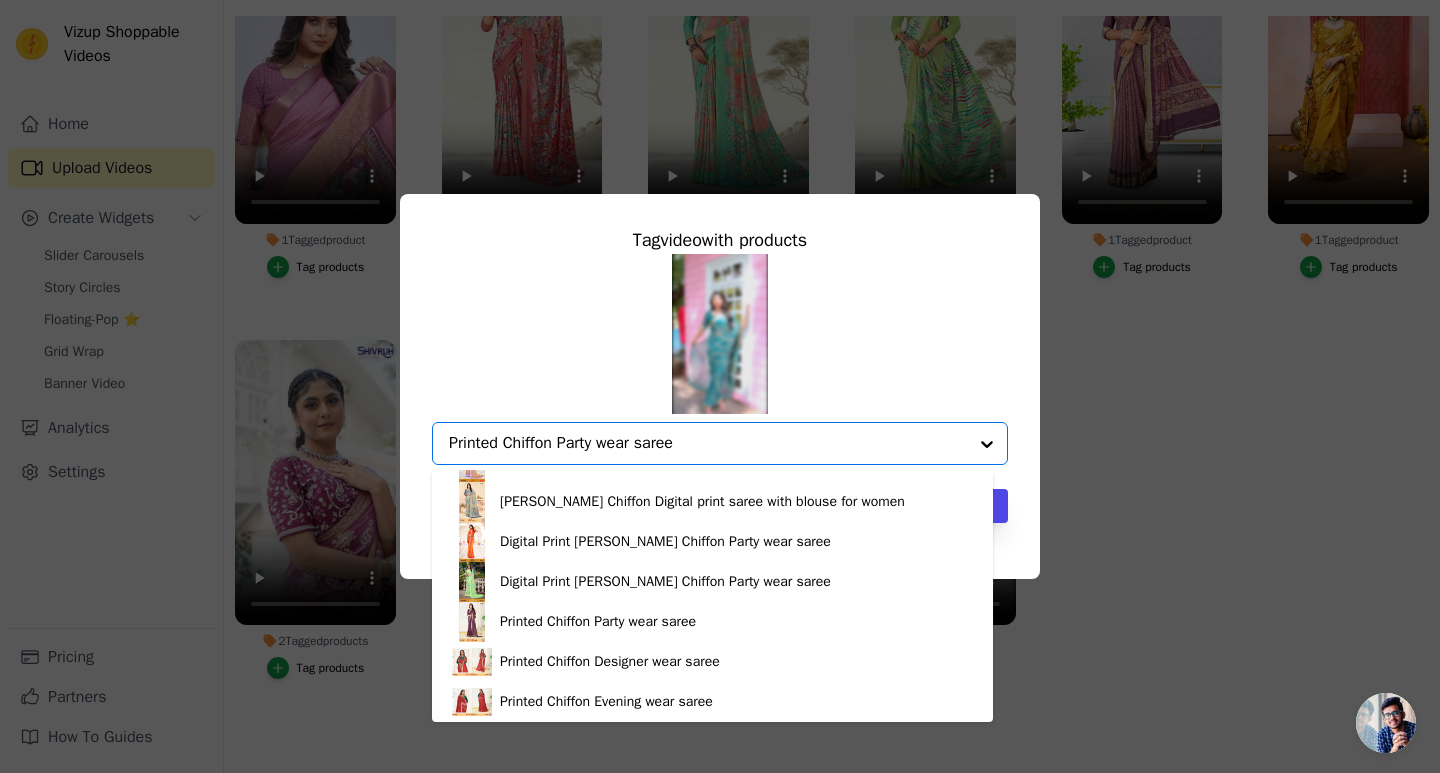 scroll, scrollTop: 1100, scrollLeft: 0, axis: vertical 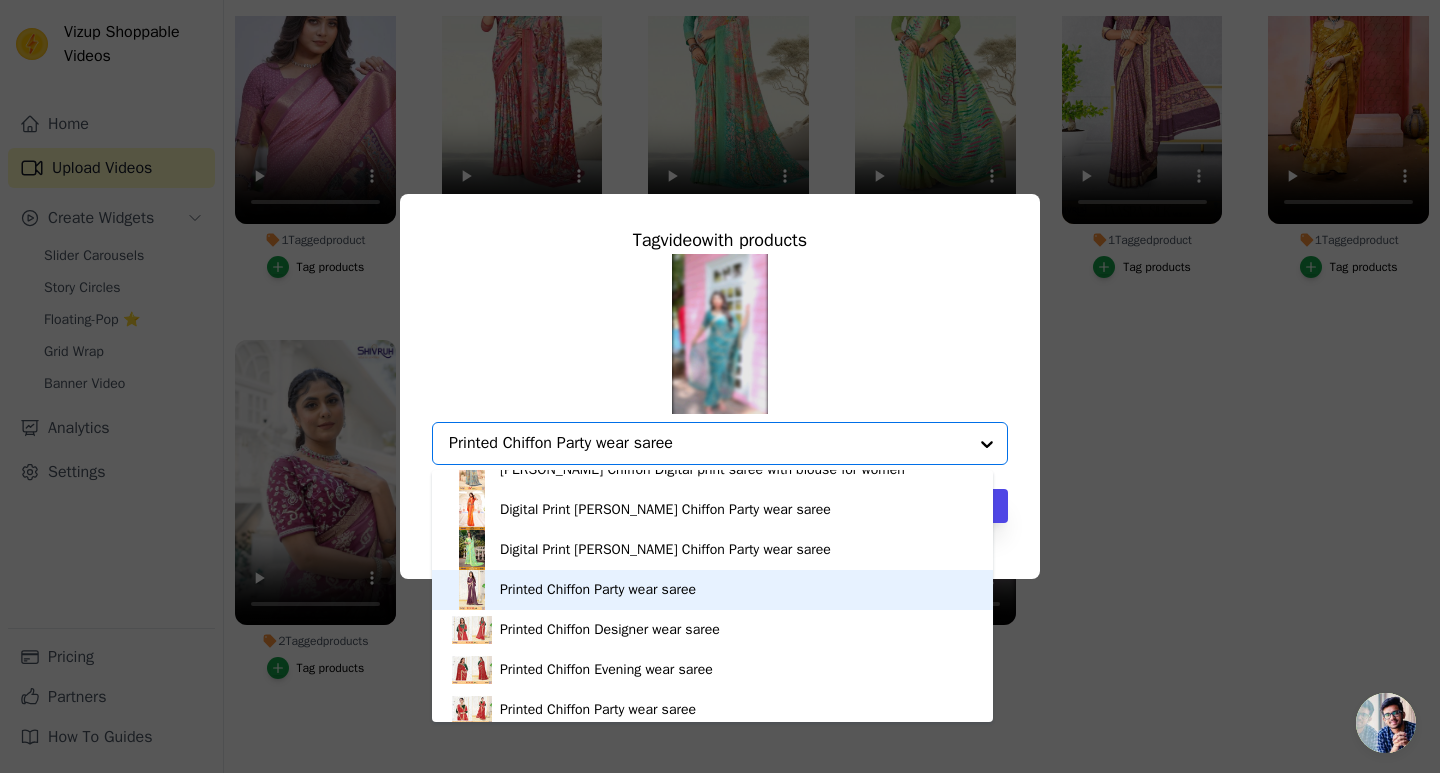 click on "Printed Chiffon Party wear saree" at bounding box center (598, 590) 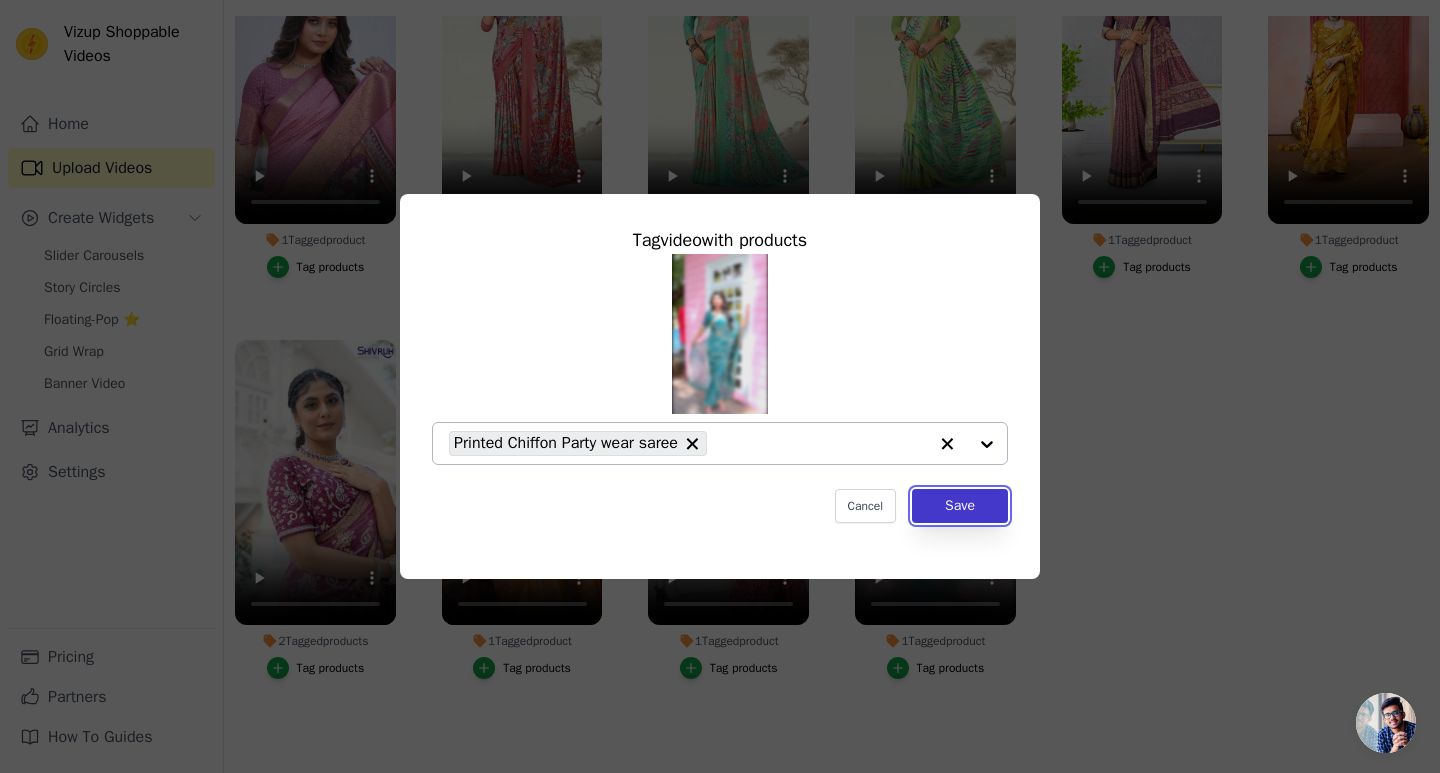 click on "Save" at bounding box center (960, 506) 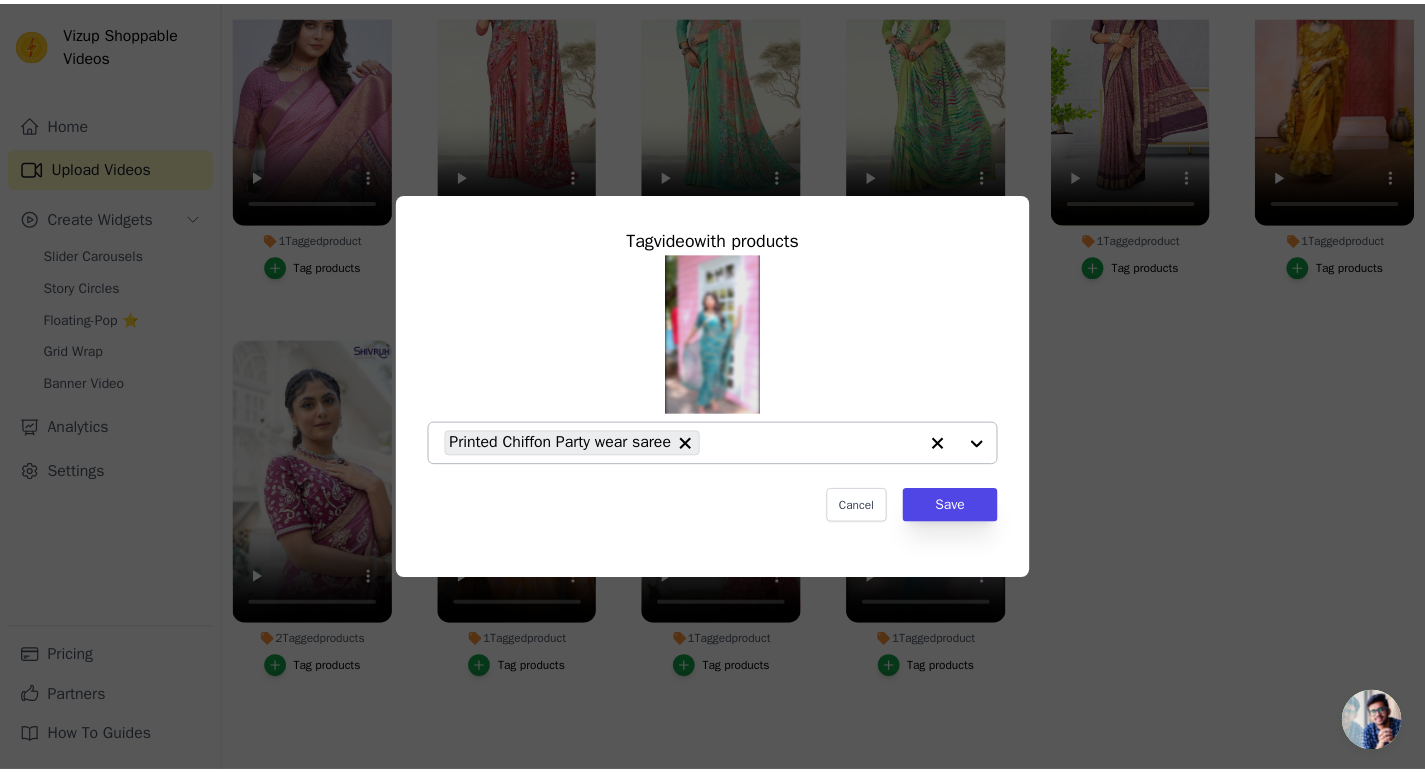 scroll, scrollTop: 204, scrollLeft: 0, axis: vertical 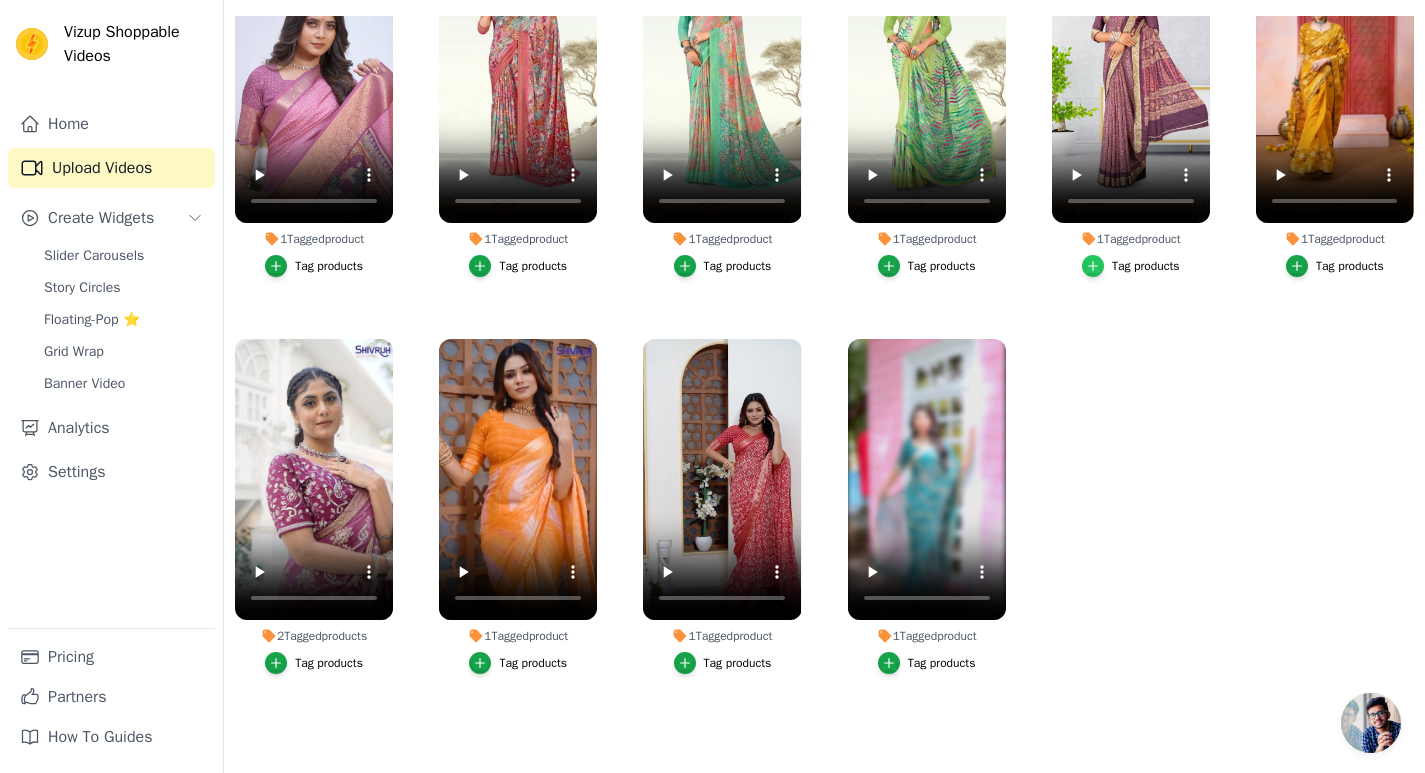 click 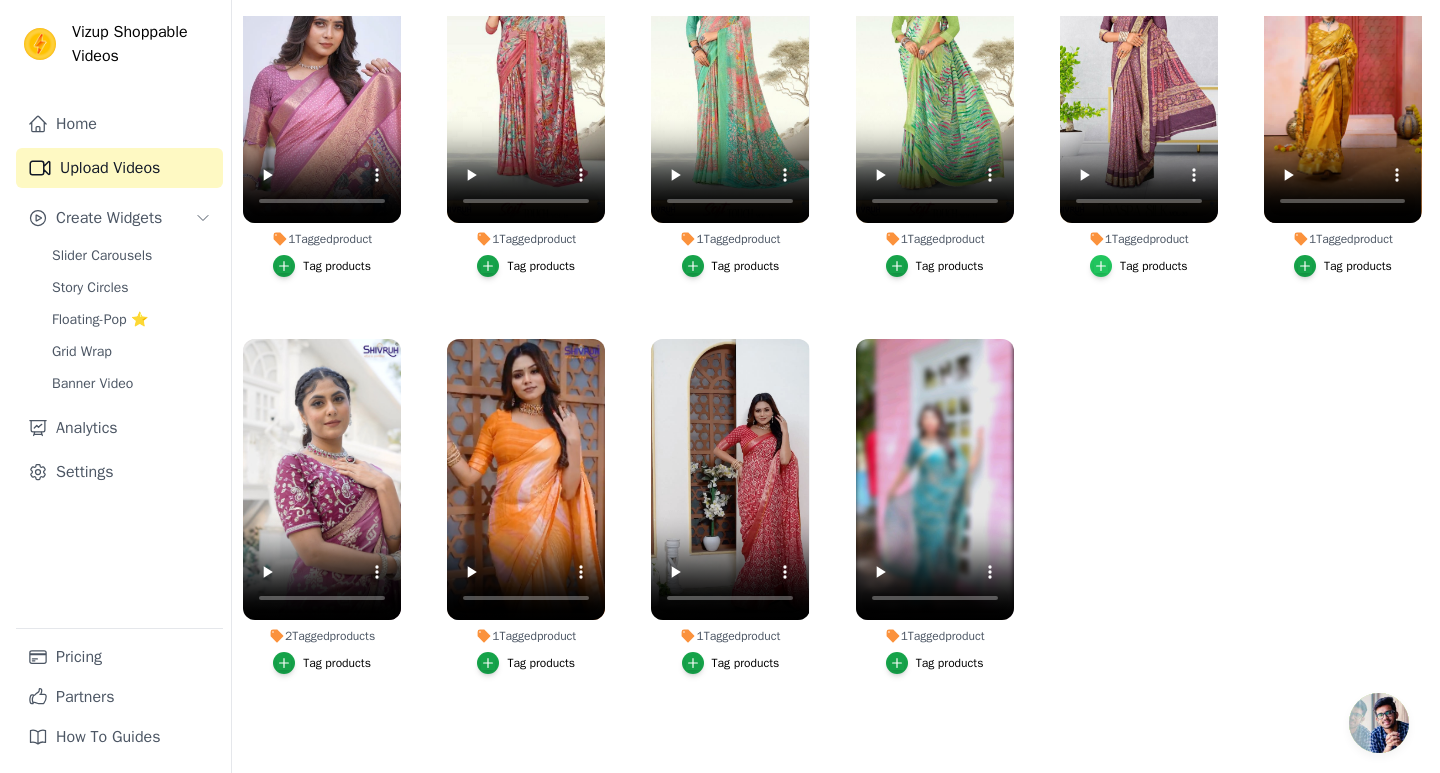 scroll, scrollTop: 0, scrollLeft: 0, axis: both 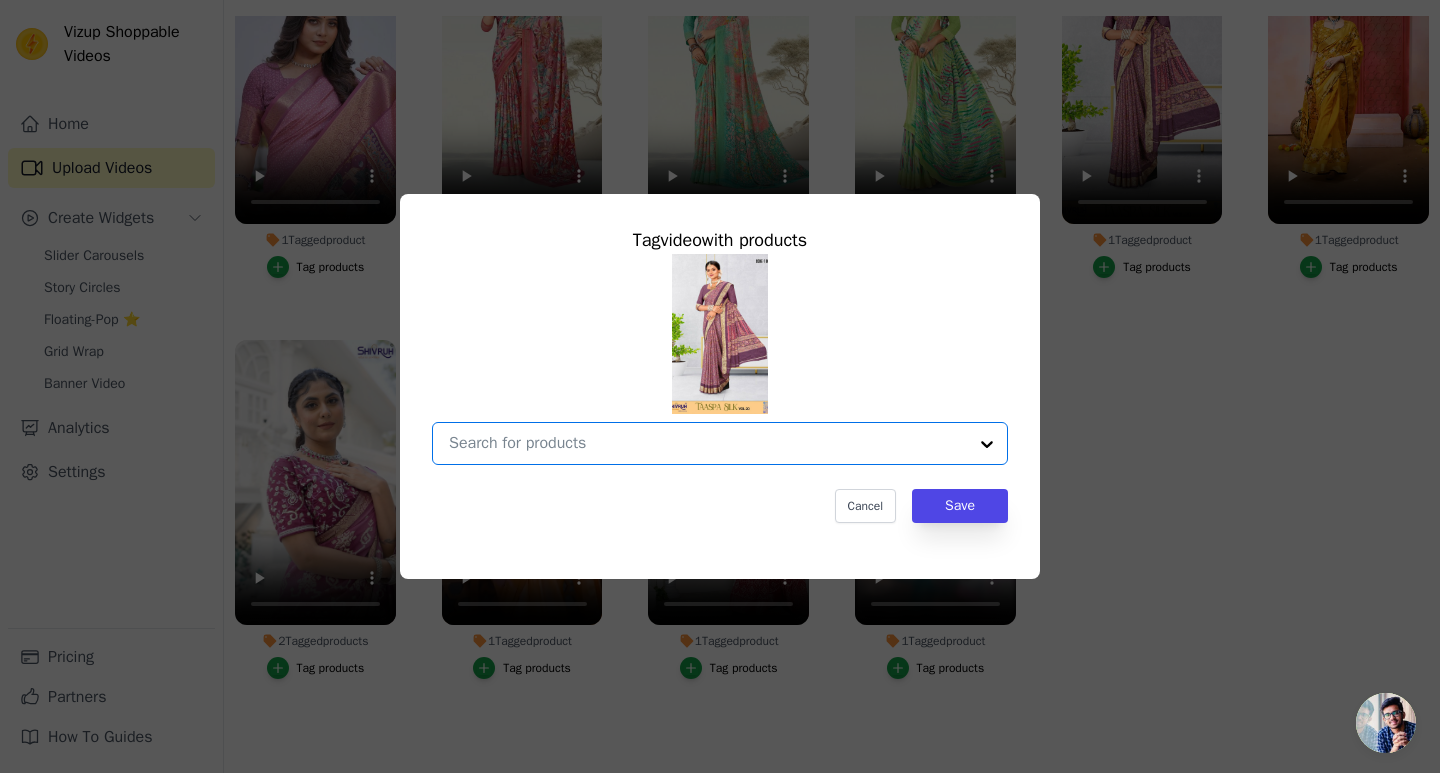 click on "1  Tagged  product     Tag  video  with products       Option undefined, selected.   Select is focused, type to refine list, press down to open the menu.                   Cancel   Save     Tag products" at bounding box center [708, 443] 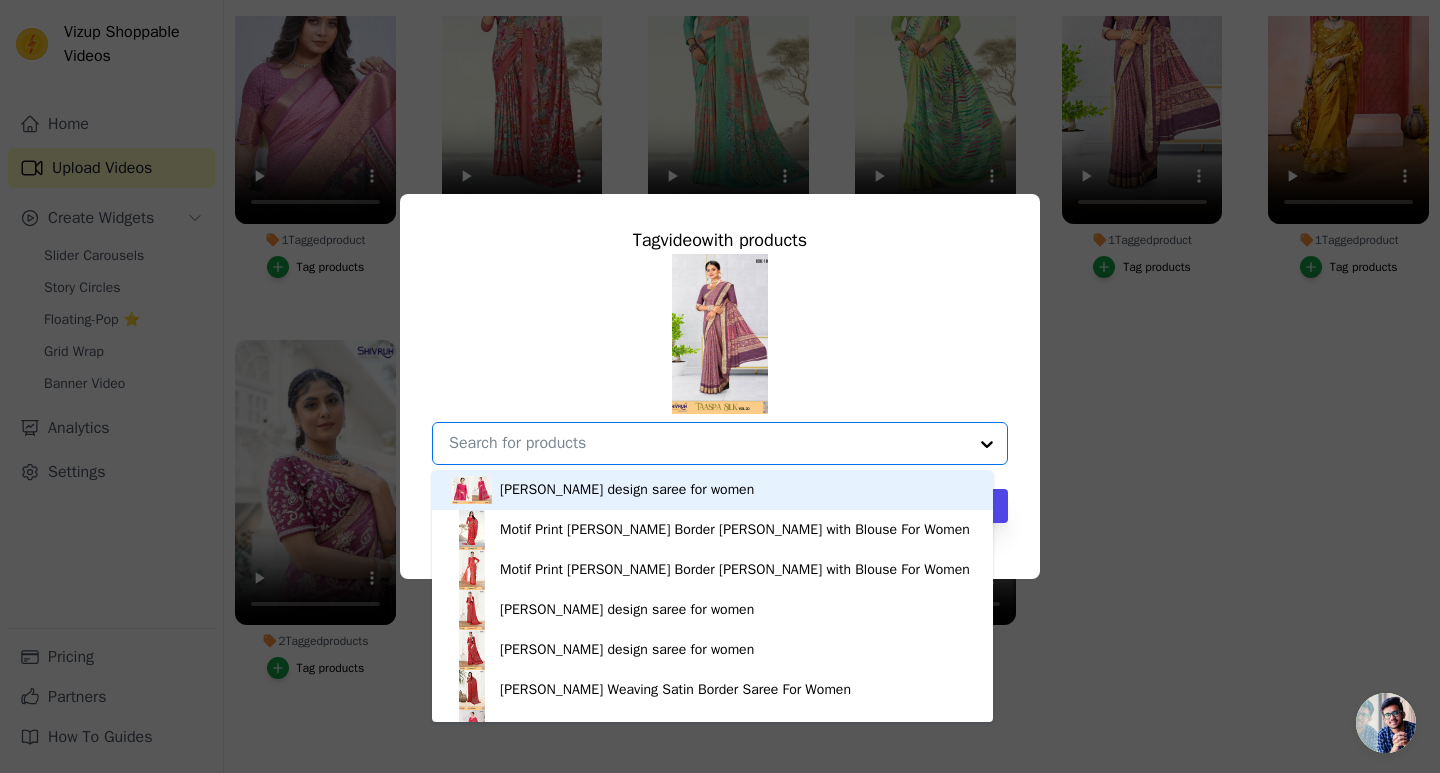 paste on "Cotton Paisley design saree for women" 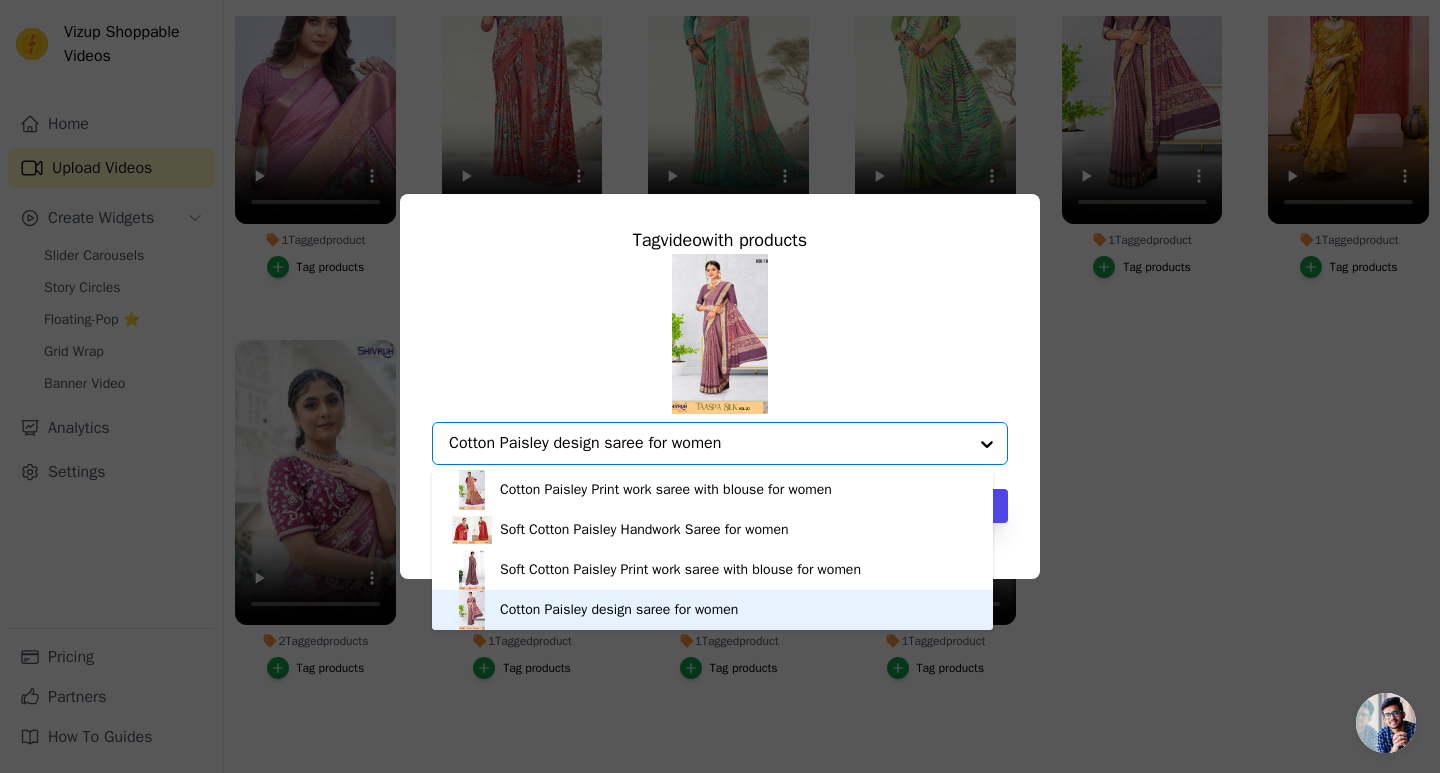 click on "Cotton Paisley design saree for women" at bounding box center (619, 610) 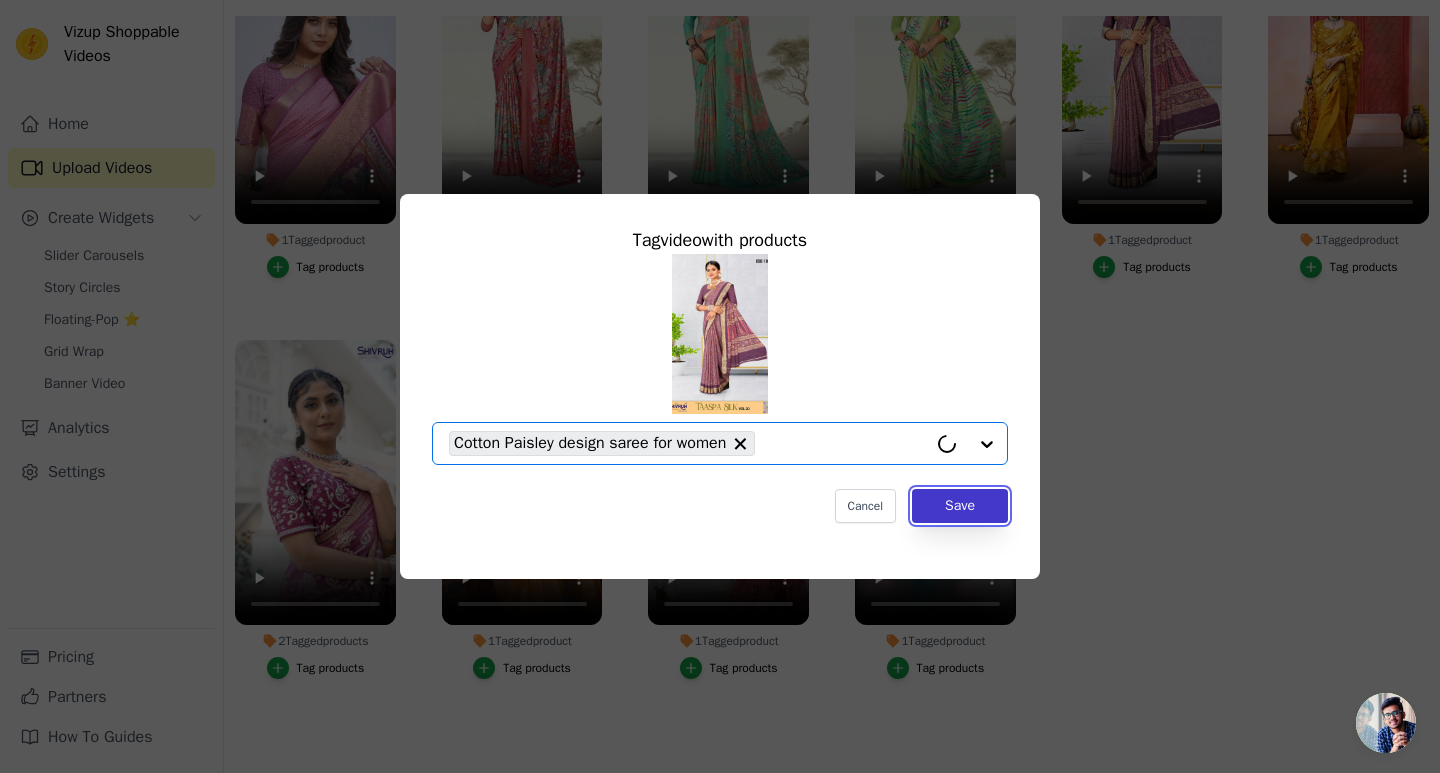 click on "Save" at bounding box center (960, 506) 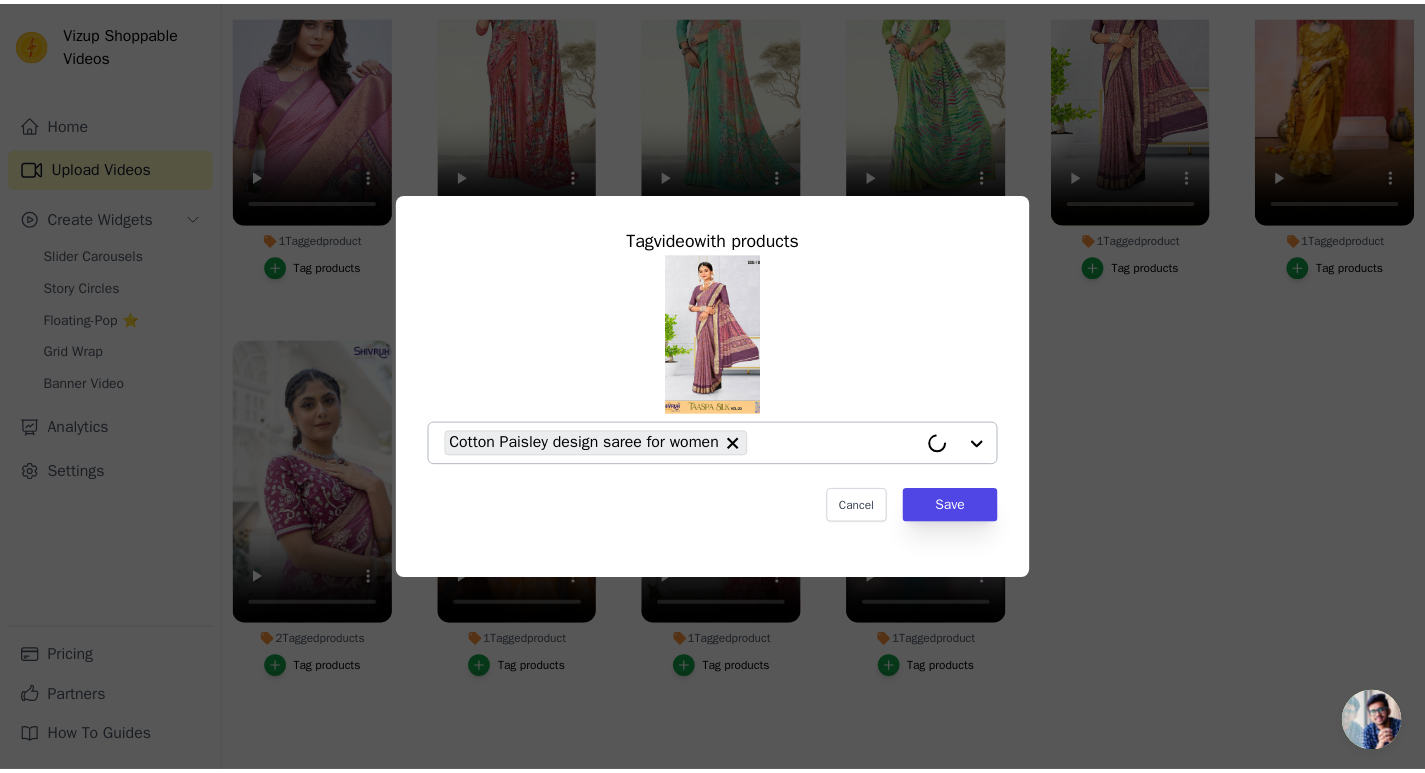 scroll, scrollTop: 204, scrollLeft: 0, axis: vertical 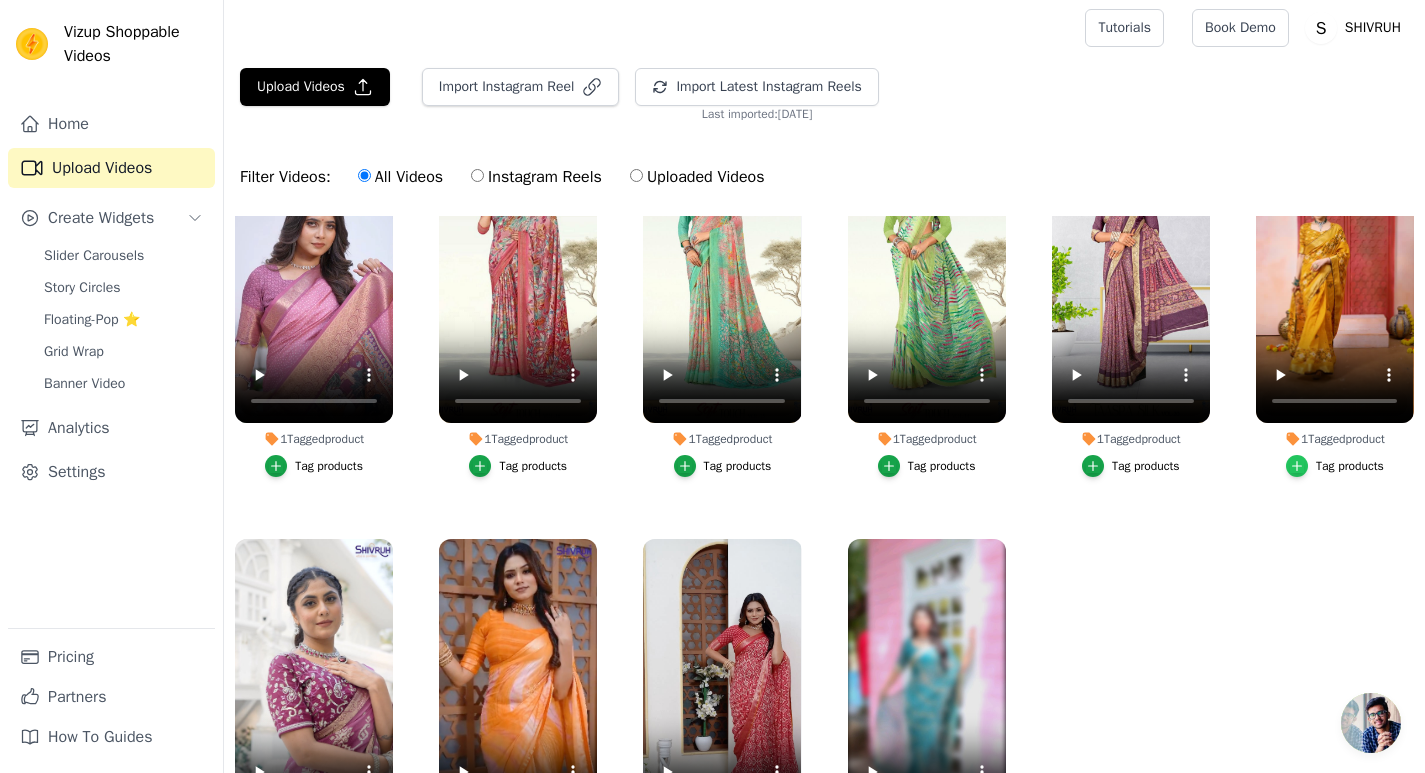 click 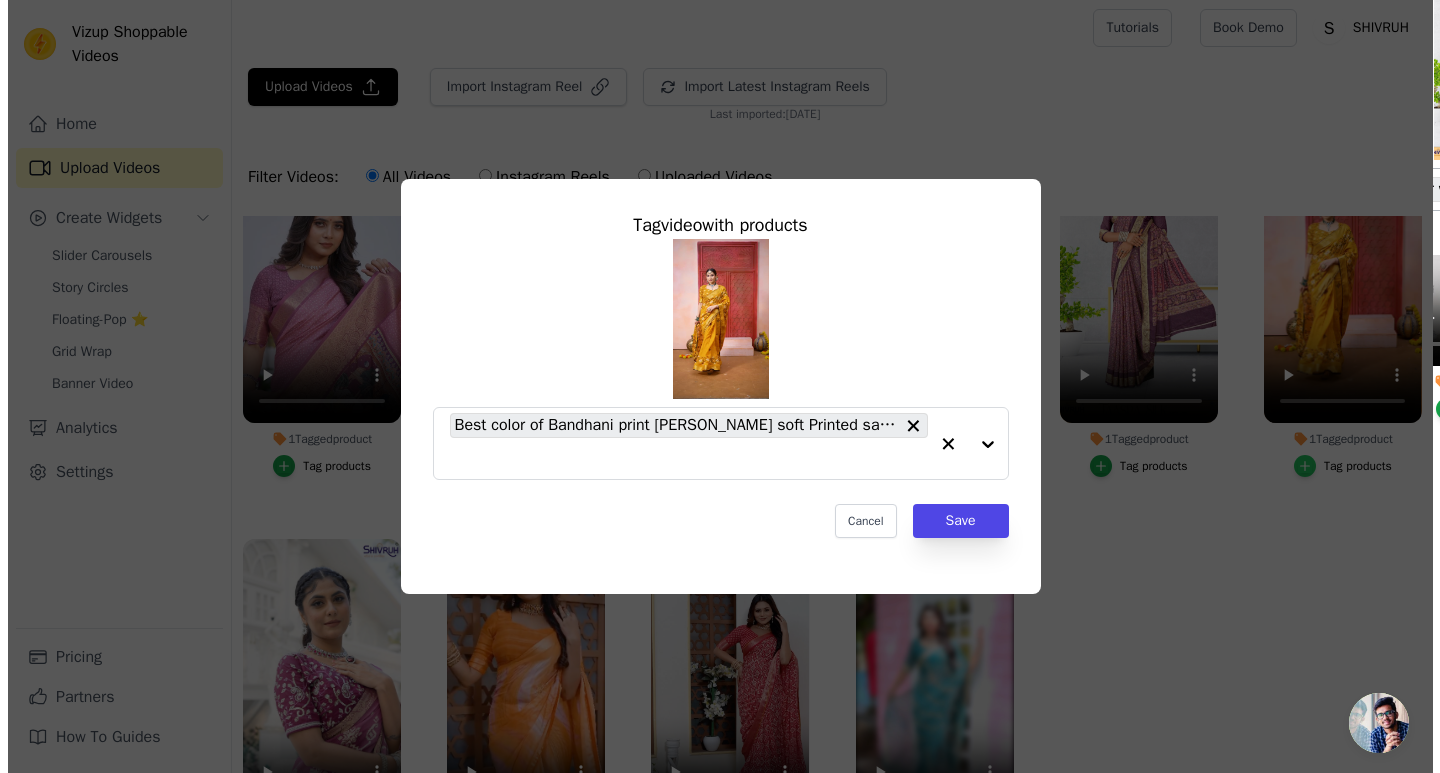 scroll, scrollTop: 0, scrollLeft: 0, axis: both 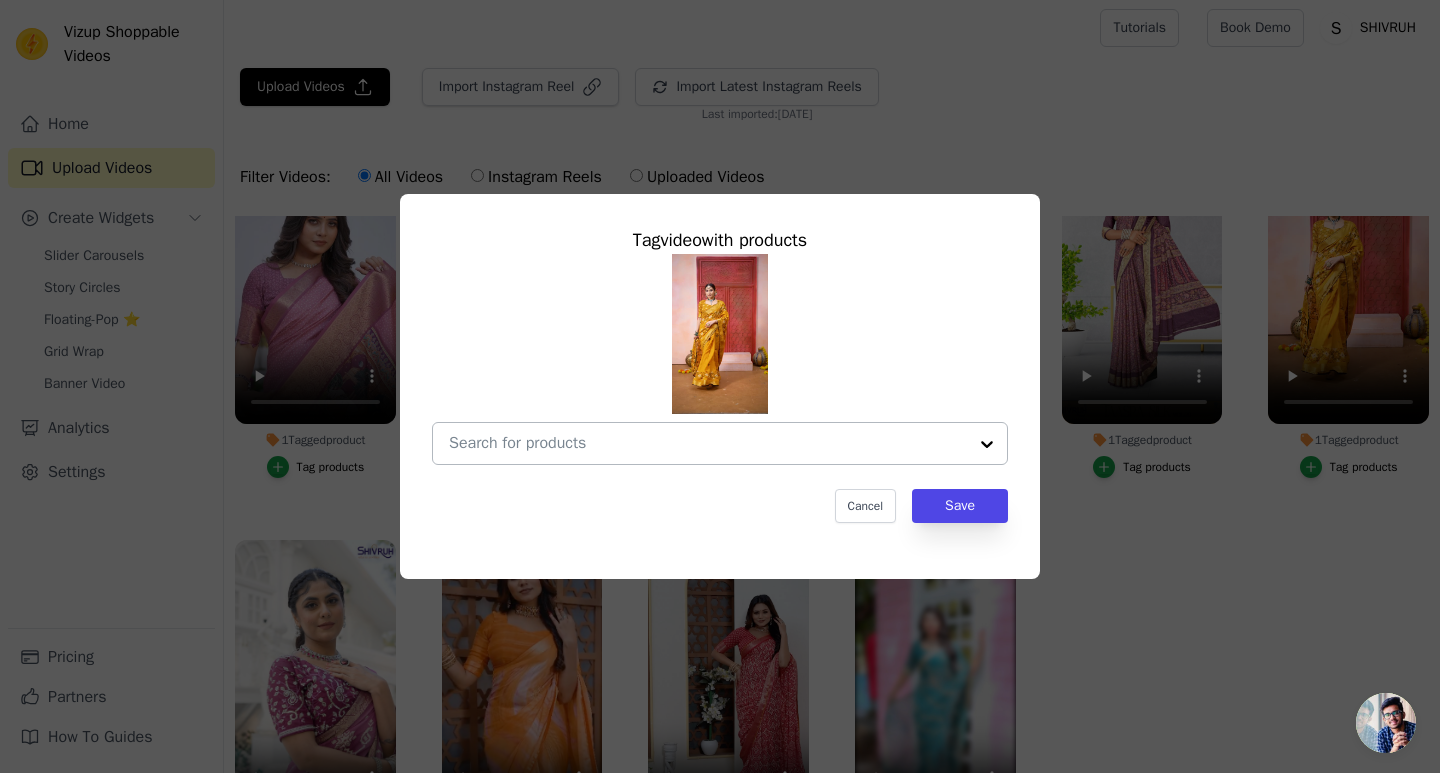 click on "1  Tagged  product     Tag  video  with products                         Cancel   Save     Tag products" at bounding box center [708, 443] 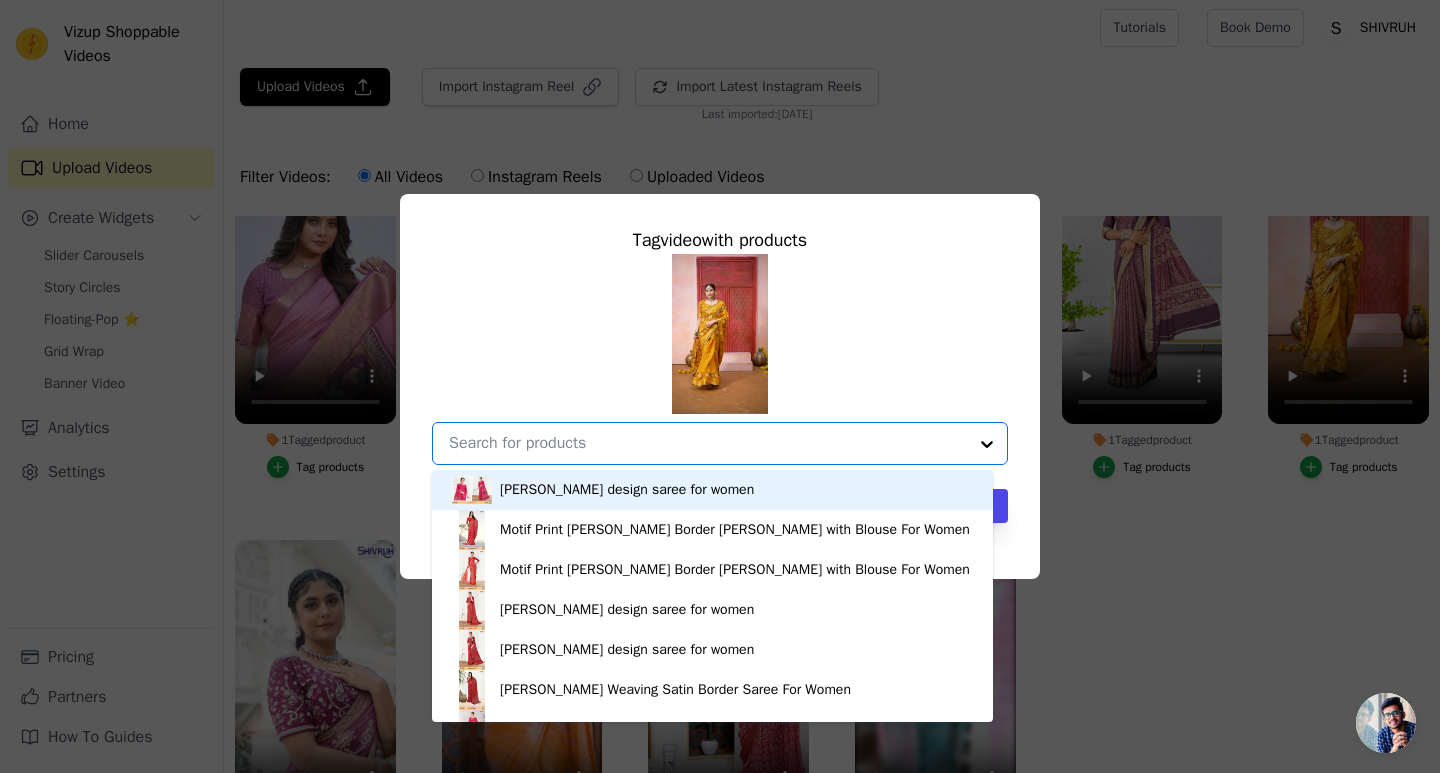 paste on "[PERSON_NAME] Chiffon Patola design saree for women" 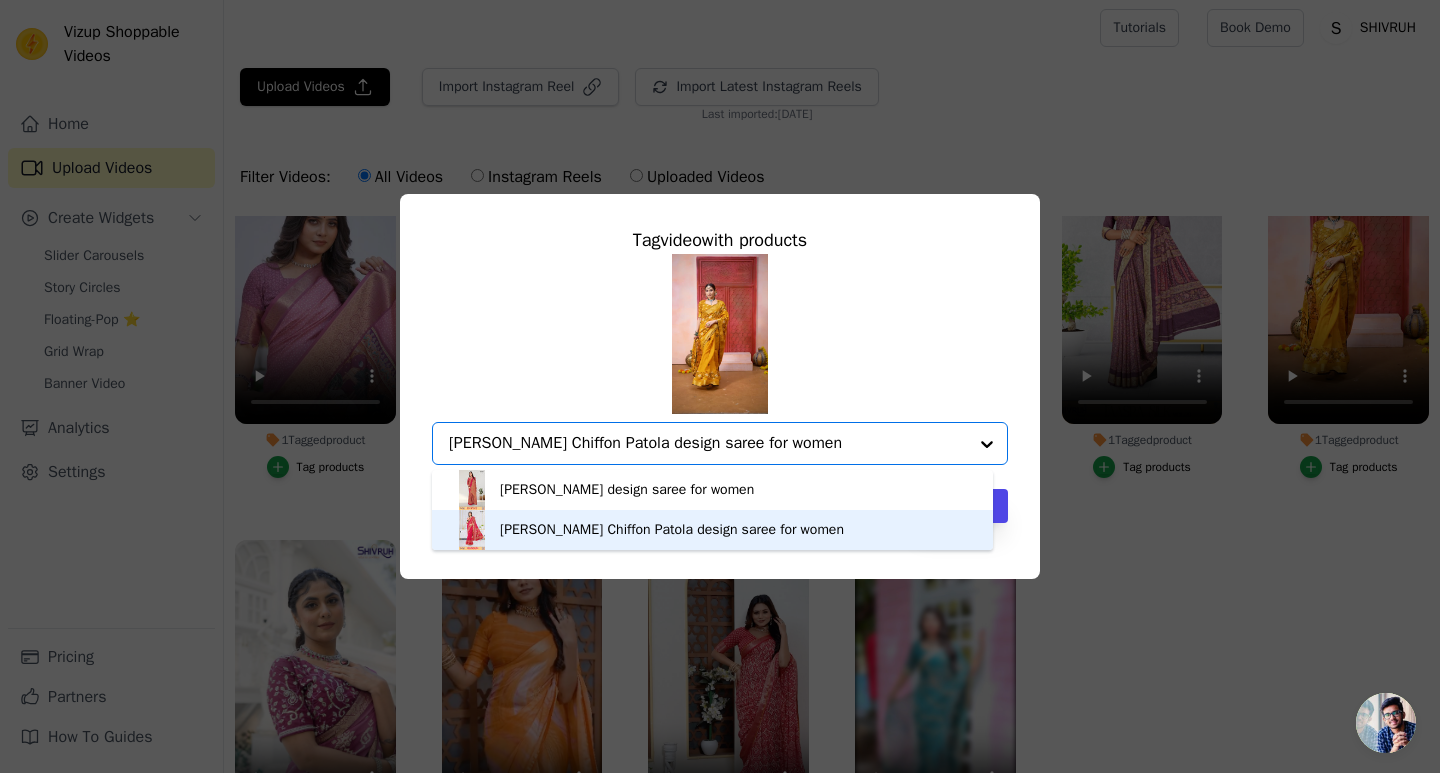 click on "[PERSON_NAME] Chiffon Patola design saree for women" at bounding box center [672, 530] 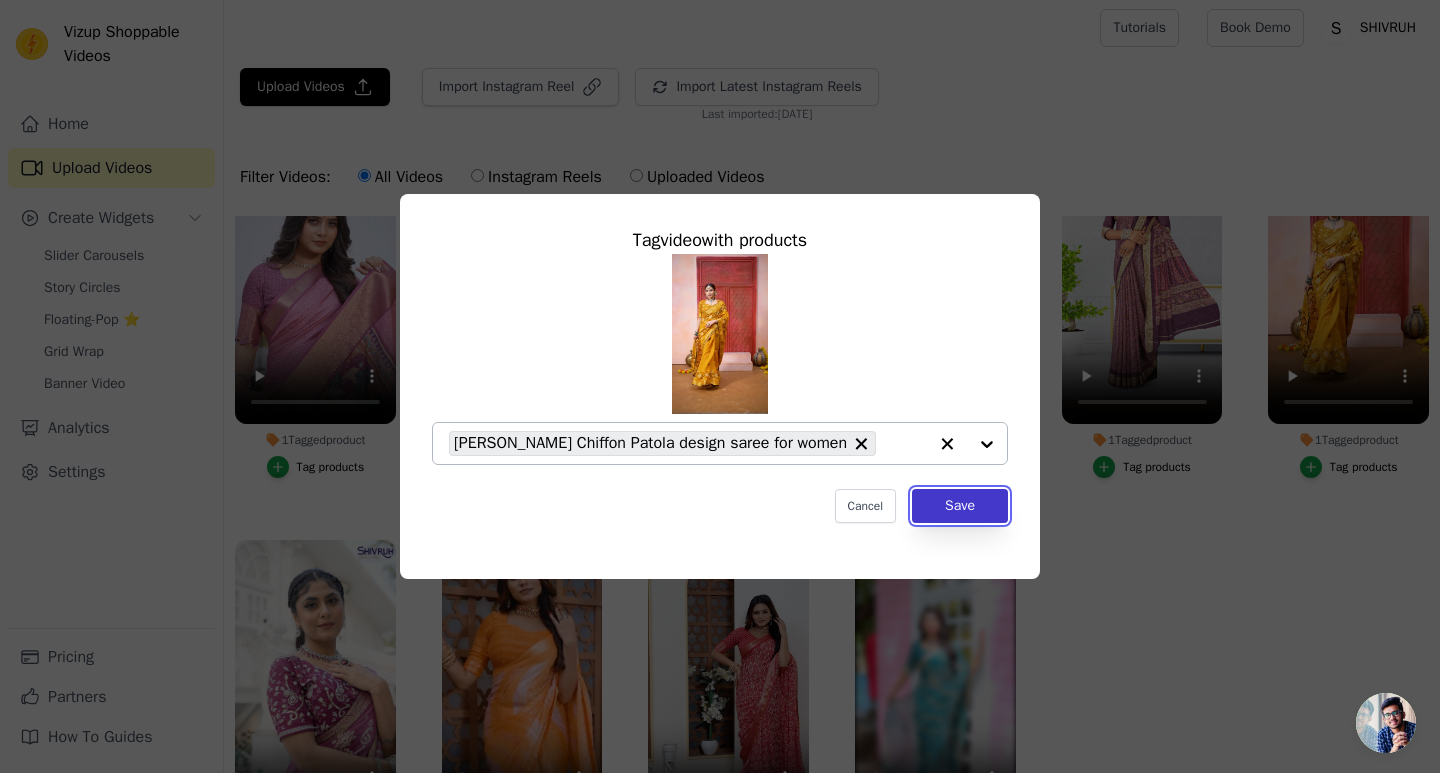 click on "Save" at bounding box center [960, 506] 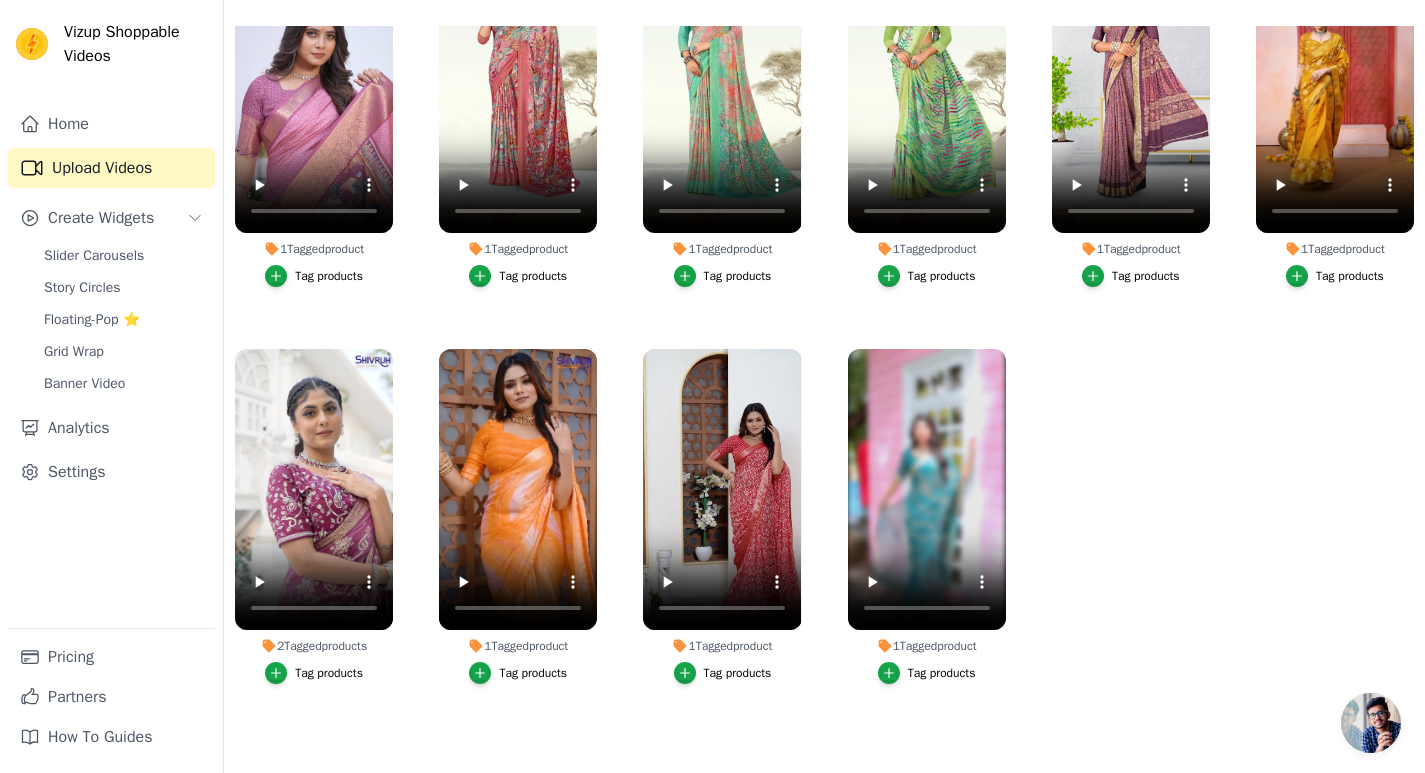 scroll, scrollTop: 204, scrollLeft: 0, axis: vertical 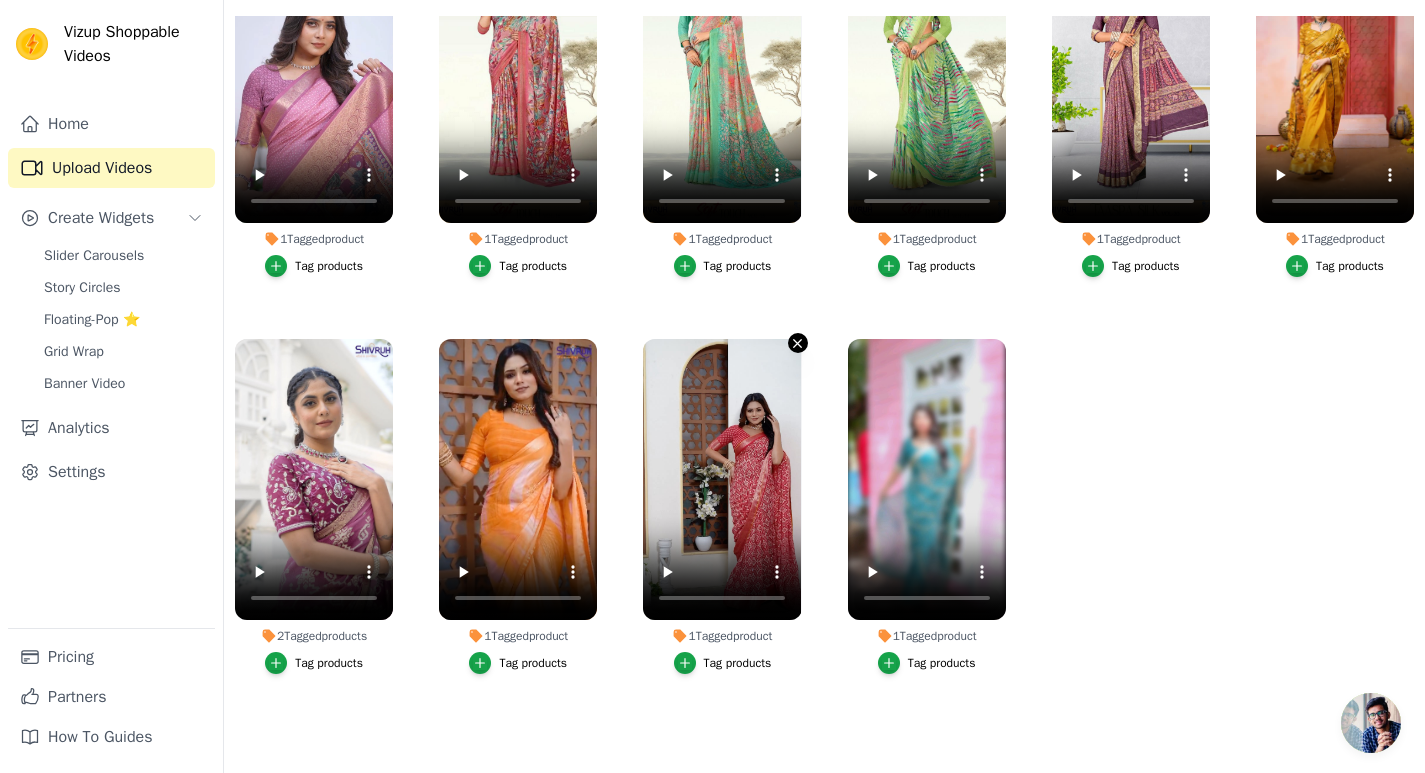 click 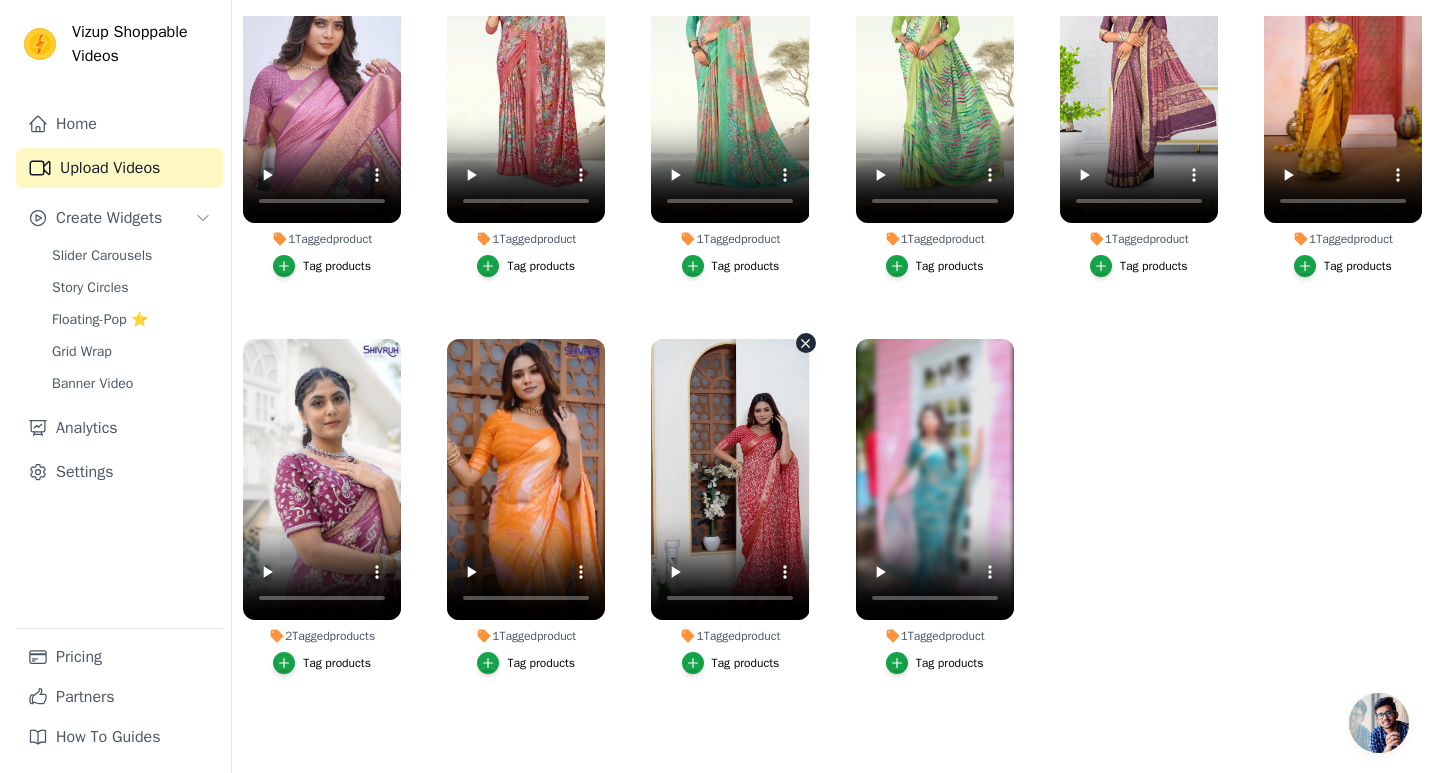 scroll, scrollTop: 0, scrollLeft: 0, axis: both 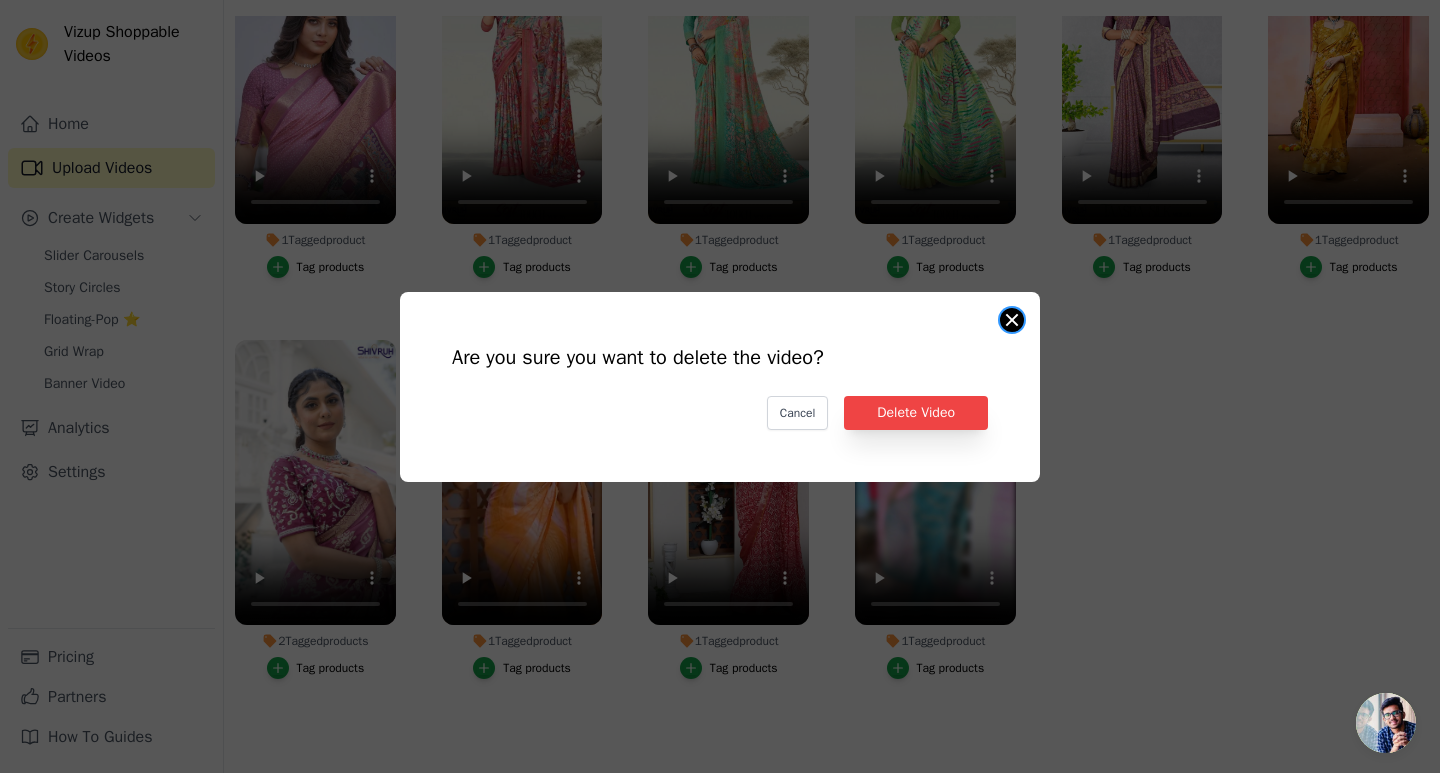 click on "Are you sure you want to delete the video?   Cancel   Delete Video       1  Tagged  product       Tag products" at bounding box center (1012, 320) 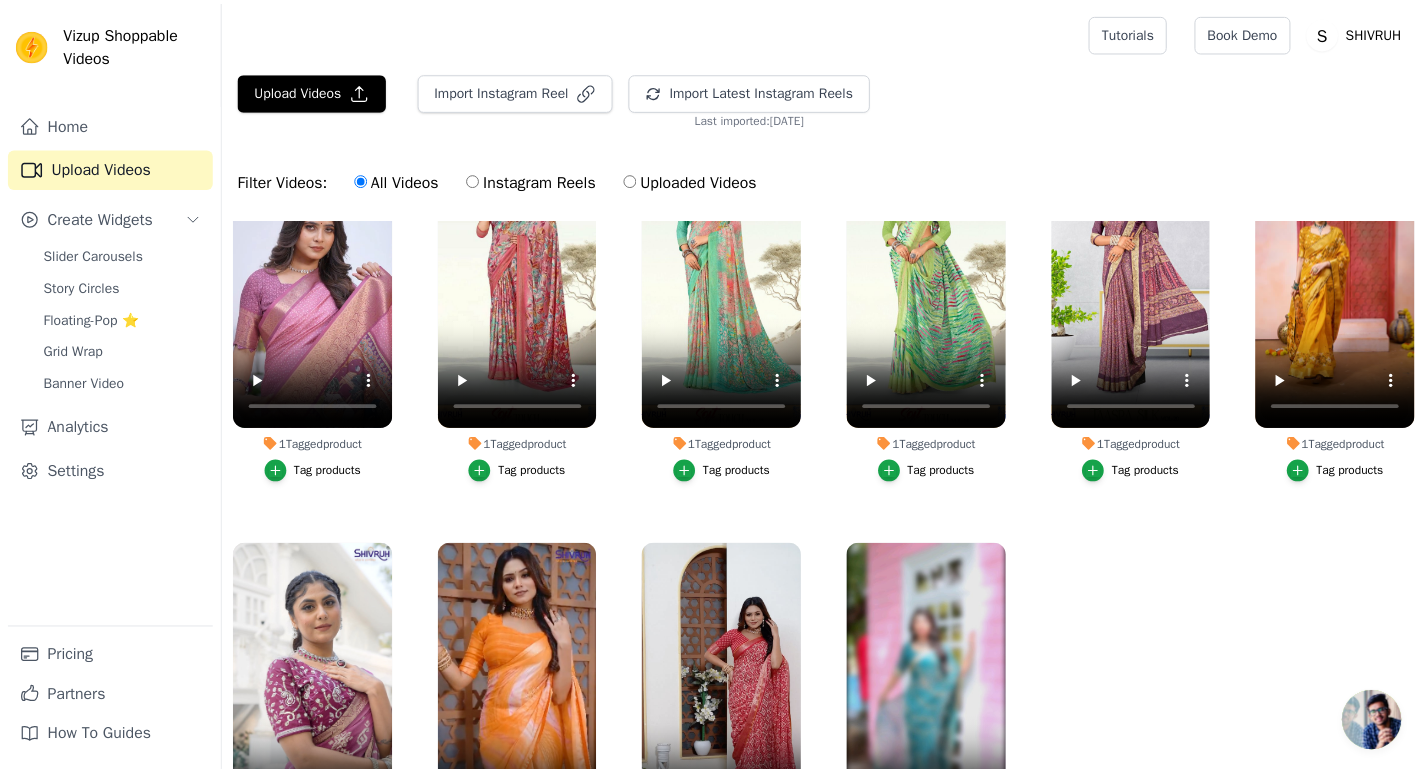 scroll, scrollTop: 204, scrollLeft: 0, axis: vertical 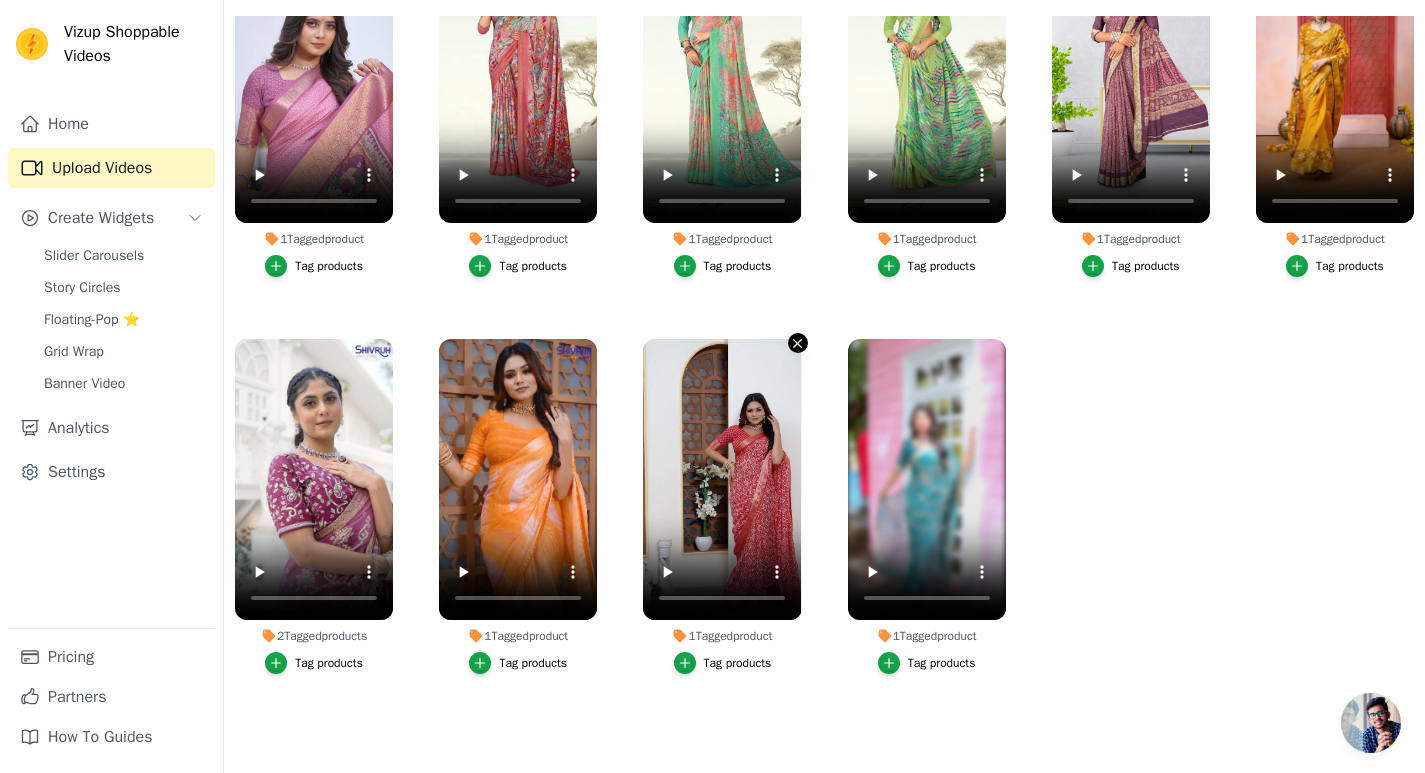 click 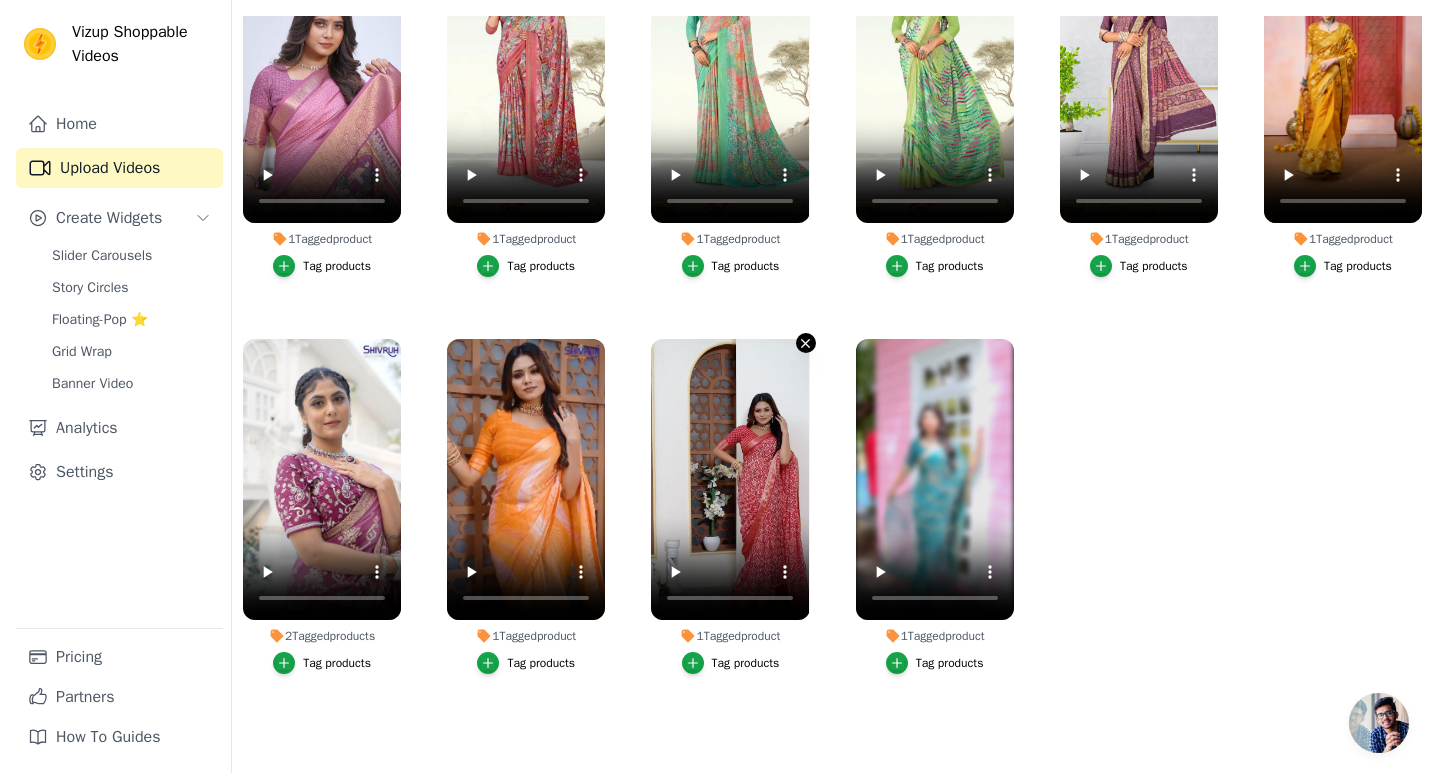 scroll, scrollTop: 0, scrollLeft: 0, axis: both 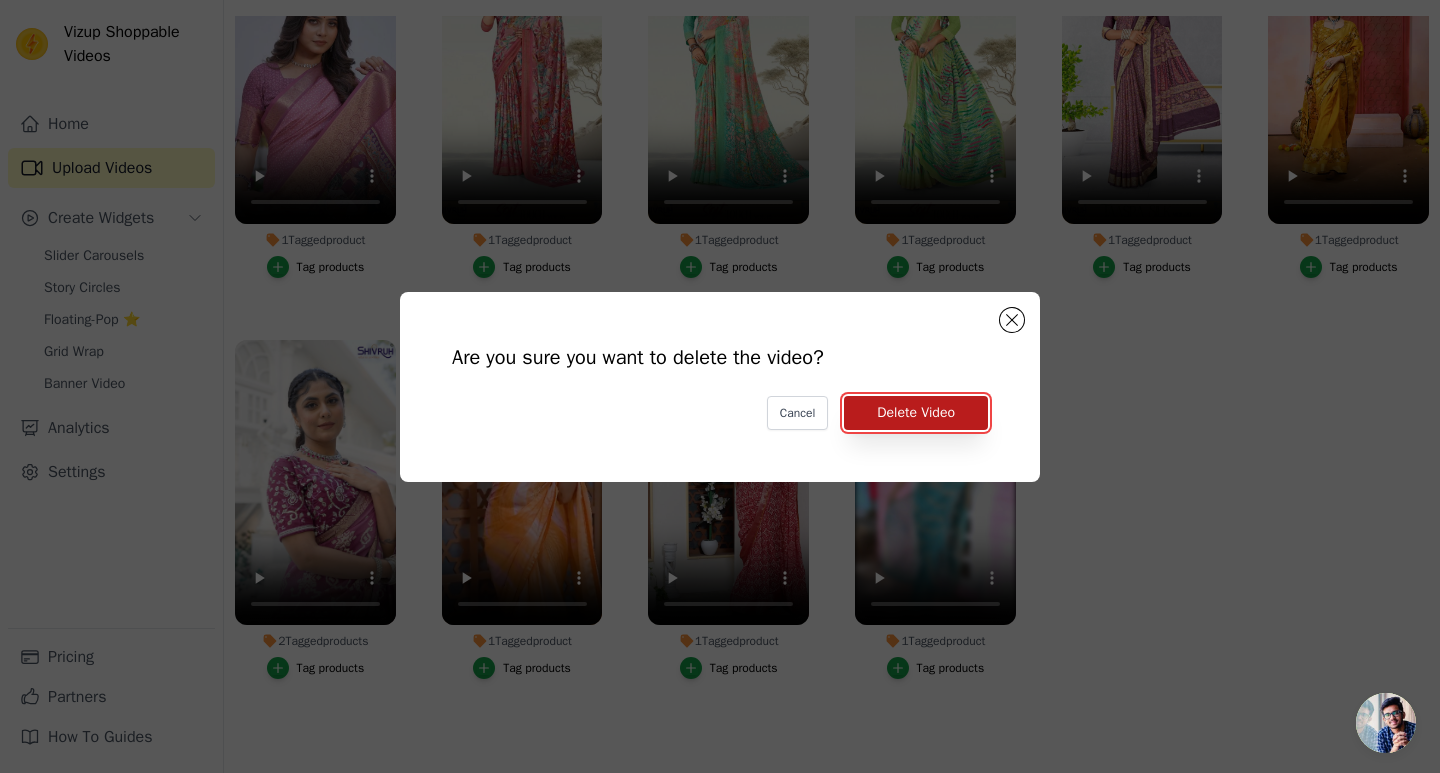 click on "Delete Video" at bounding box center [916, 413] 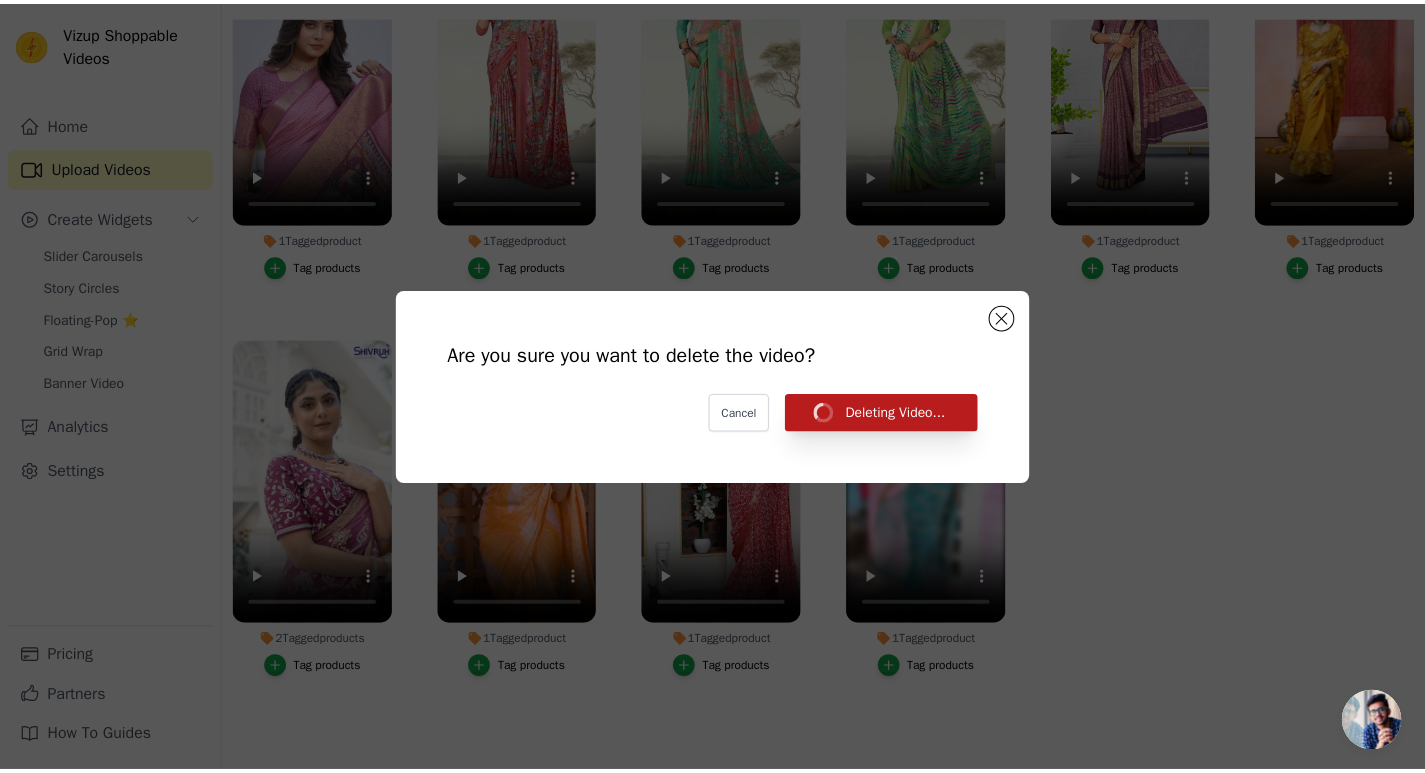 scroll, scrollTop: 204, scrollLeft: 0, axis: vertical 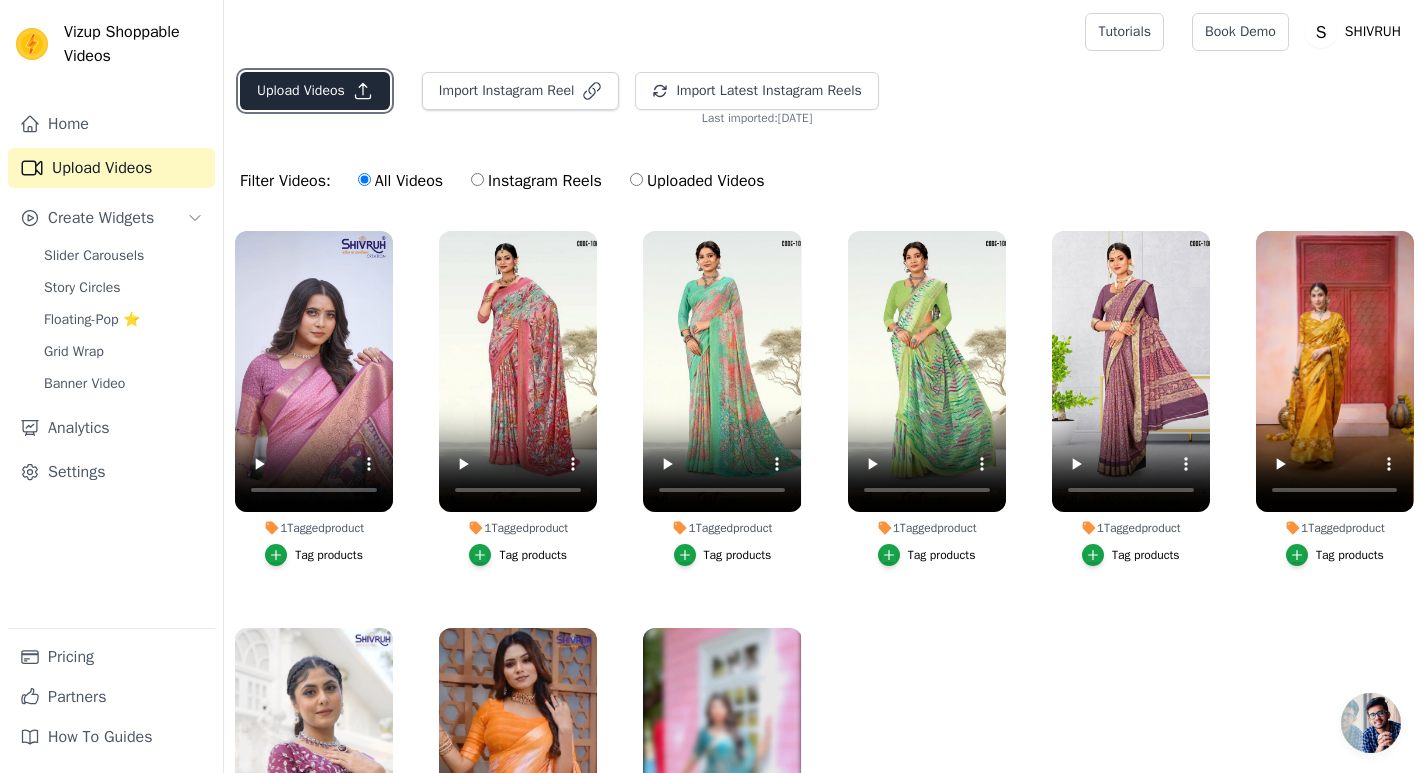 click on "Upload Videos" at bounding box center (315, 91) 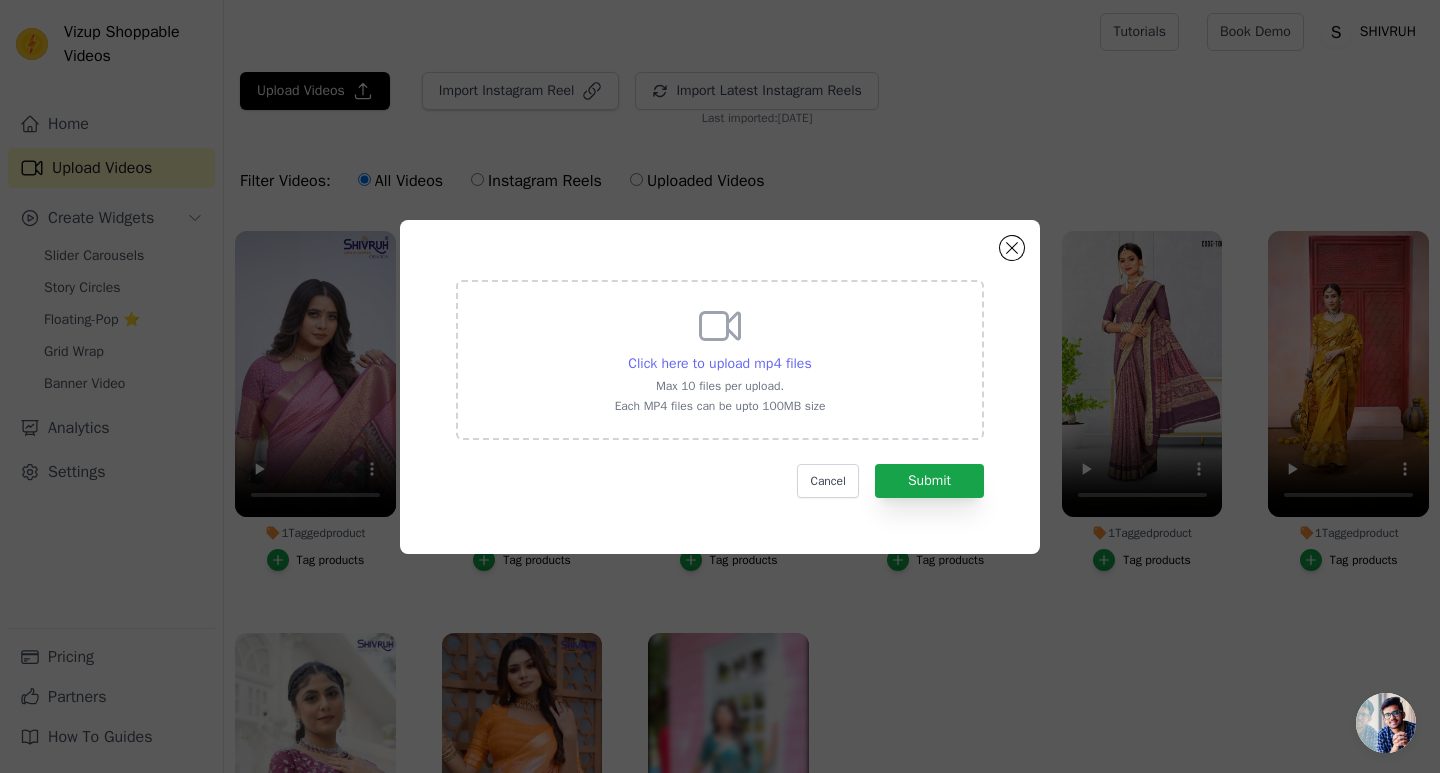 click on "Click here to upload mp4 files" at bounding box center (719, 363) 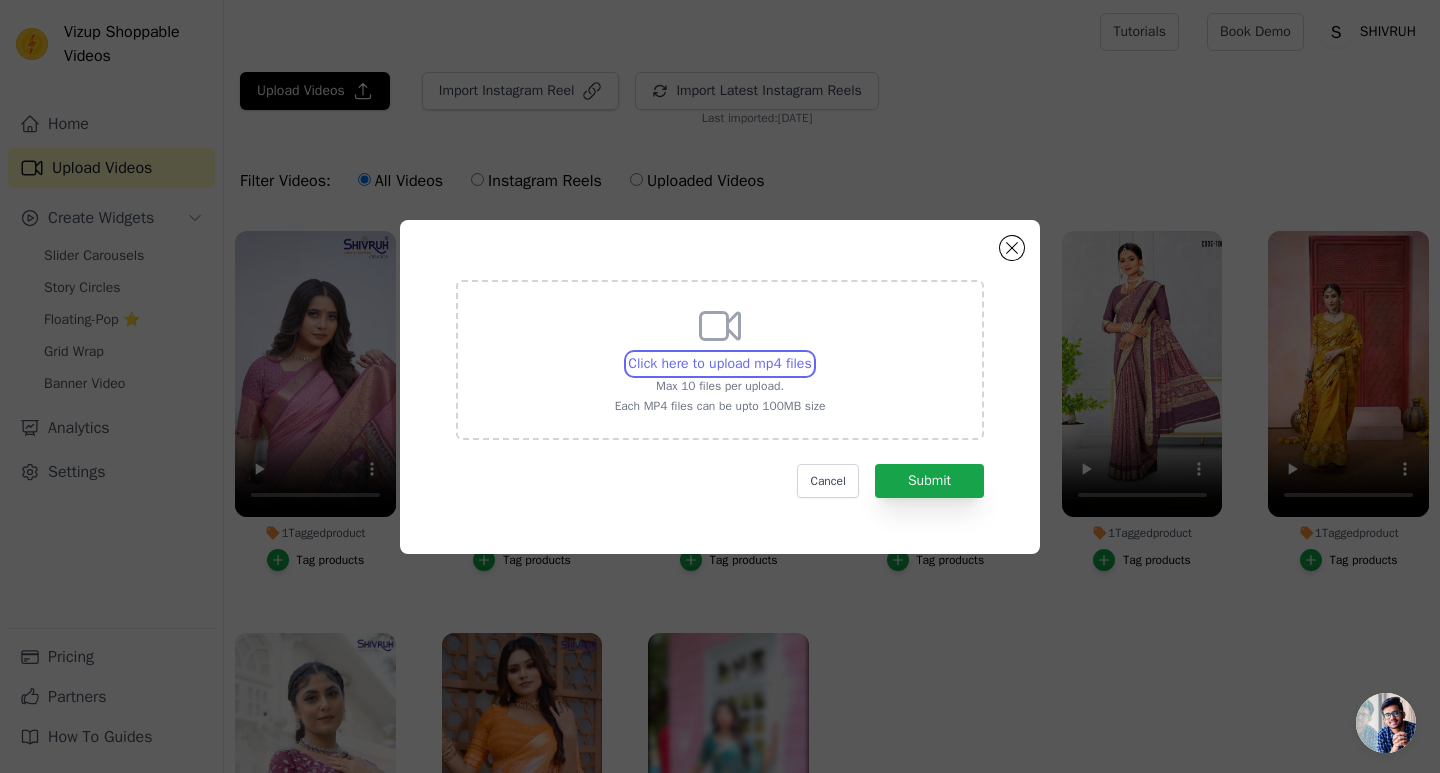 click on "Click here to upload mp4 files     Max 10 files per upload.   Each MP4 files can be upto 100MB size" at bounding box center (811, 353) 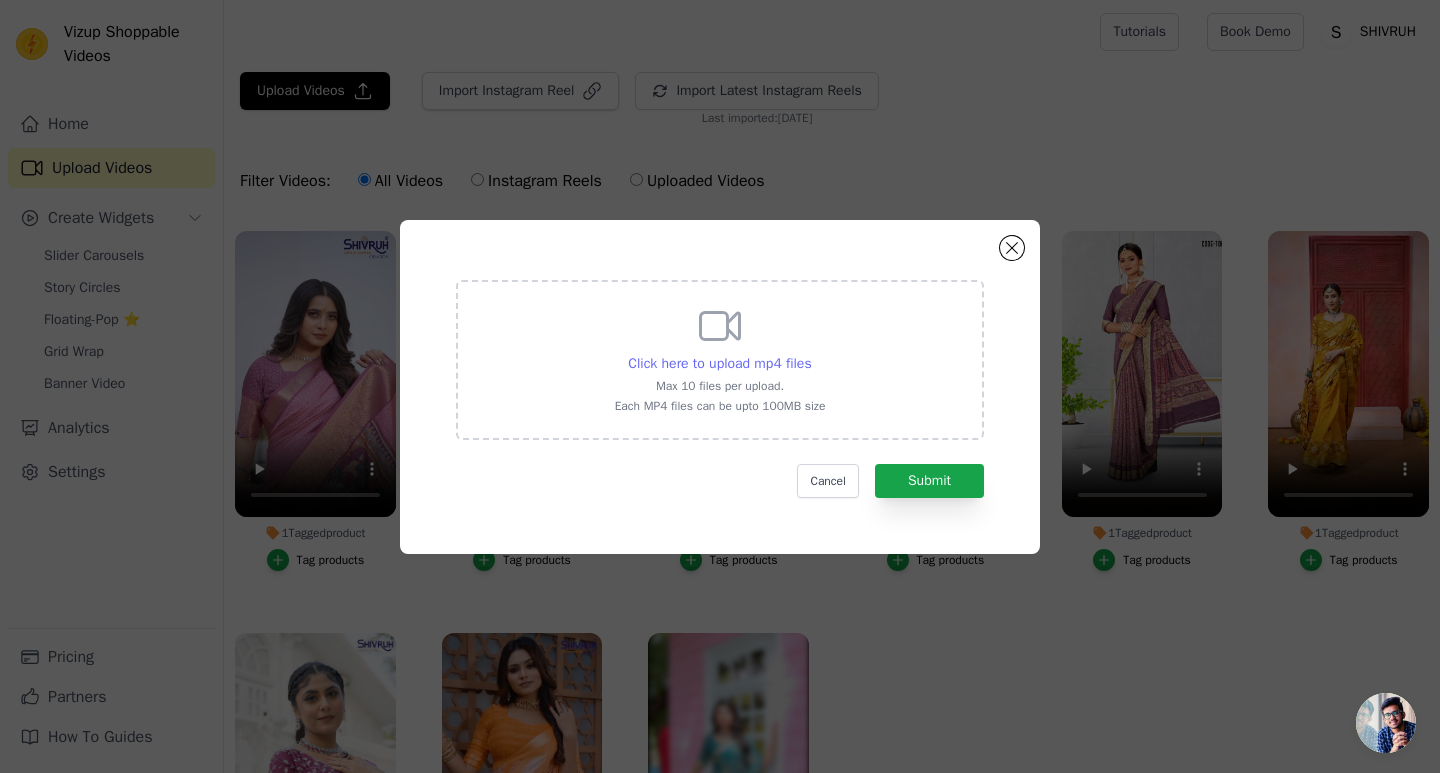 click on "Click here to upload mp4 files" at bounding box center (719, 363) 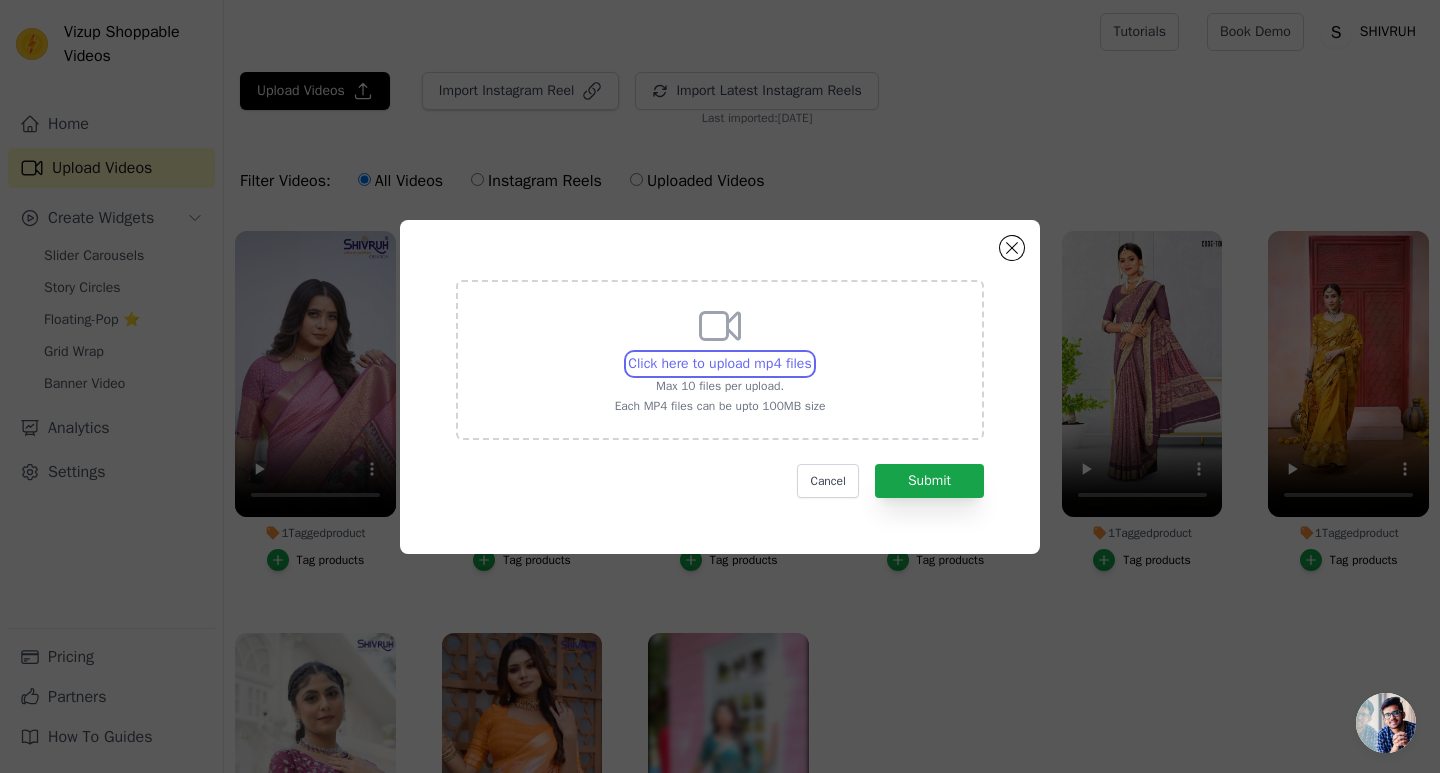 click on "Click here to upload mp4 files     Max 10 files per upload.   Each MP4 files can be upto 100MB size" at bounding box center [811, 353] 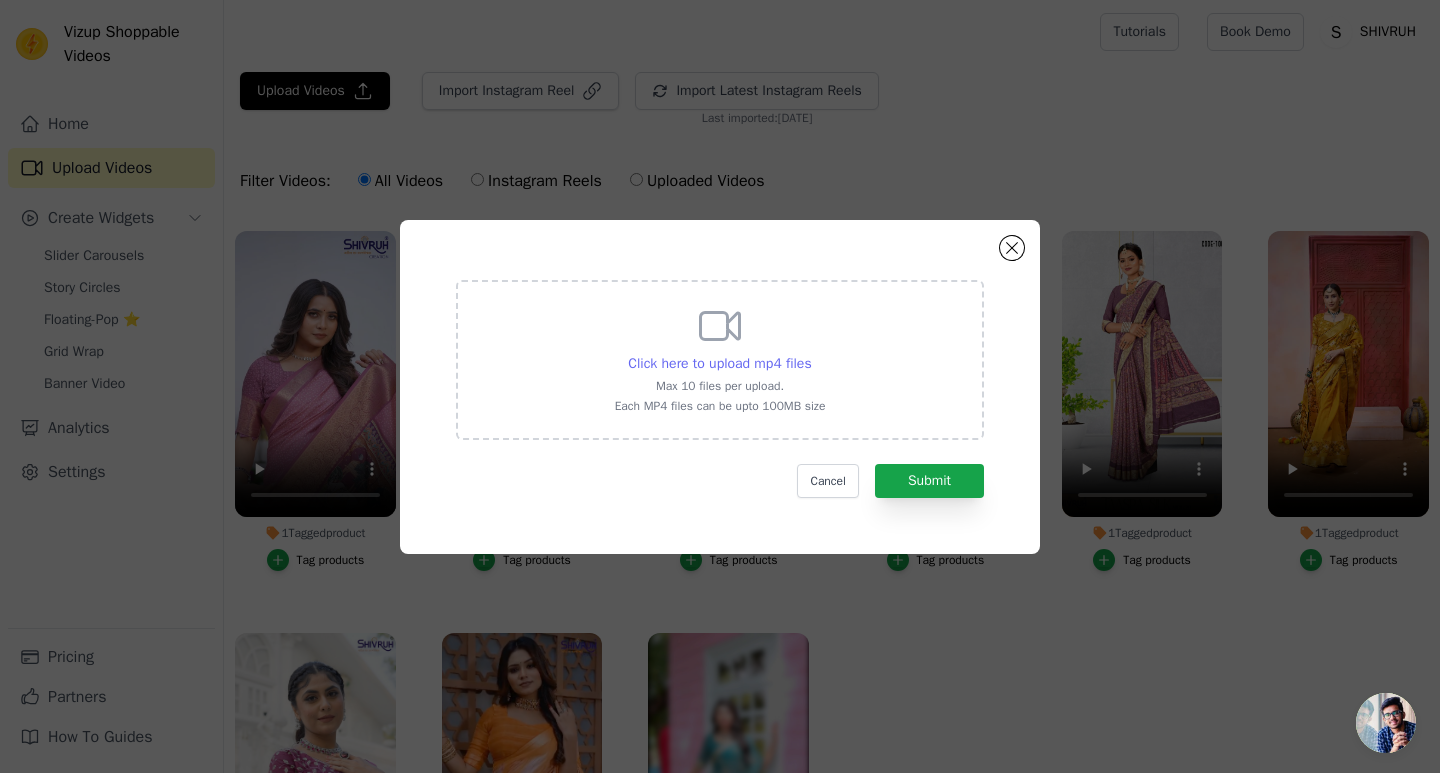 click on "Click here to upload mp4 files" at bounding box center (719, 363) 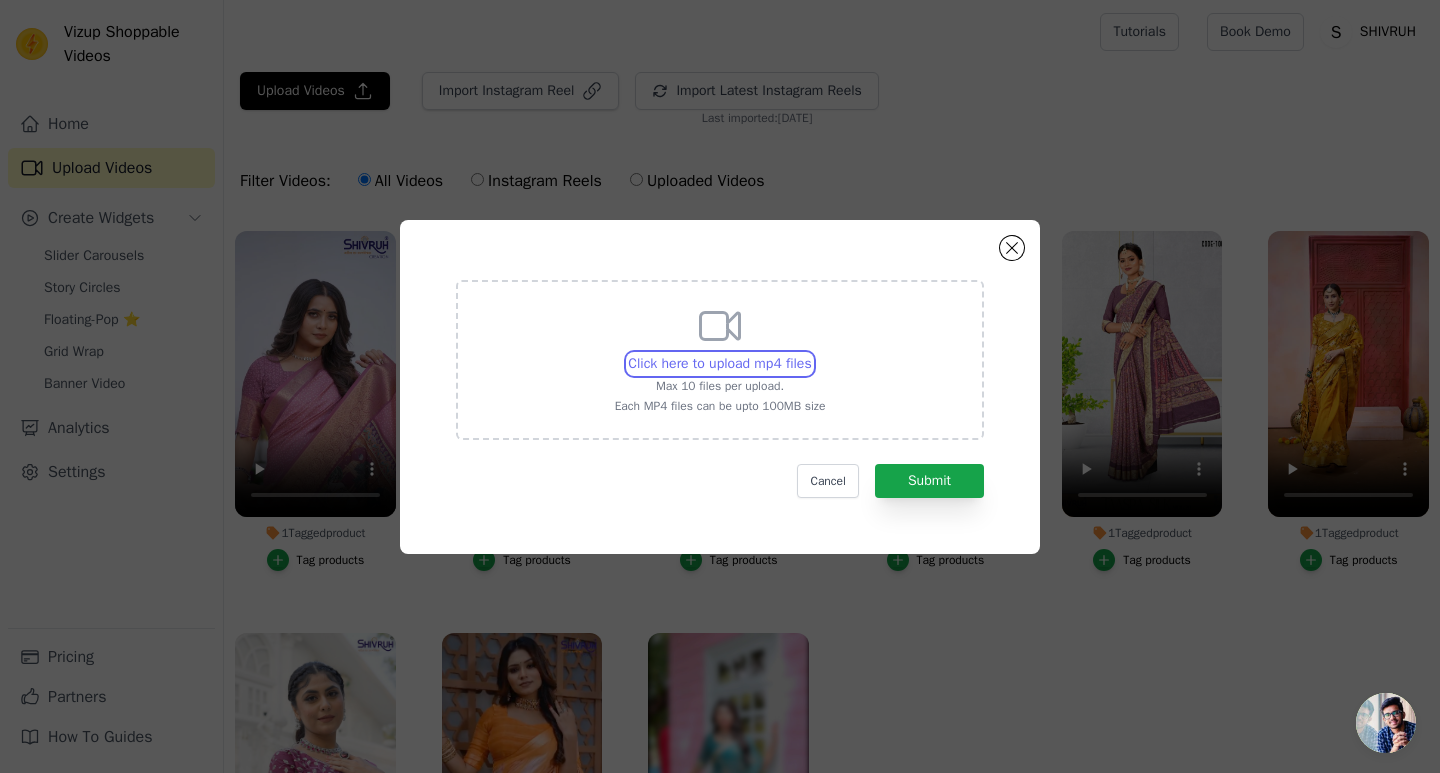 type on "C:\fakepath\Shivruh-1Nologo.mp4" 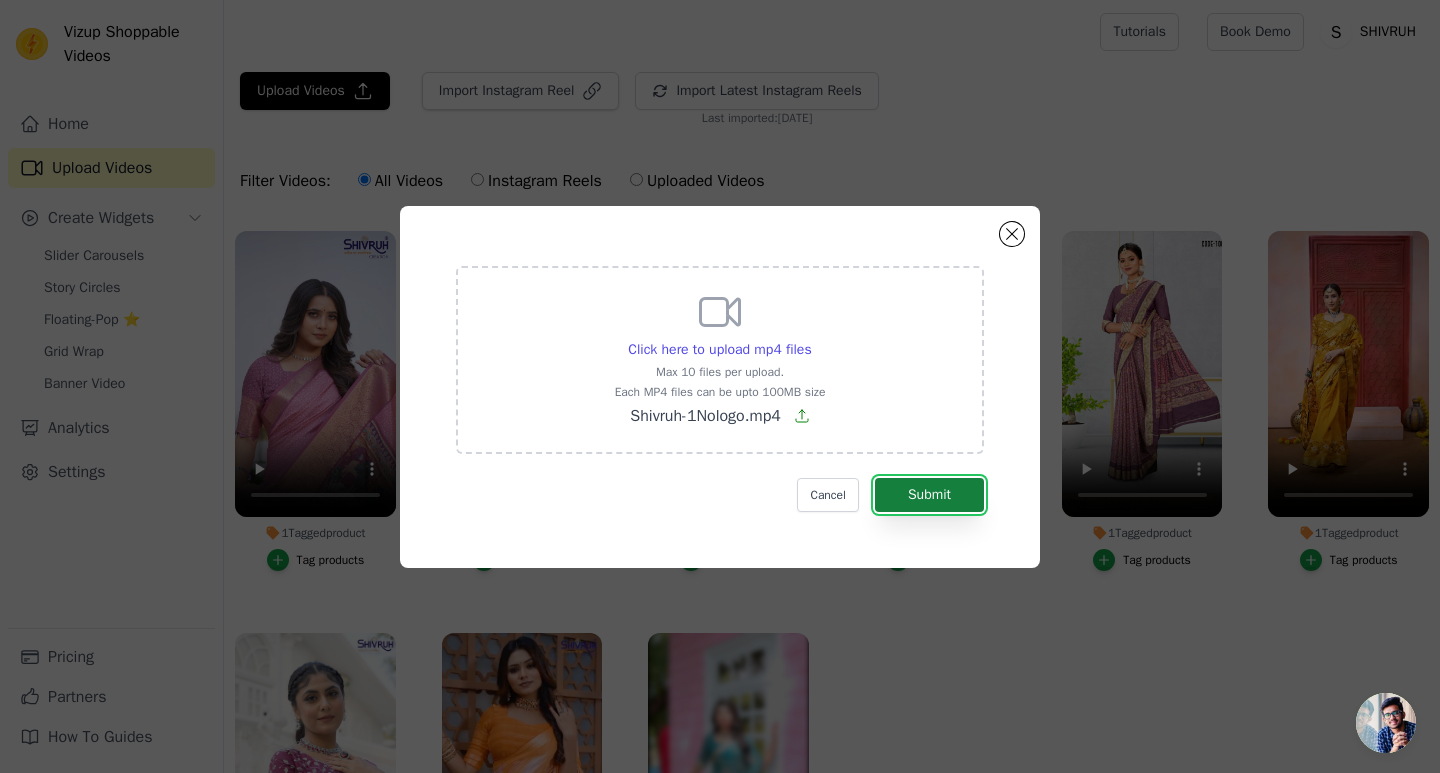 click on "Submit" at bounding box center [929, 495] 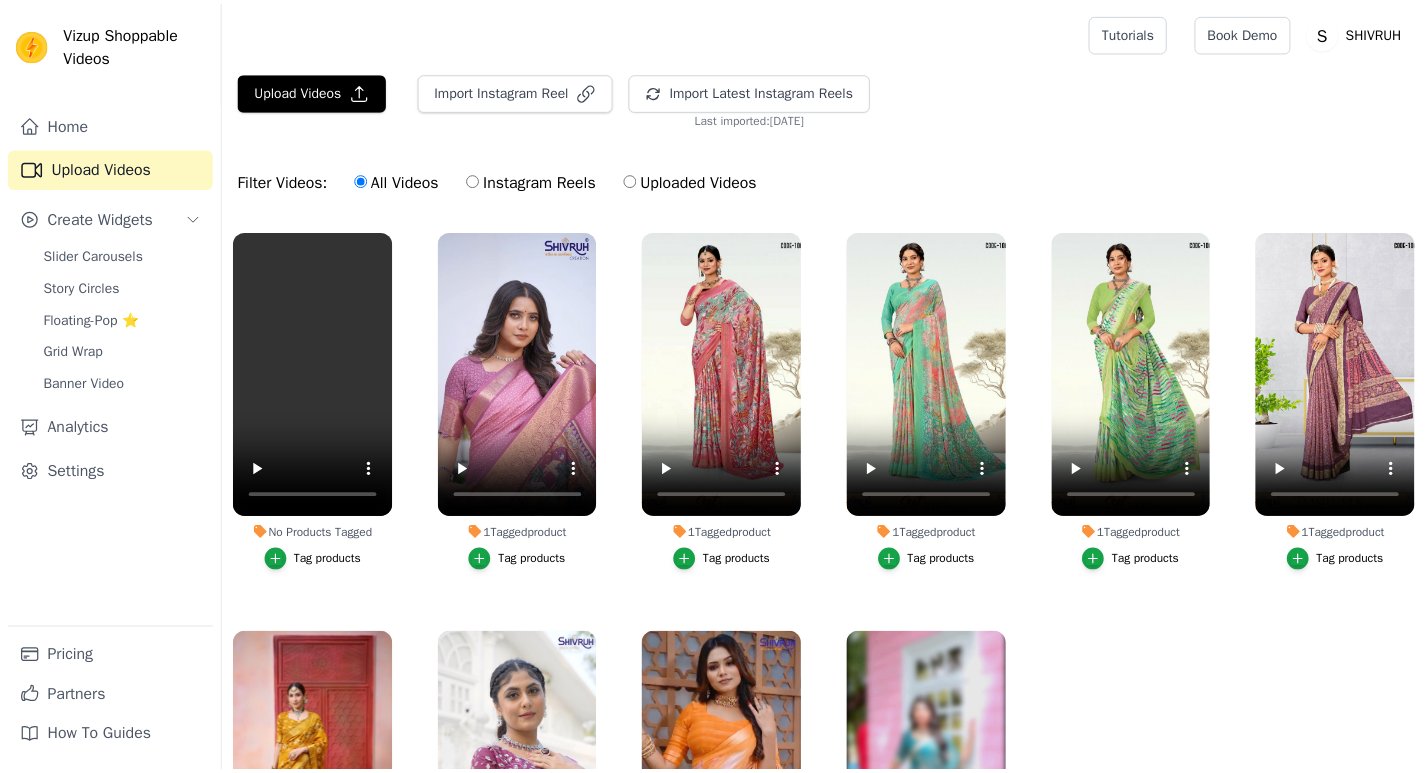 scroll, scrollTop: 0, scrollLeft: 0, axis: both 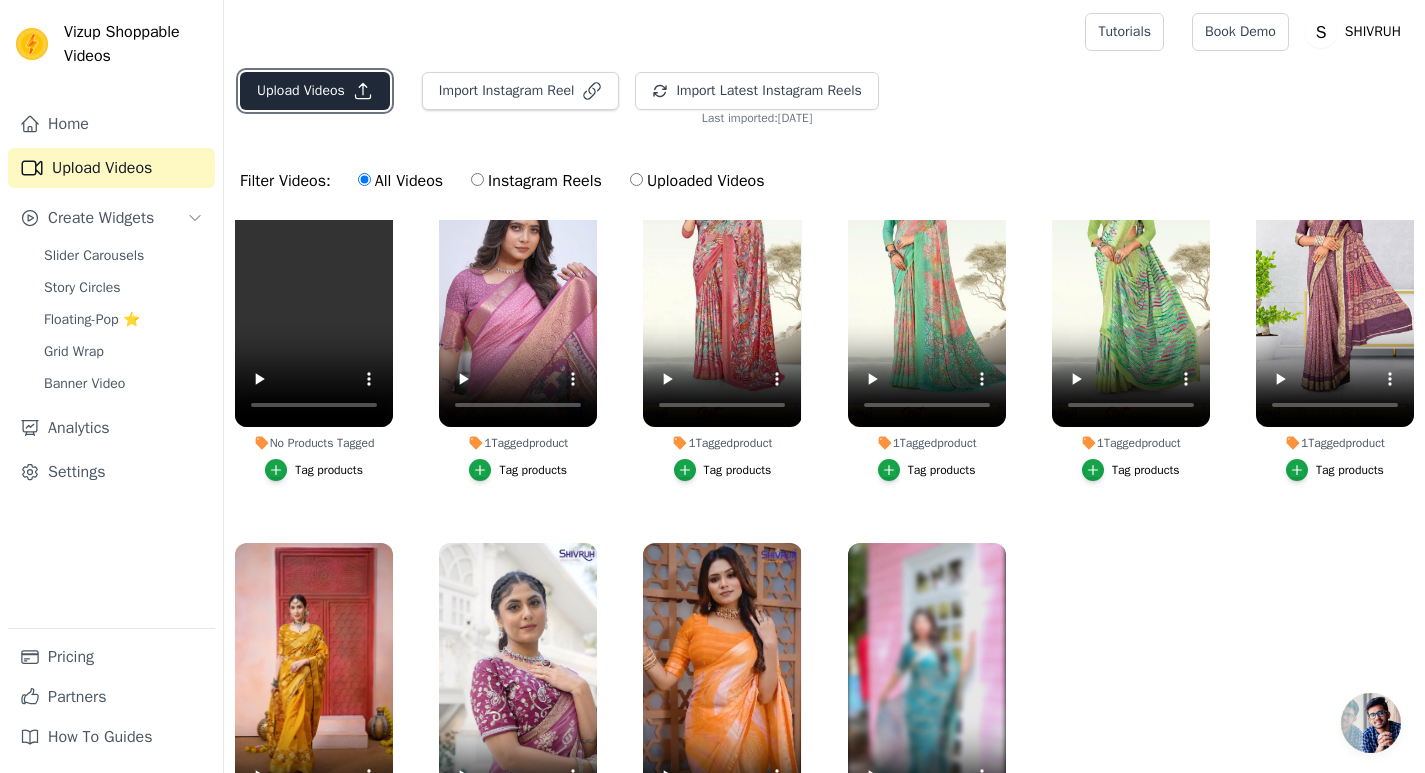 click on "Upload Videos" at bounding box center [315, 91] 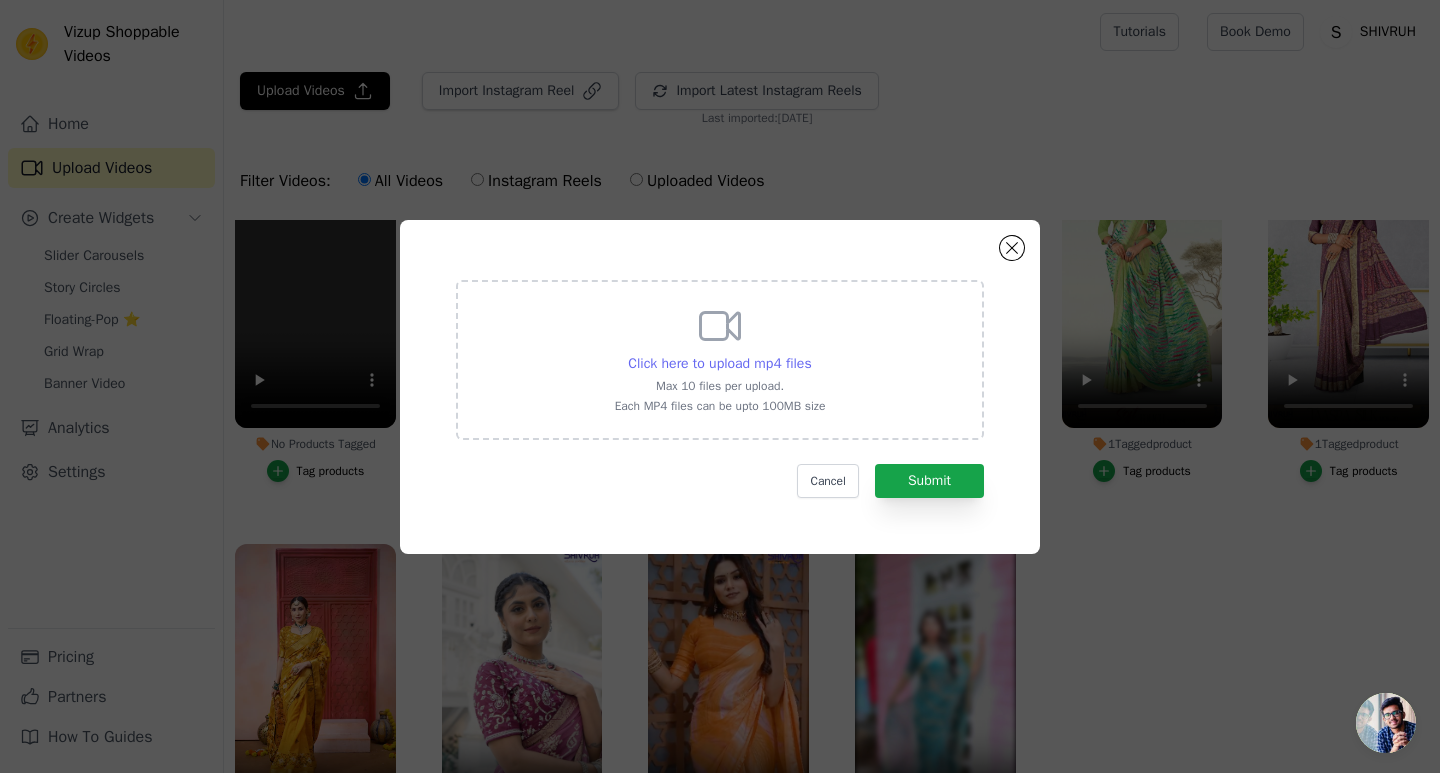 click on "Click here to upload mp4 files" at bounding box center [719, 363] 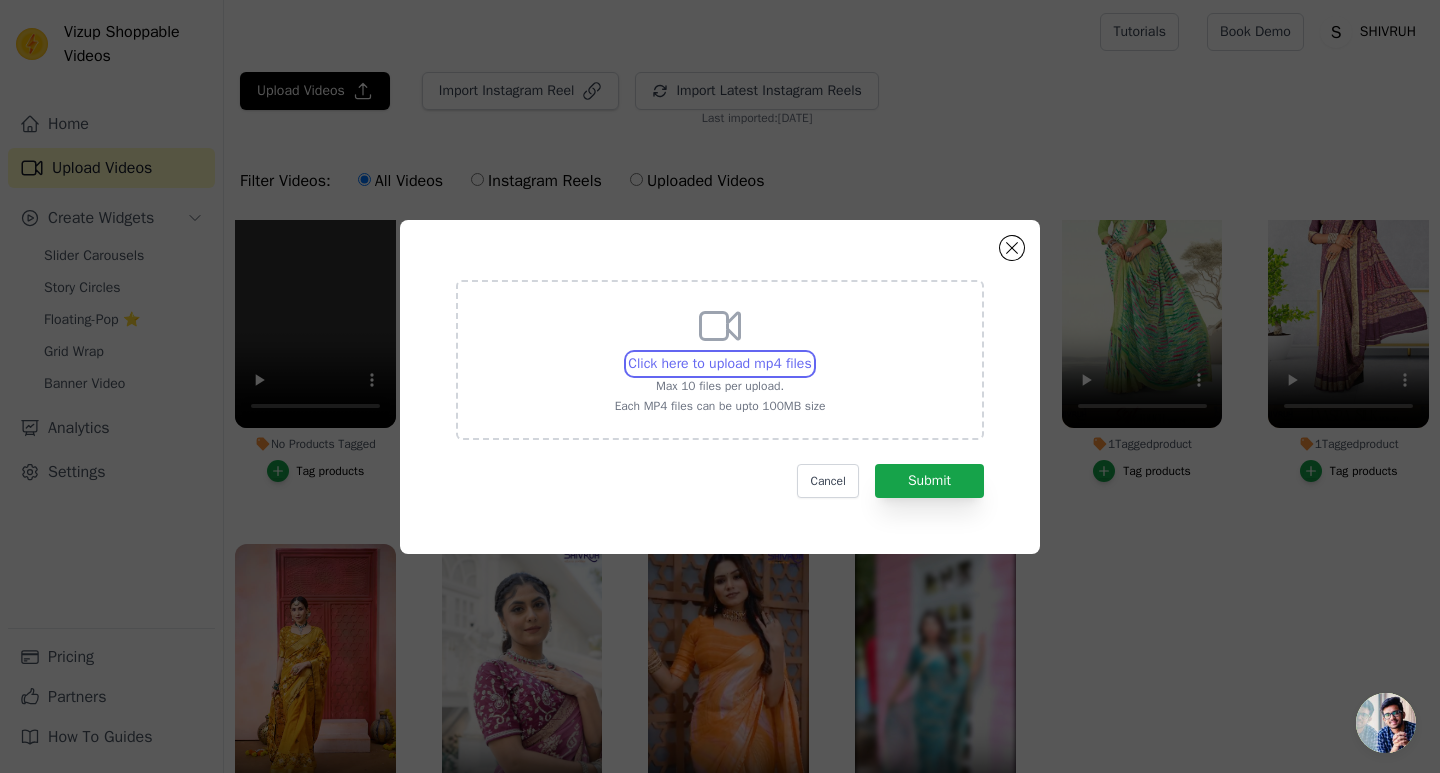 click on "Click here to upload mp4 files     Max 10 files per upload.   Each MP4 files can be upto 100MB size" at bounding box center (811, 353) 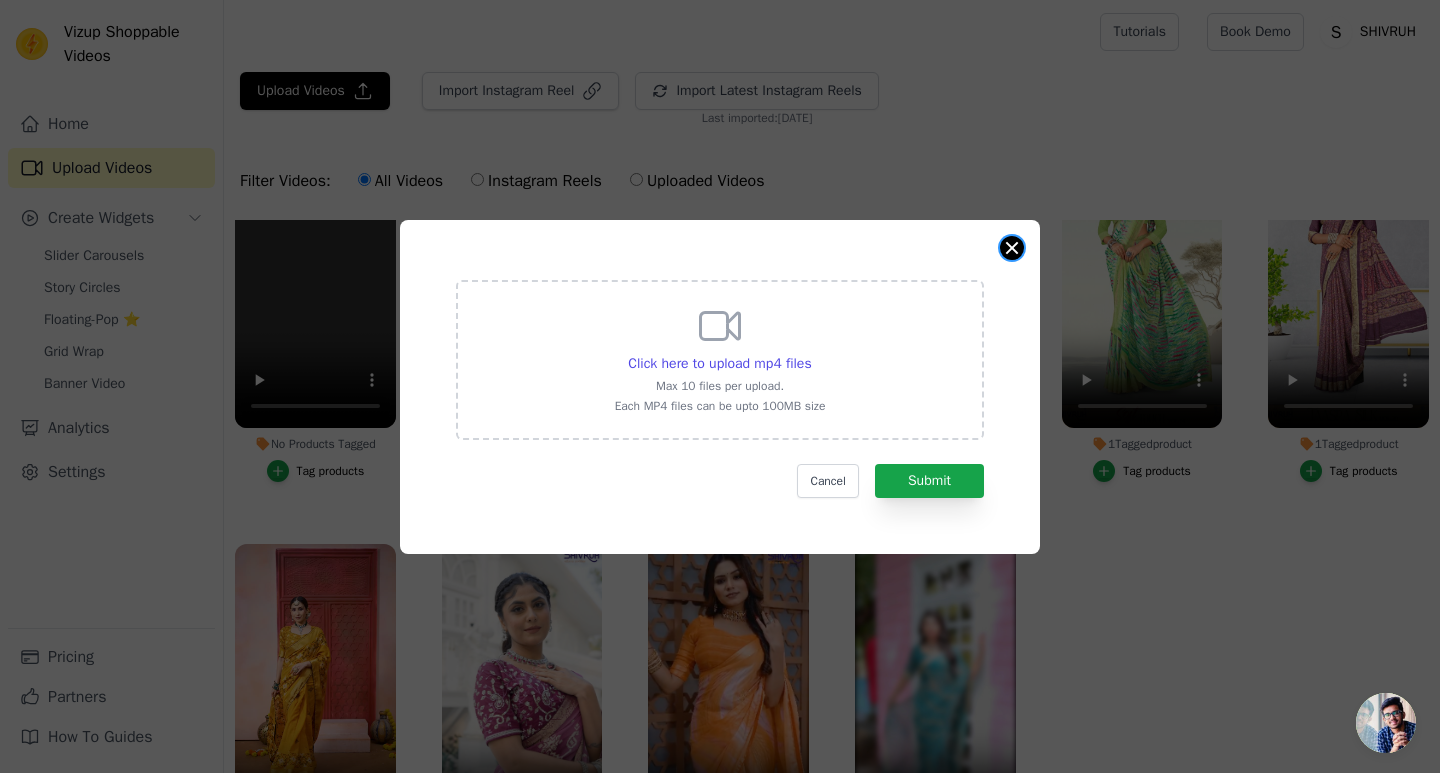 click at bounding box center (1012, 248) 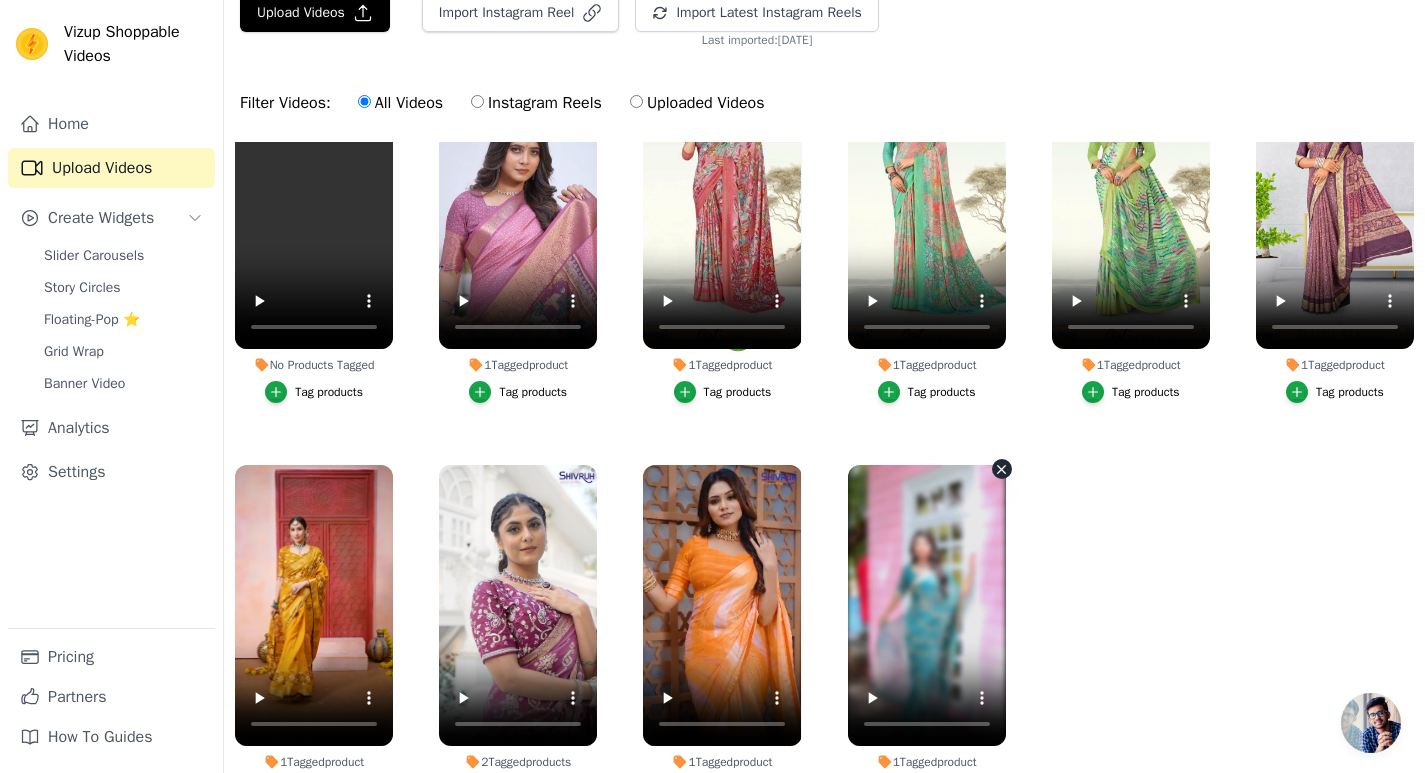 scroll, scrollTop: 204, scrollLeft: 0, axis: vertical 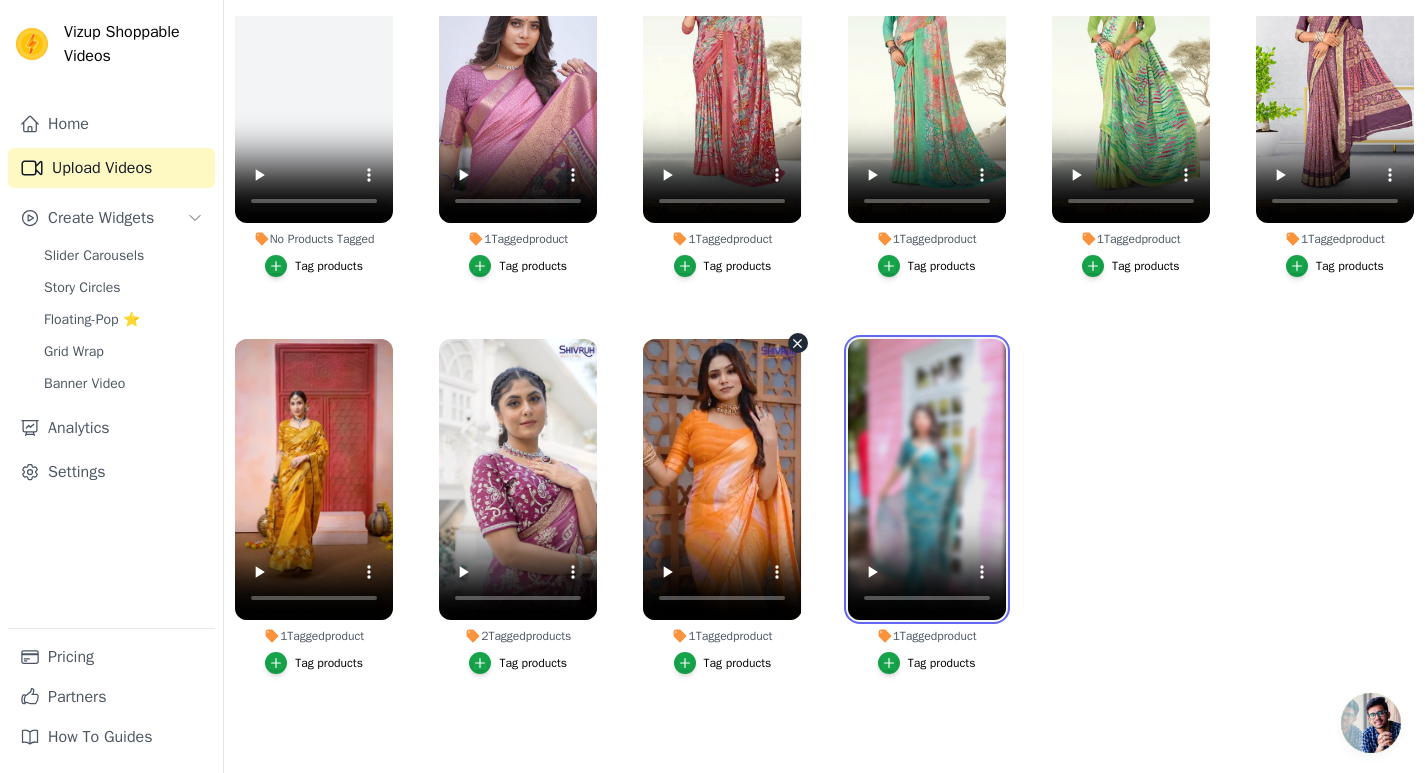 drag, startPoint x: 912, startPoint y: 451, endPoint x: 648, endPoint y: 454, distance: 264.01706 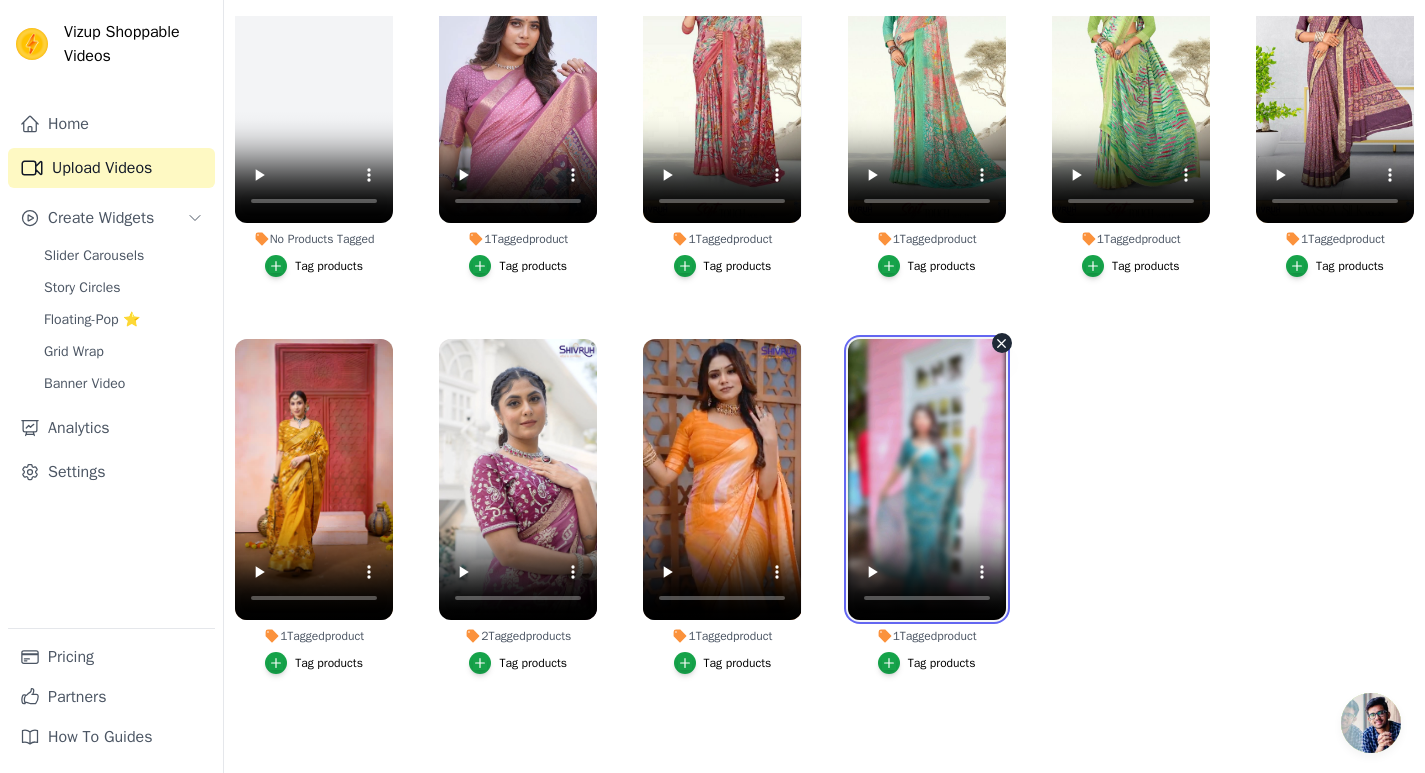scroll, scrollTop: 0, scrollLeft: 0, axis: both 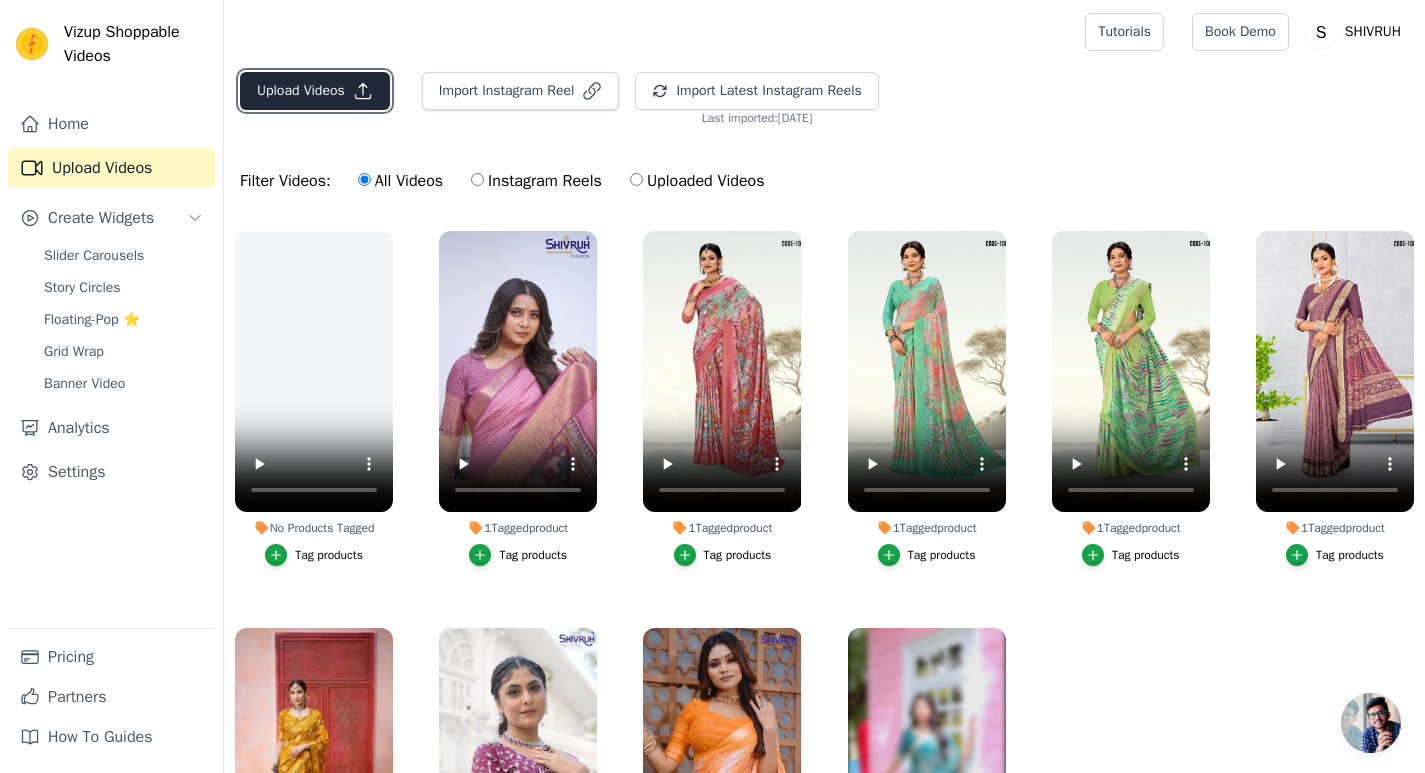 click on "Upload Videos" at bounding box center (315, 91) 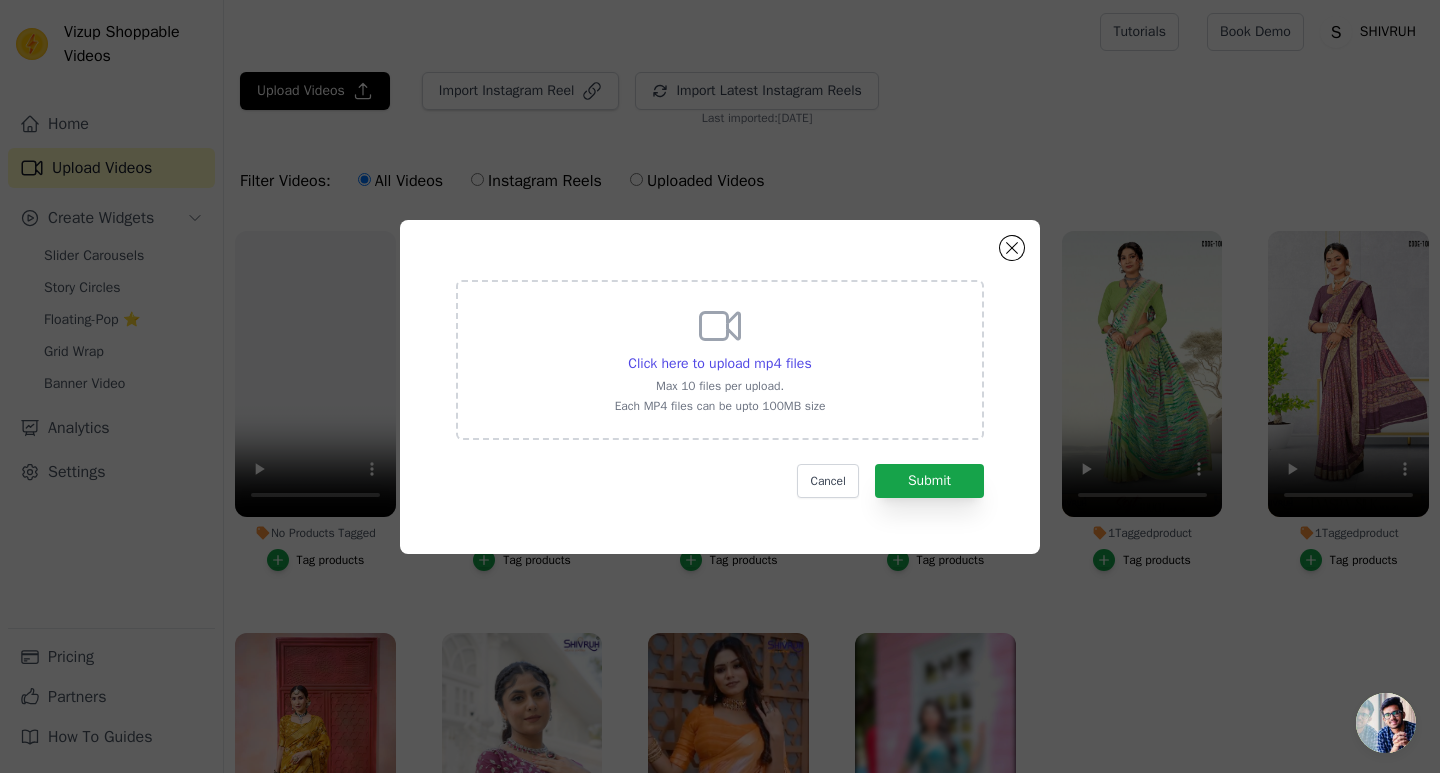 click on "Max 10 files per upload." at bounding box center (720, 386) 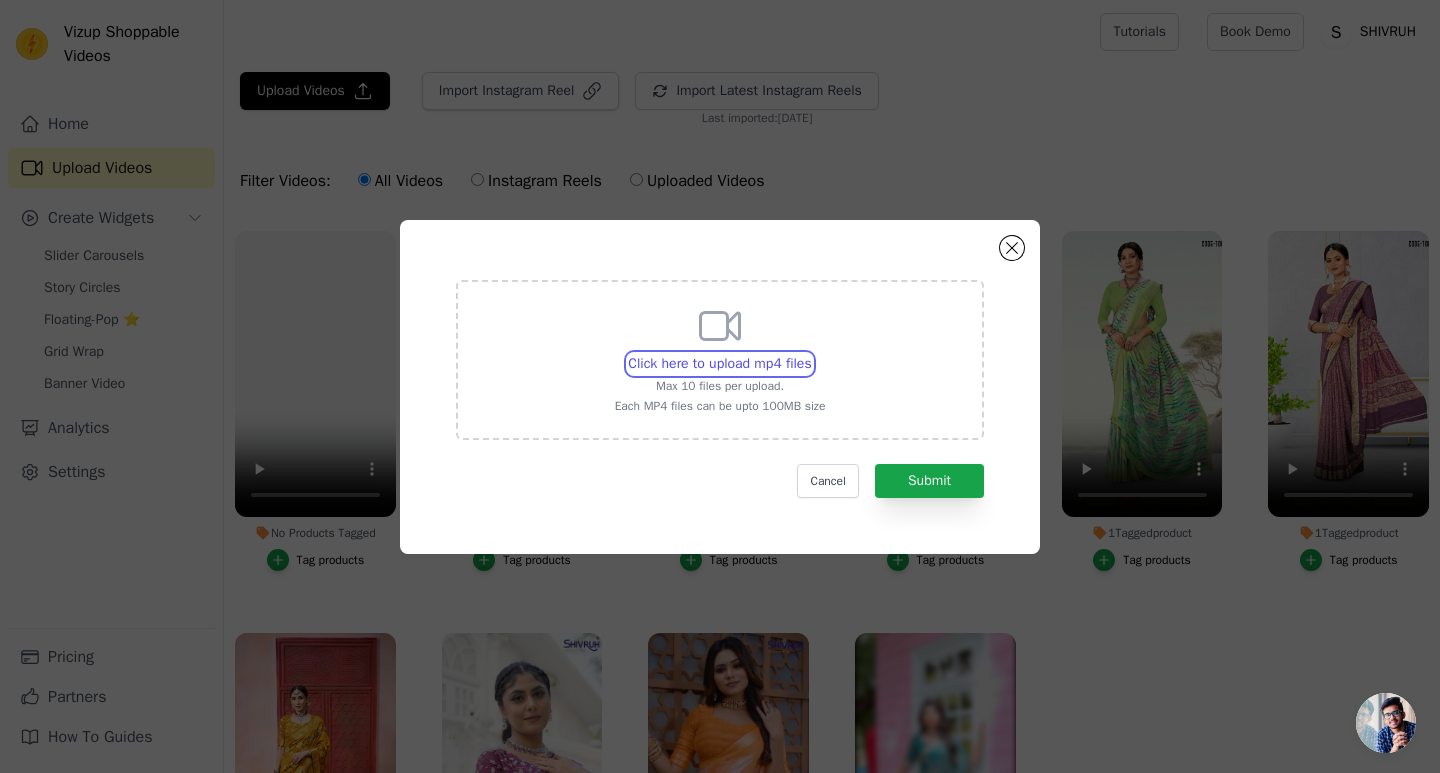 click on "Click here to upload mp4 files     Max 10 files per upload.   Each MP4 files can be upto 100MB size" at bounding box center [811, 353] 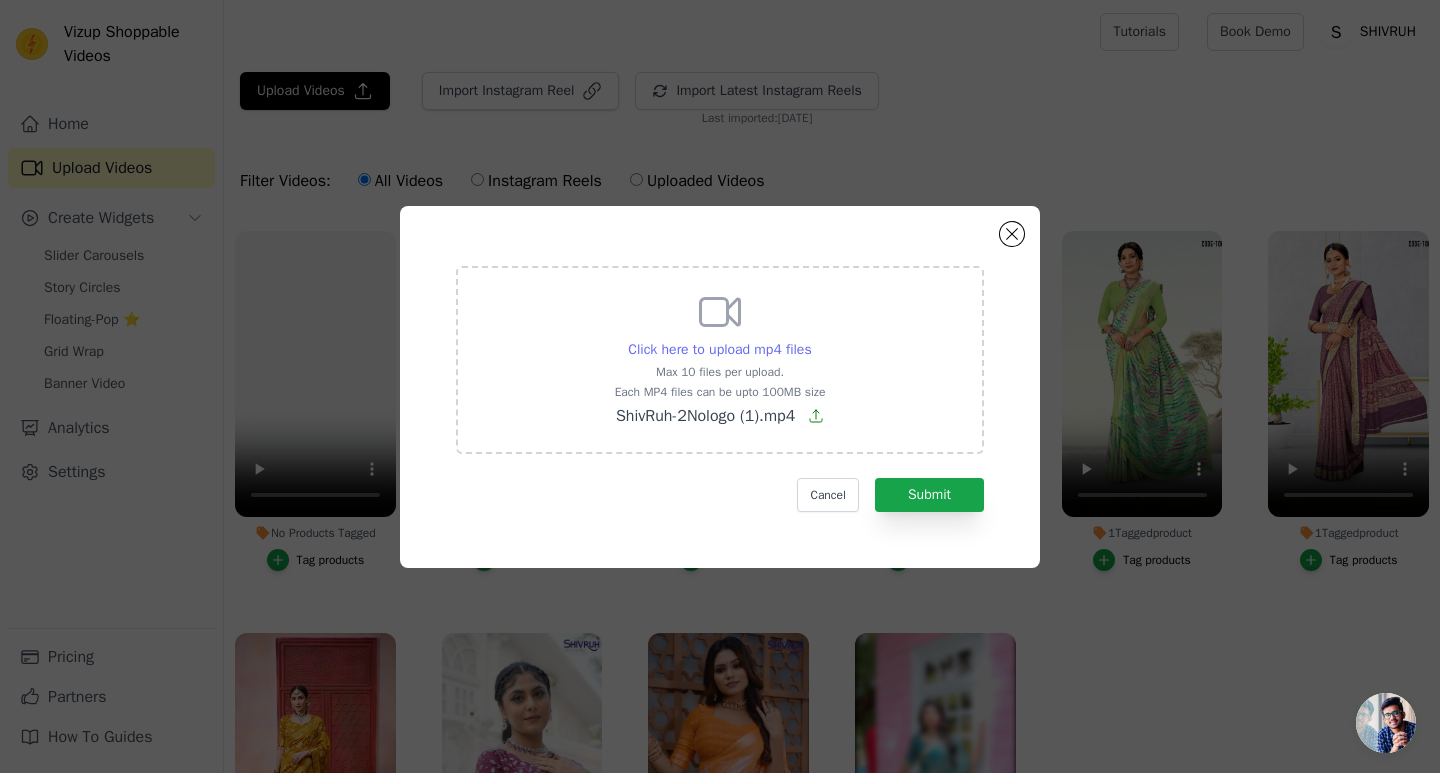 click on "Click here to upload mp4 files" at bounding box center [719, 349] 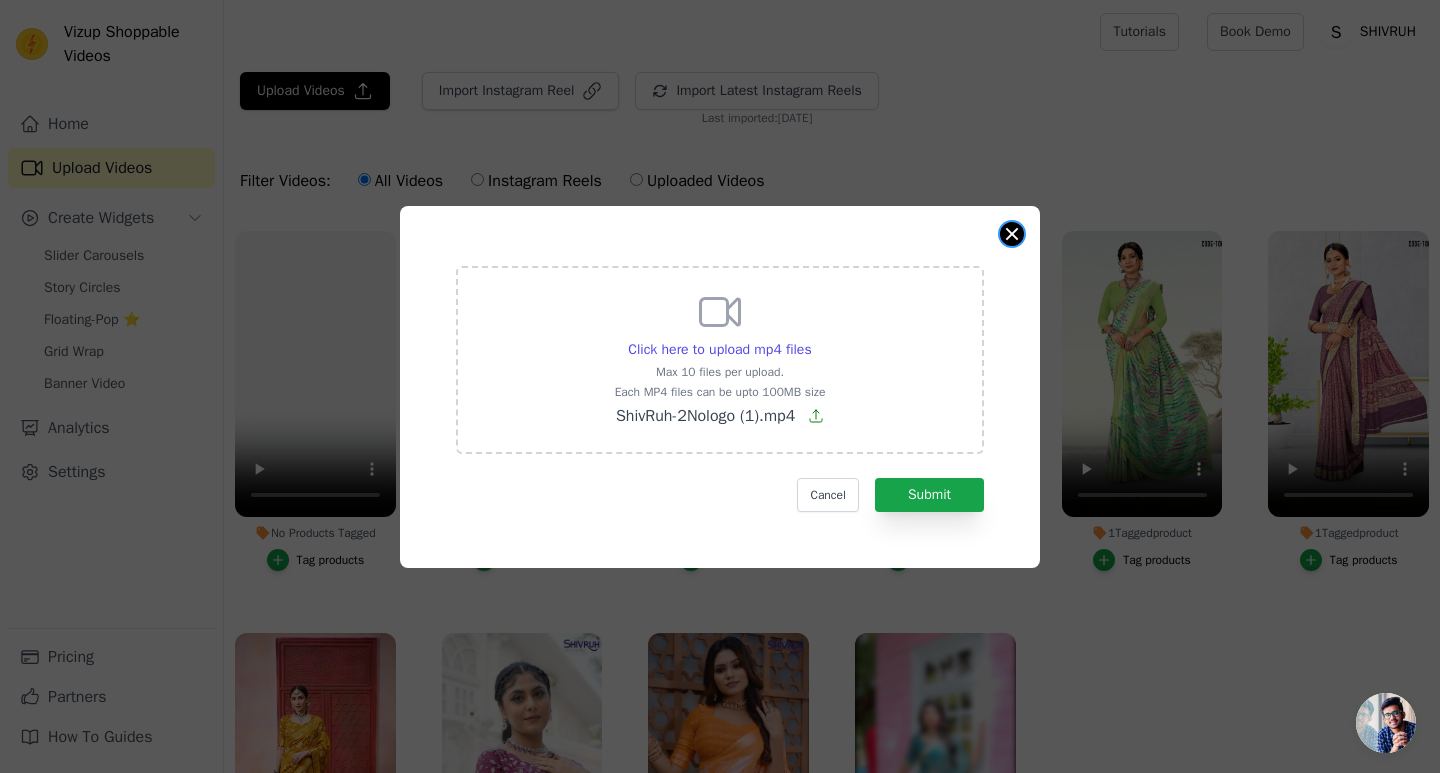 click at bounding box center (1012, 234) 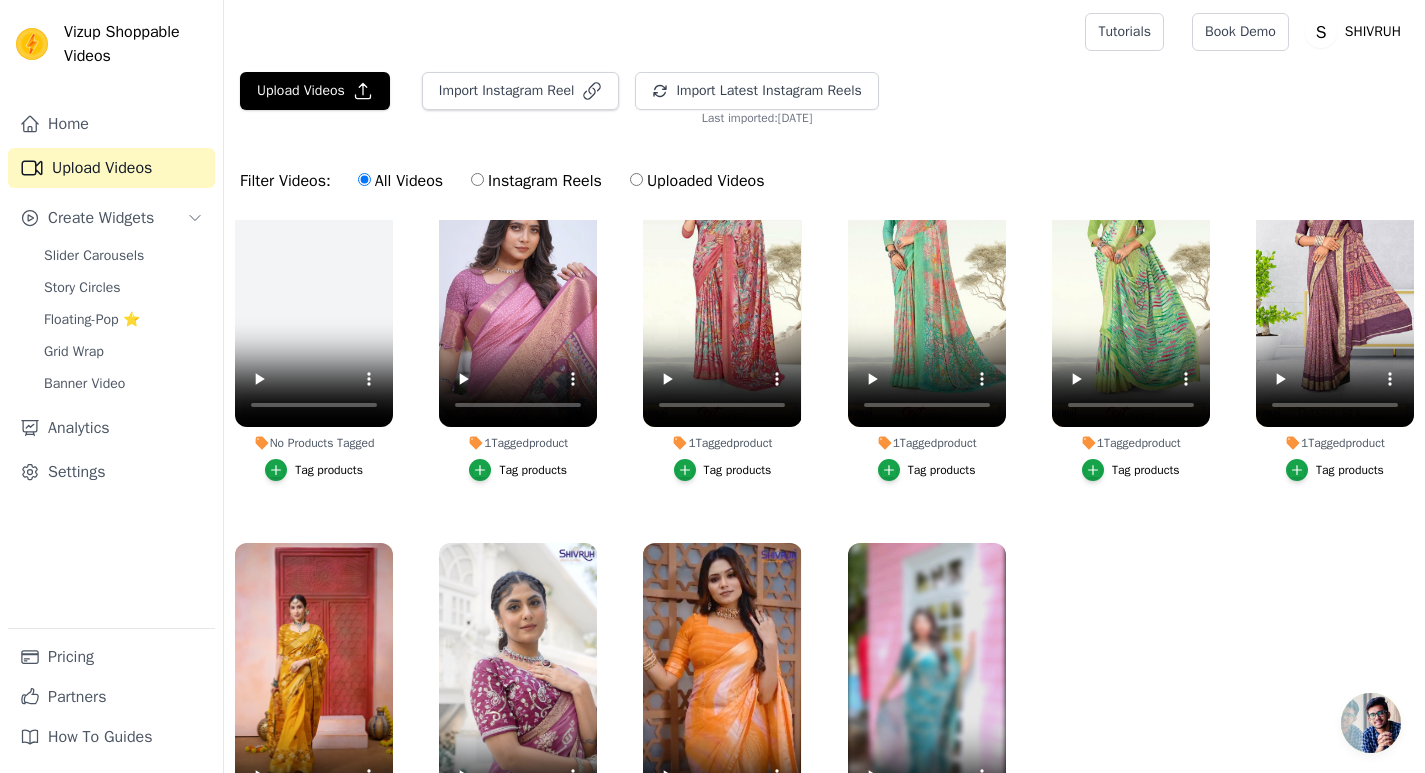 scroll, scrollTop: 0, scrollLeft: 0, axis: both 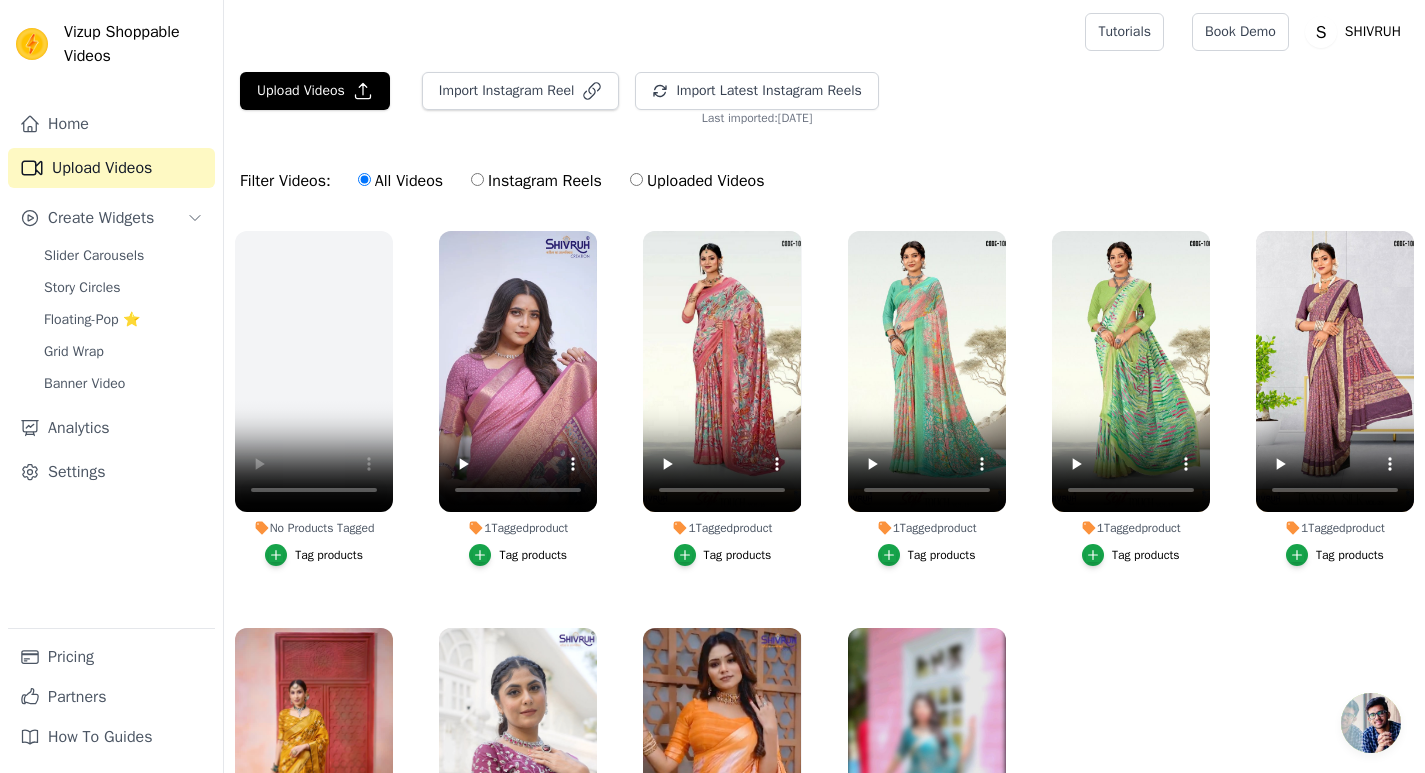 click on "No Products Tagged" at bounding box center [314, 528] 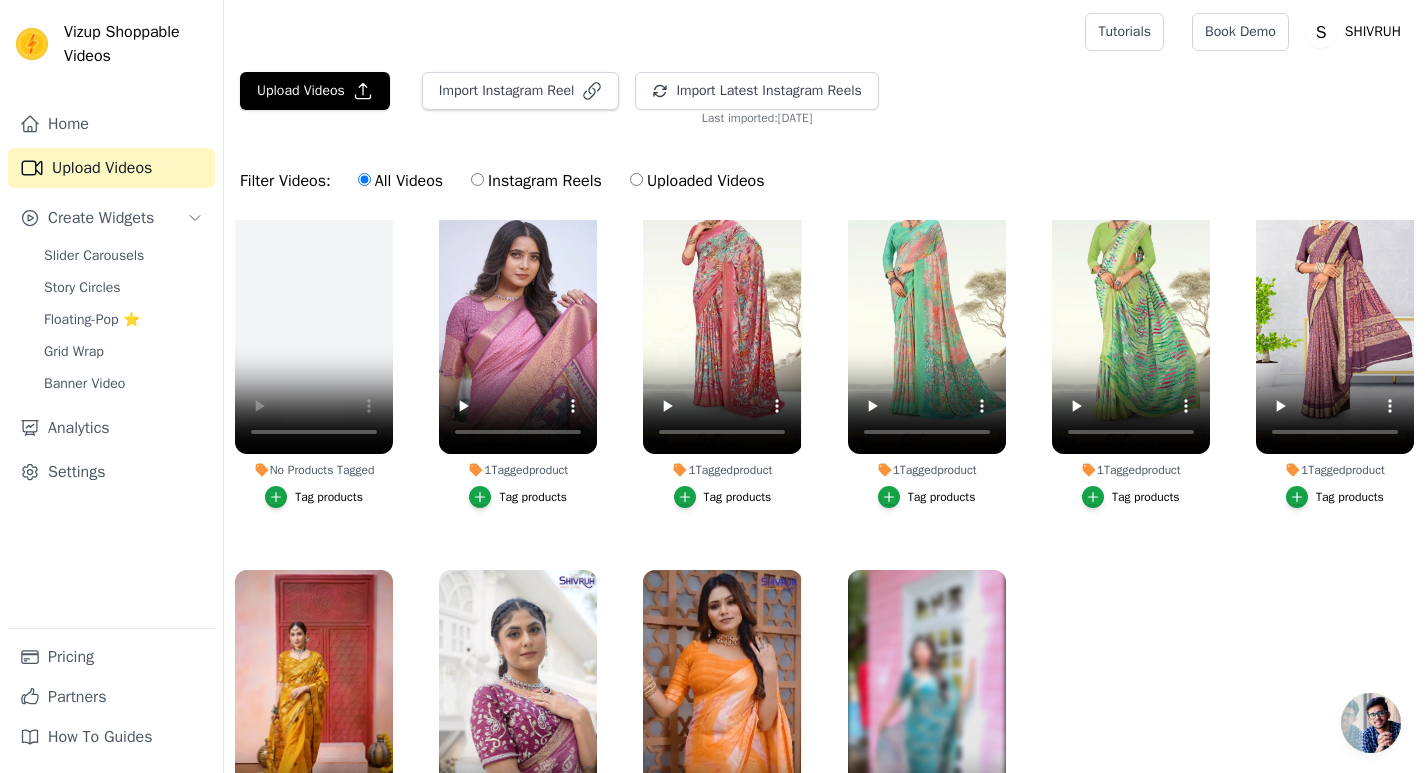 scroll, scrollTop: 89, scrollLeft: 0, axis: vertical 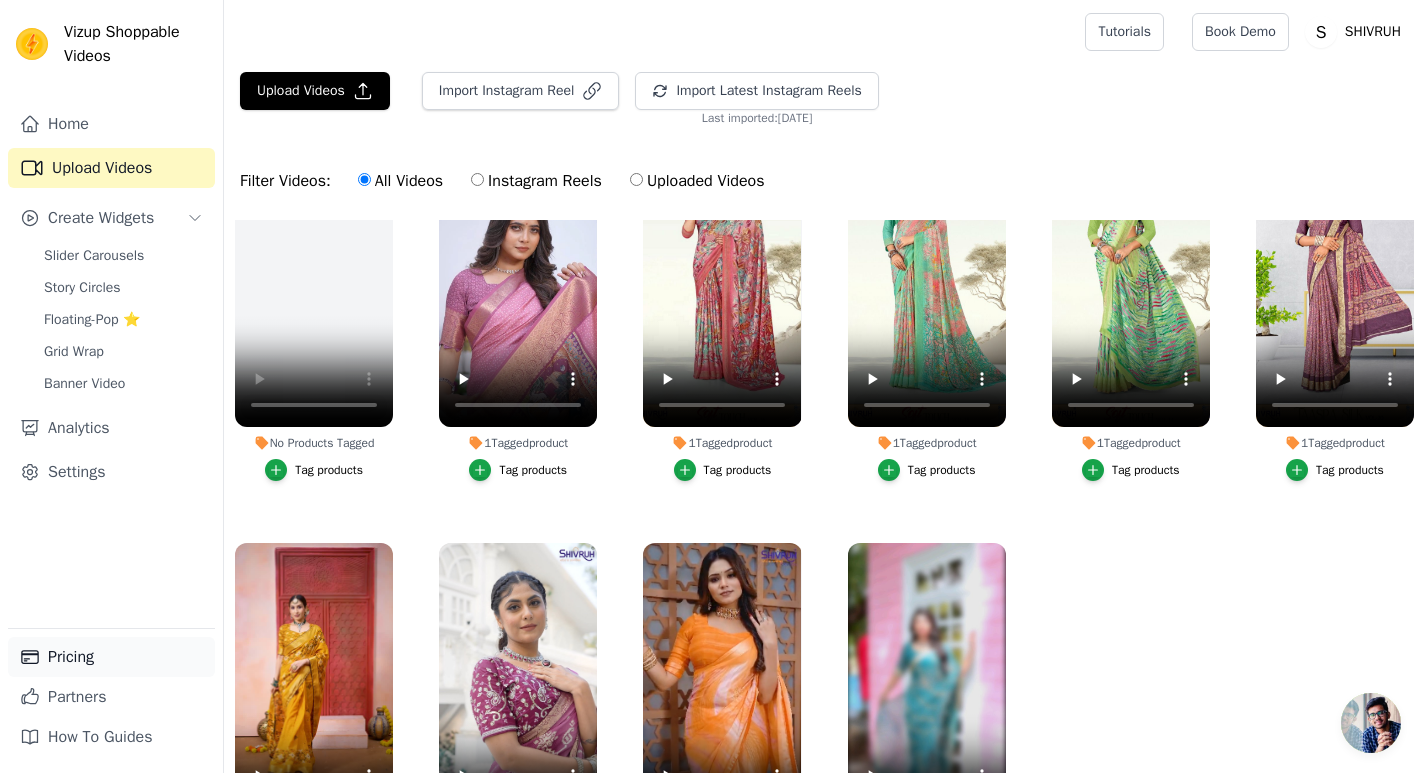 click on "Pricing" at bounding box center (111, 657) 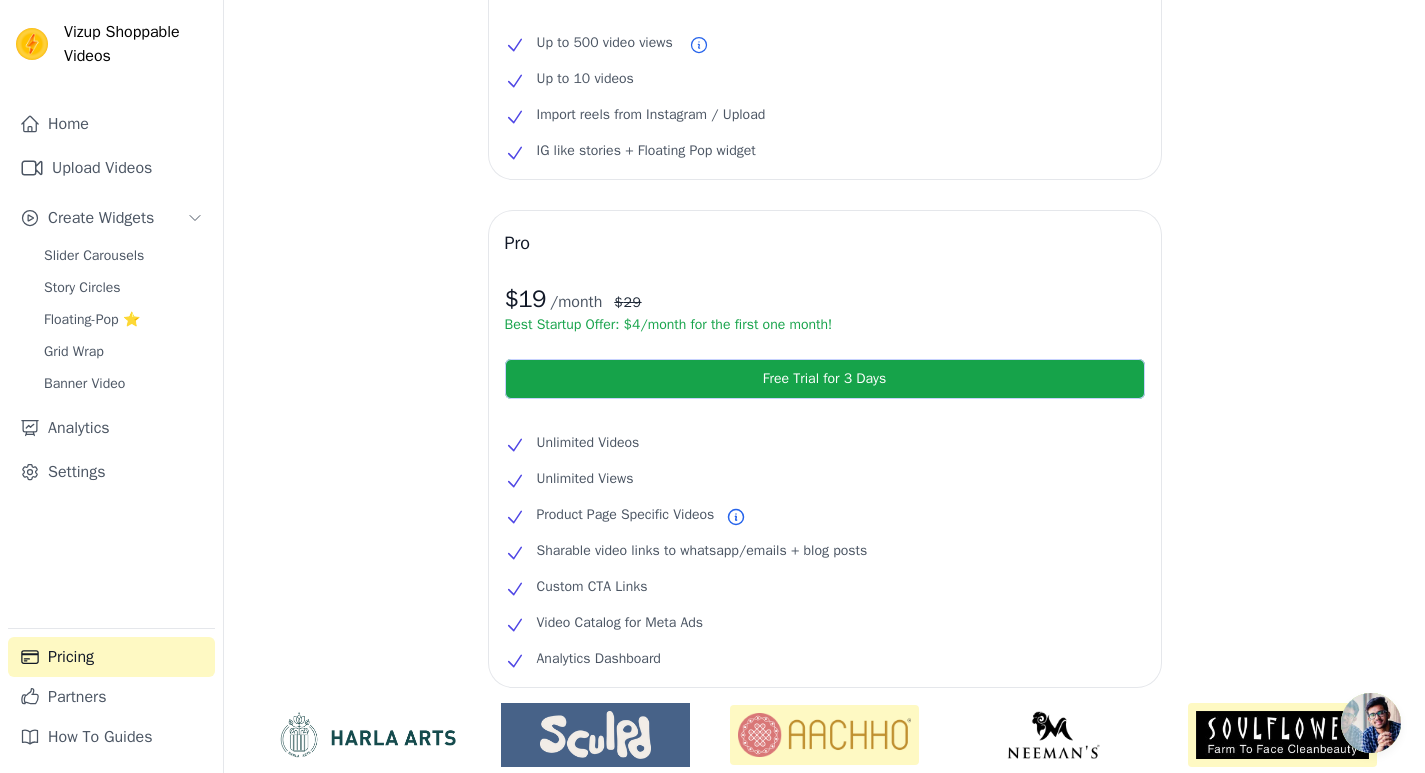 scroll, scrollTop: 300, scrollLeft: 0, axis: vertical 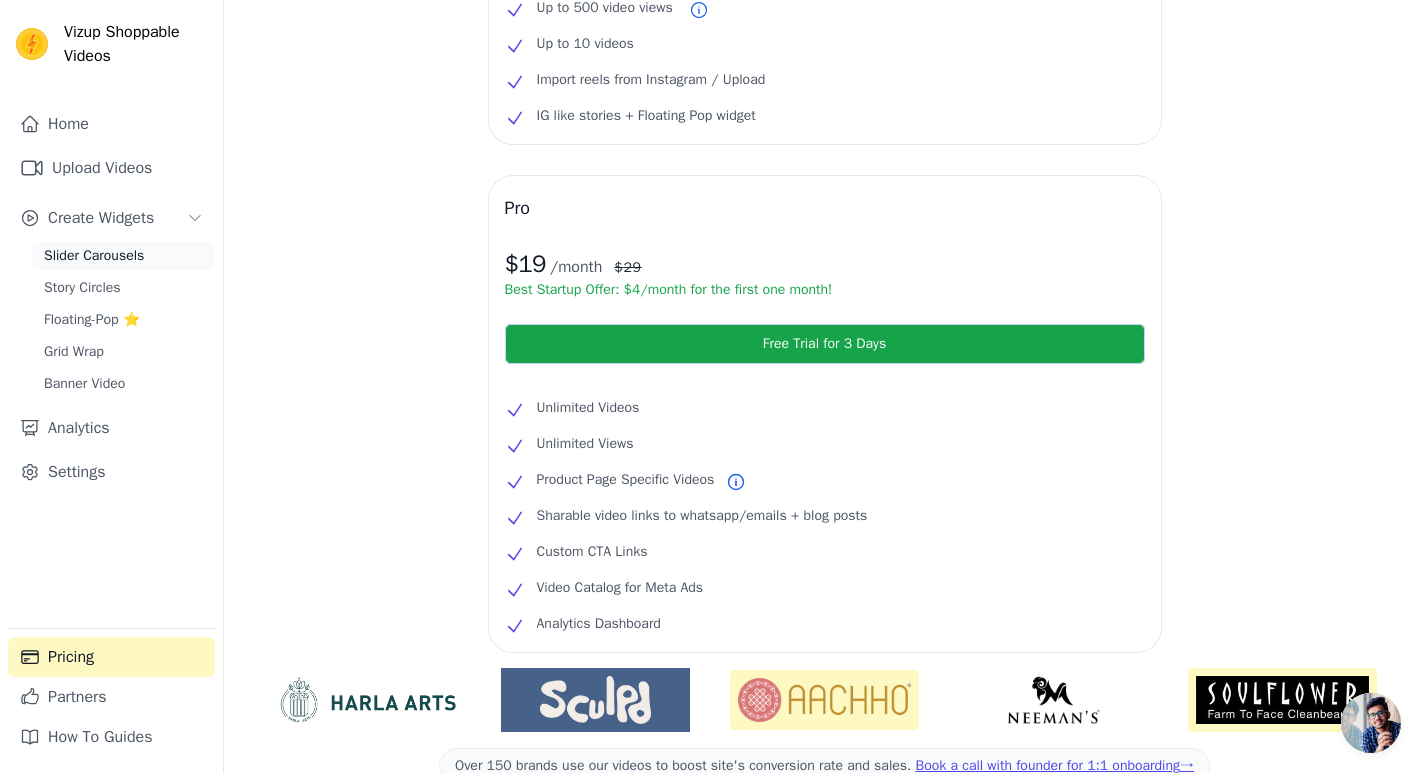 click on "Slider Carousels" at bounding box center (94, 256) 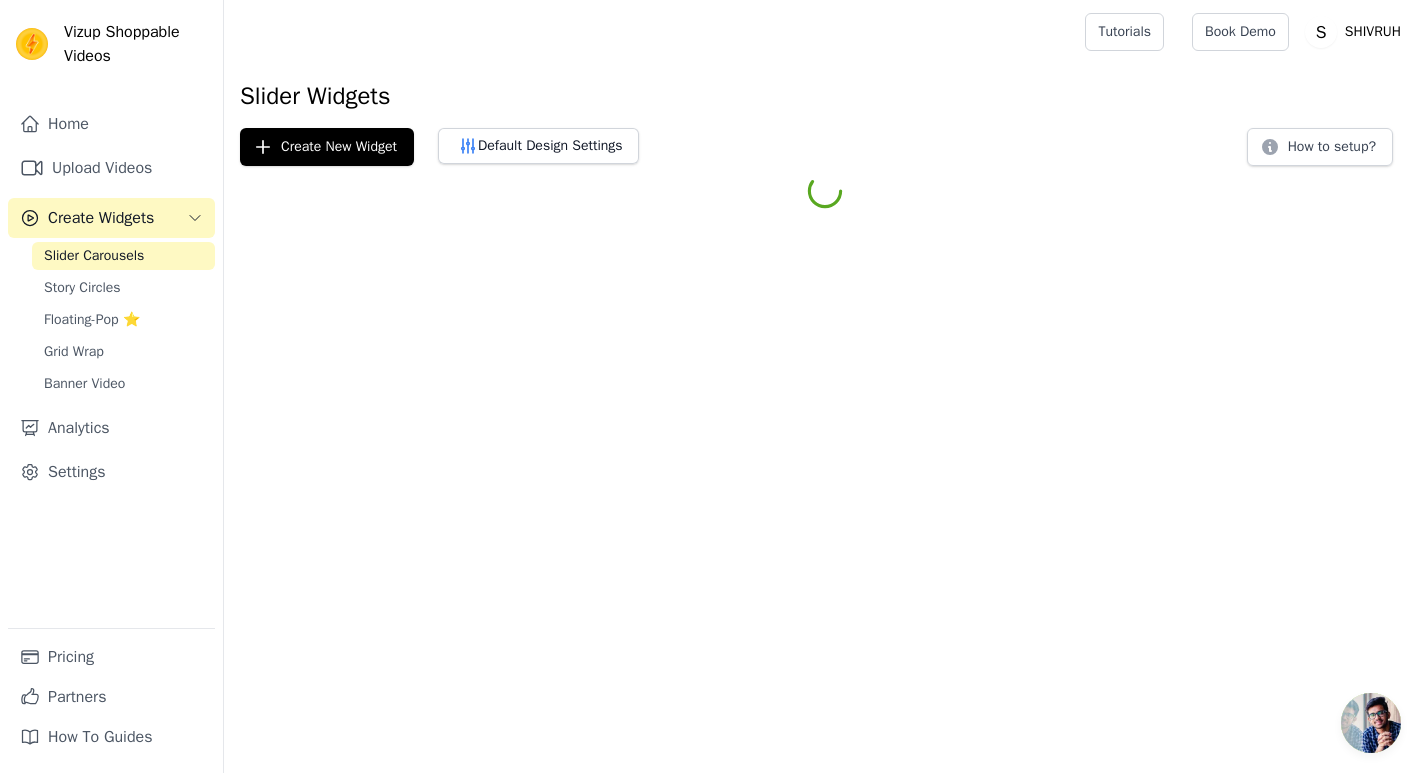 scroll, scrollTop: 0, scrollLeft: 0, axis: both 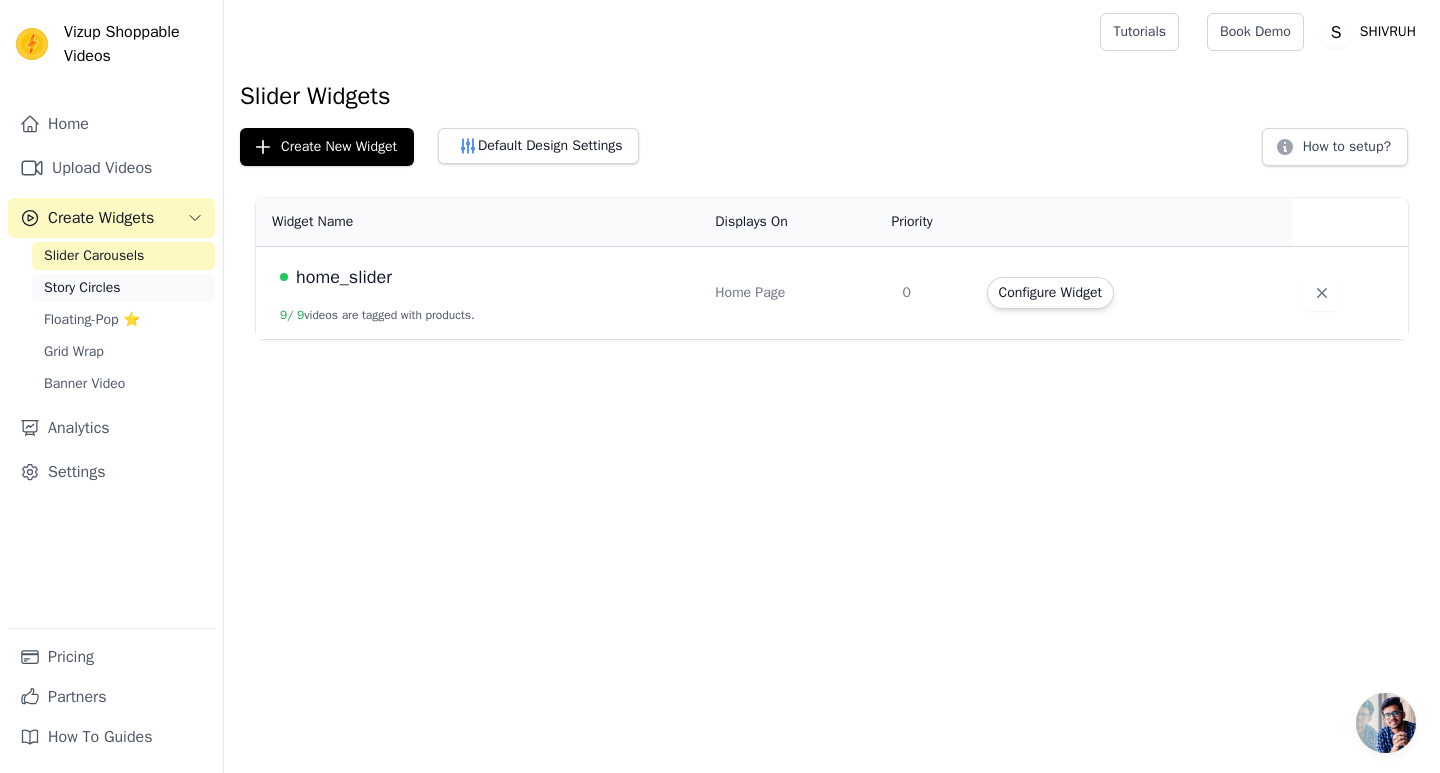 click on "Story Circles" at bounding box center (82, 288) 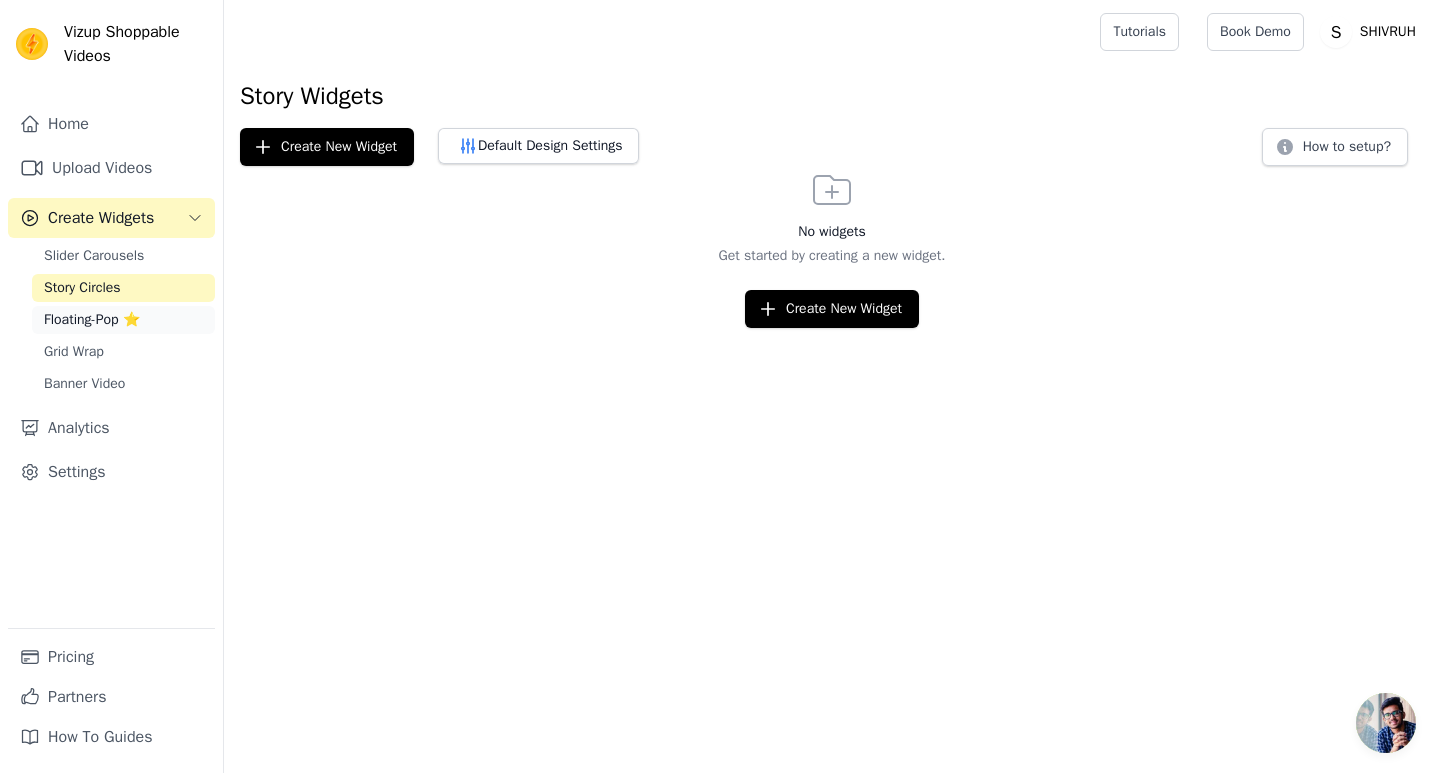 click on "Floating-Pop ⭐" at bounding box center (123, 320) 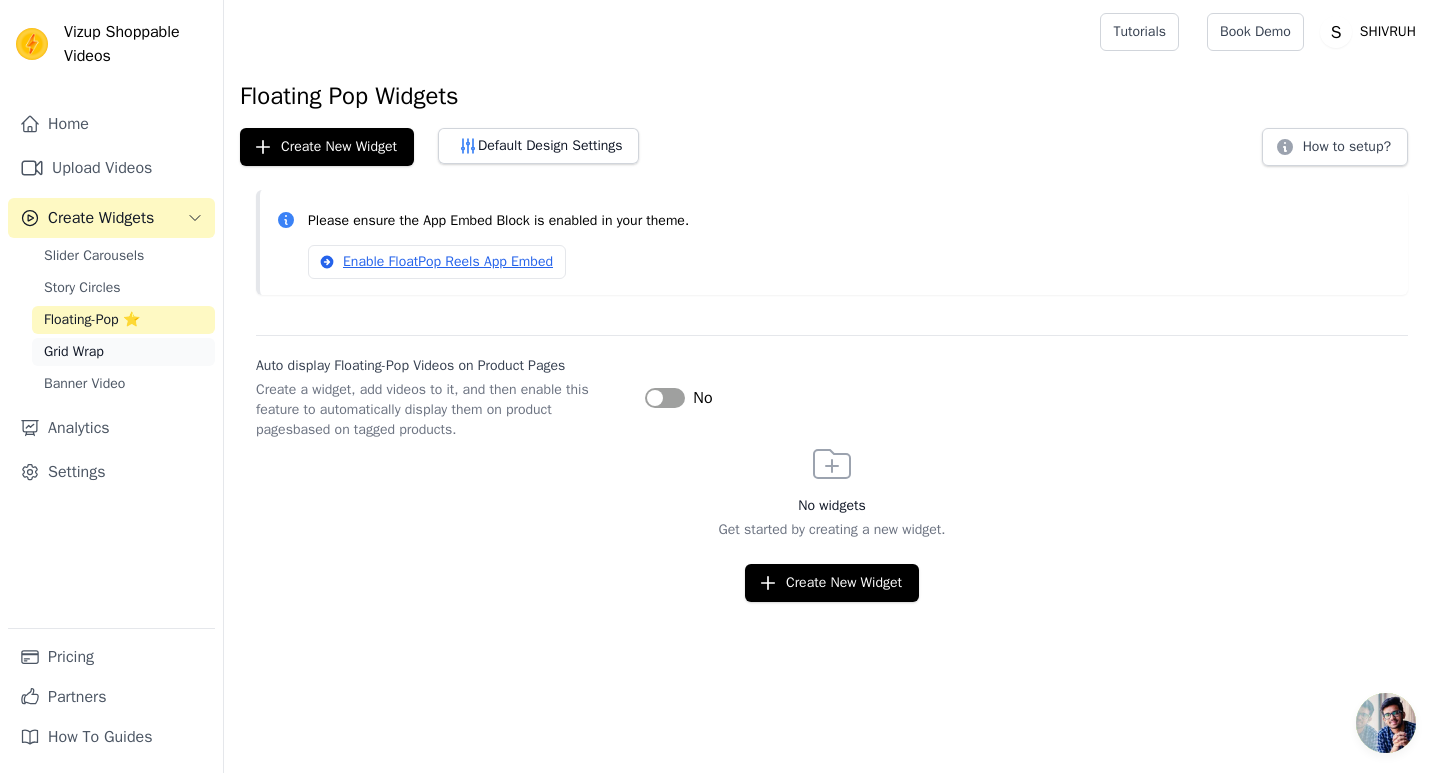 click on "Grid Wrap" at bounding box center (74, 352) 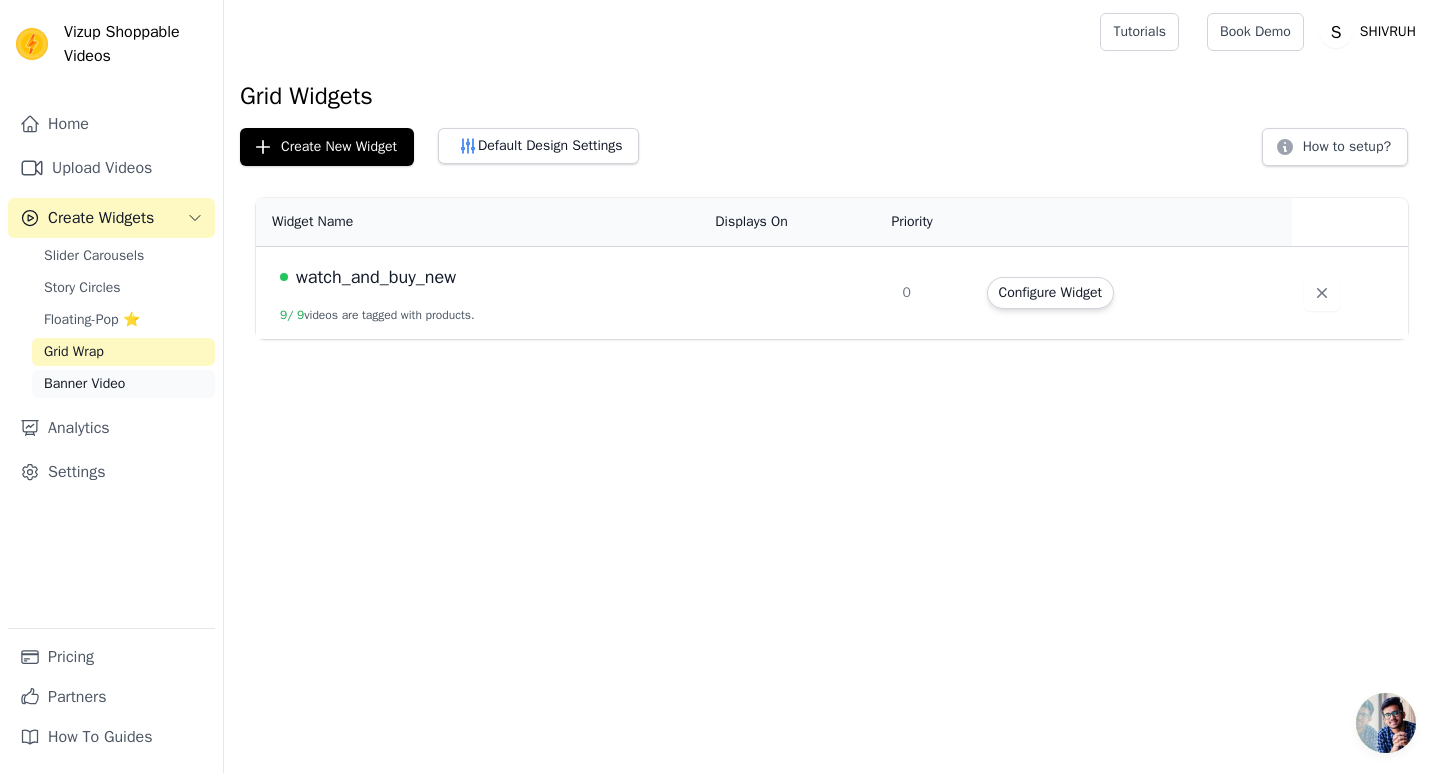 click on "Banner Video" at bounding box center (84, 384) 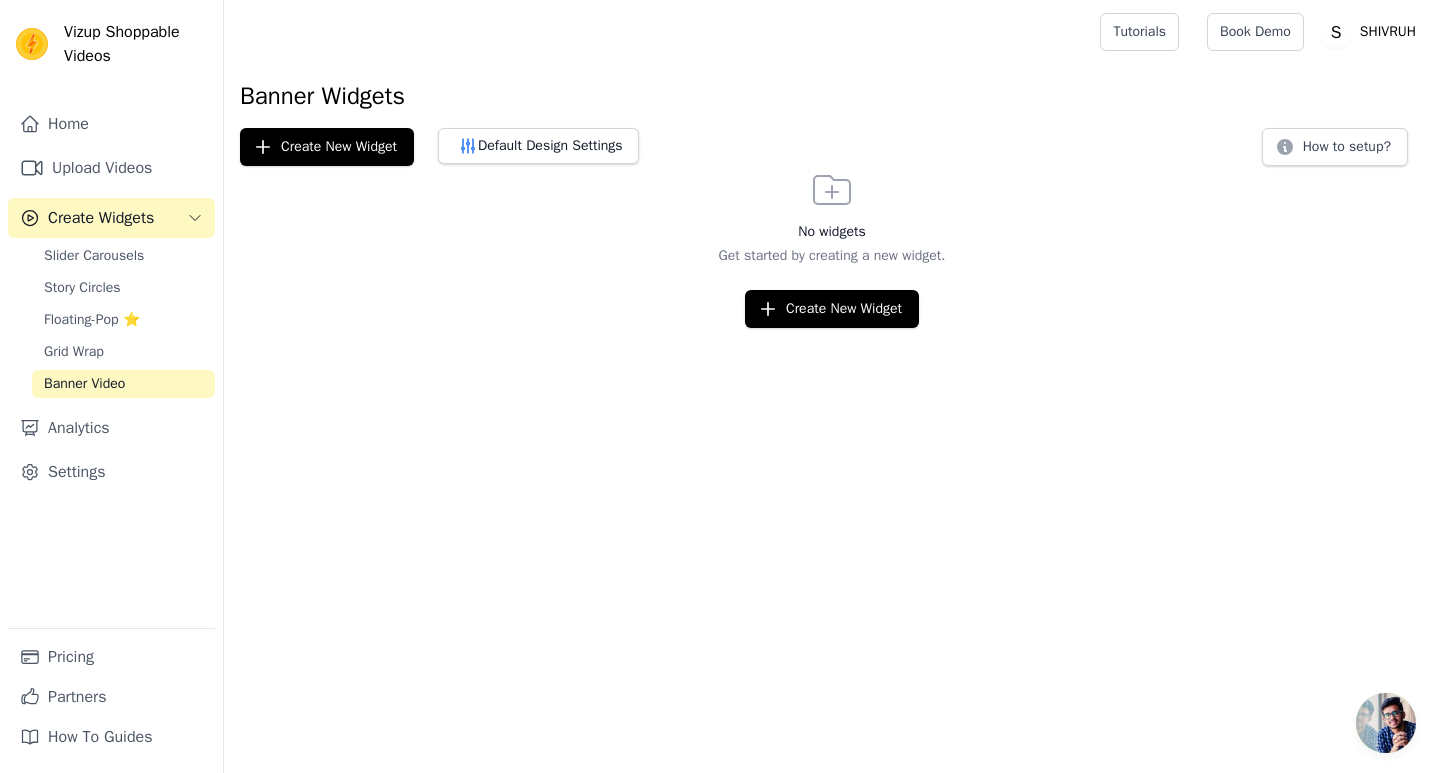 click on "Create Widgets" at bounding box center [101, 218] 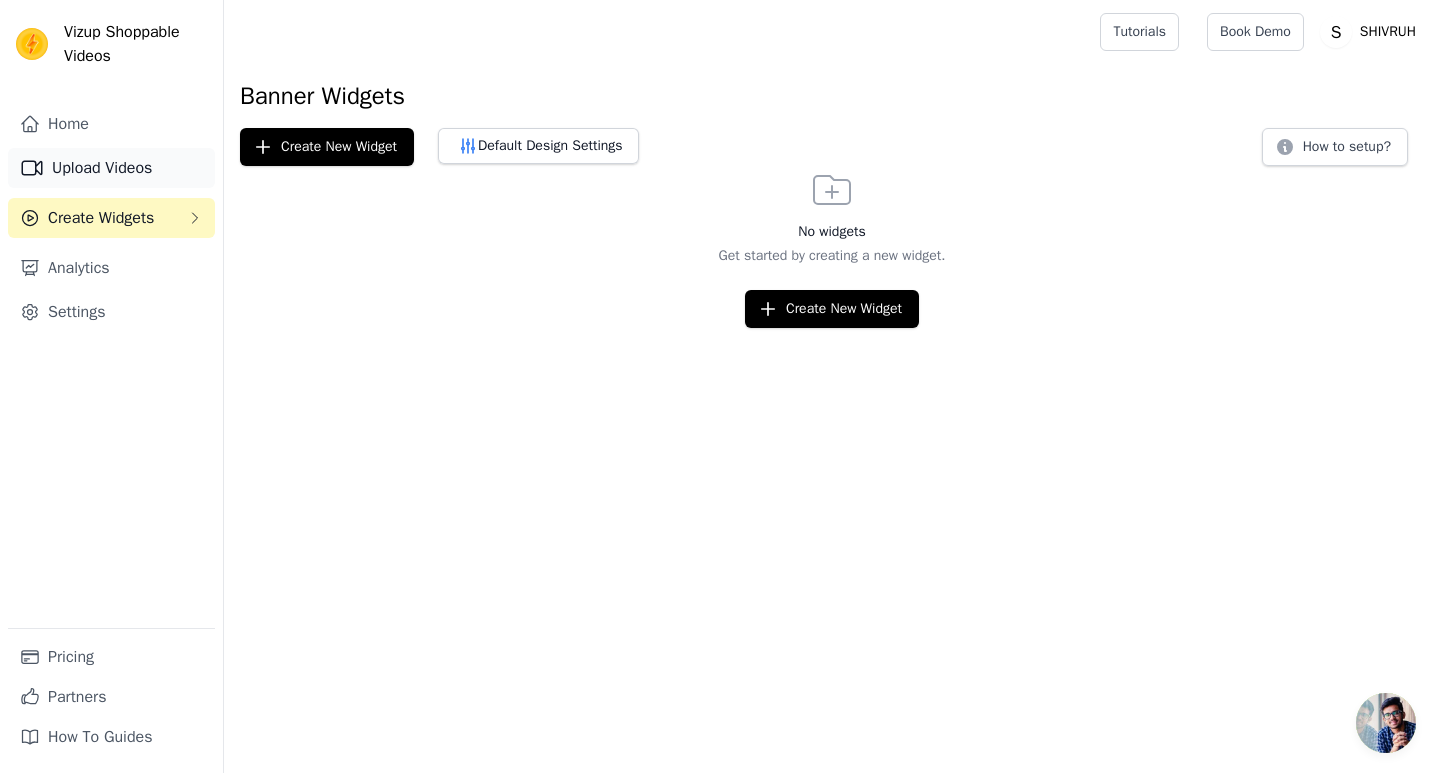 click on "Upload Videos" at bounding box center [111, 168] 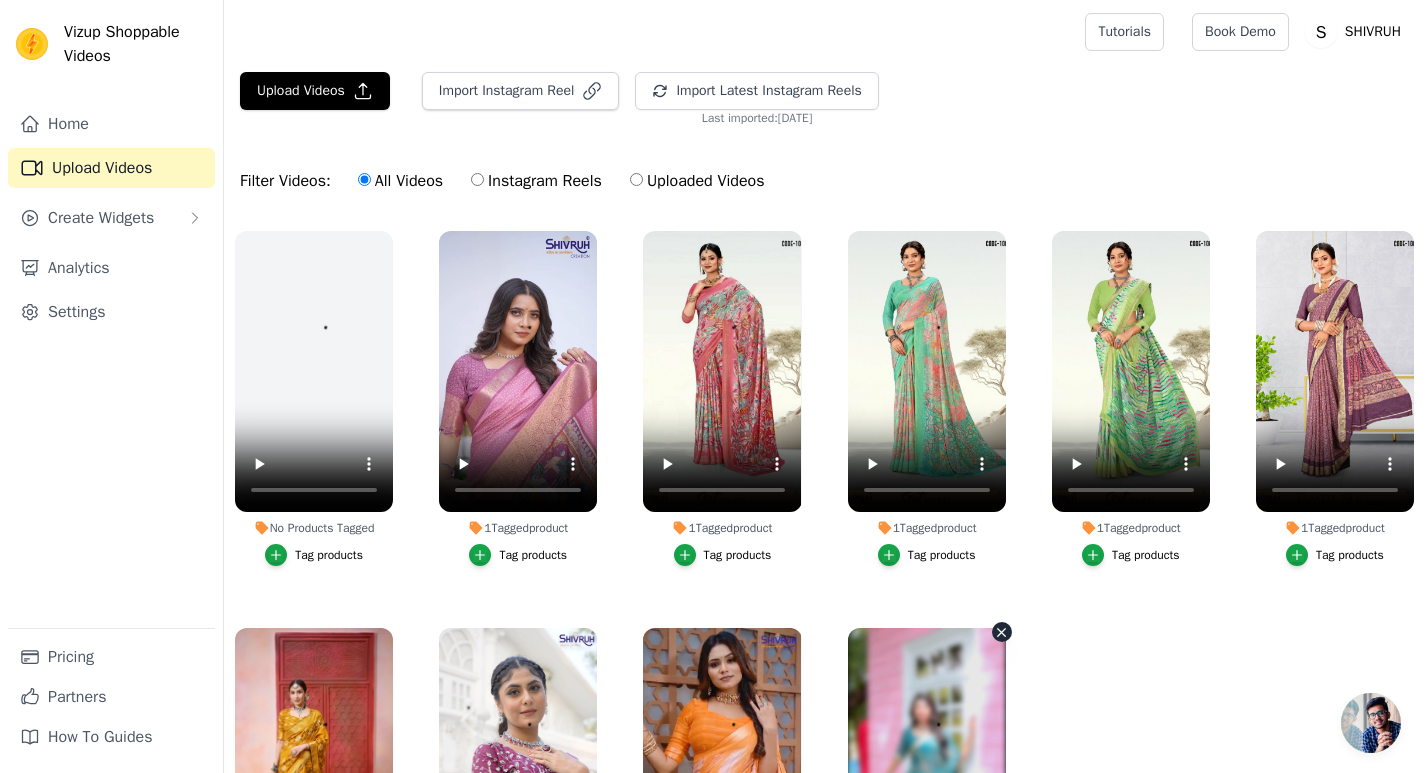 scroll, scrollTop: 89, scrollLeft: 0, axis: vertical 